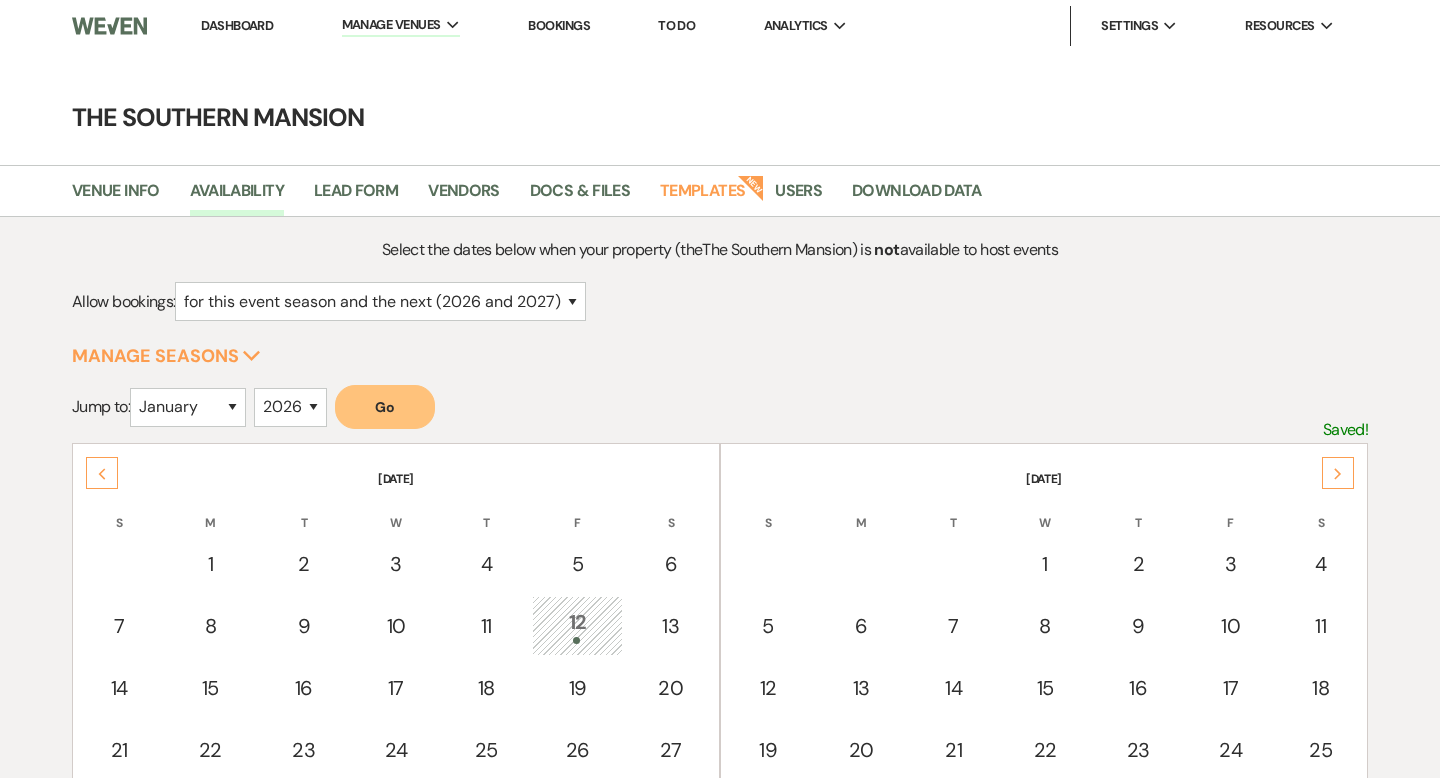 select on "2" 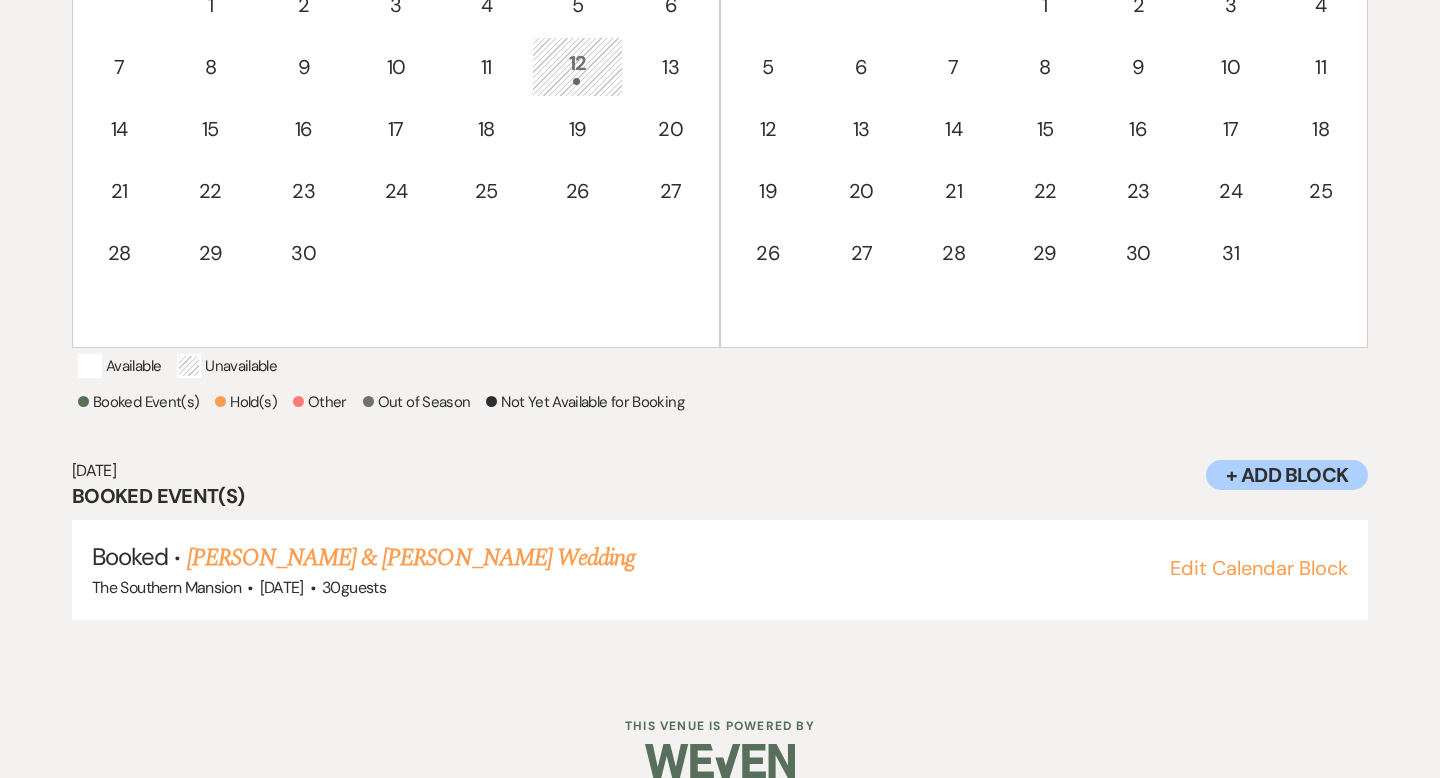 scroll, scrollTop: 0, scrollLeft: 0, axis: both 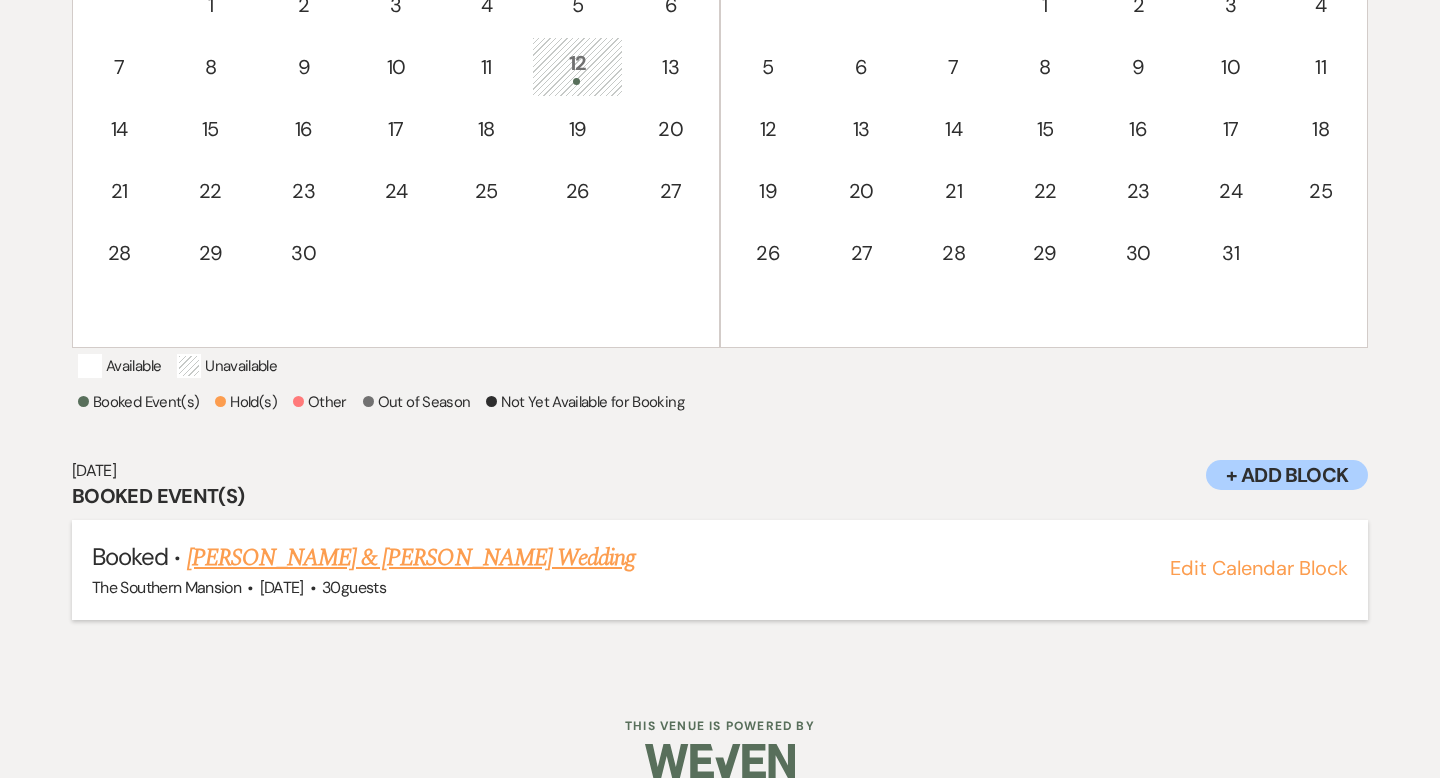 click on "[PERSON_NAME] & [PERSON_NAME] Wedding" at bounding box center [411, 558] 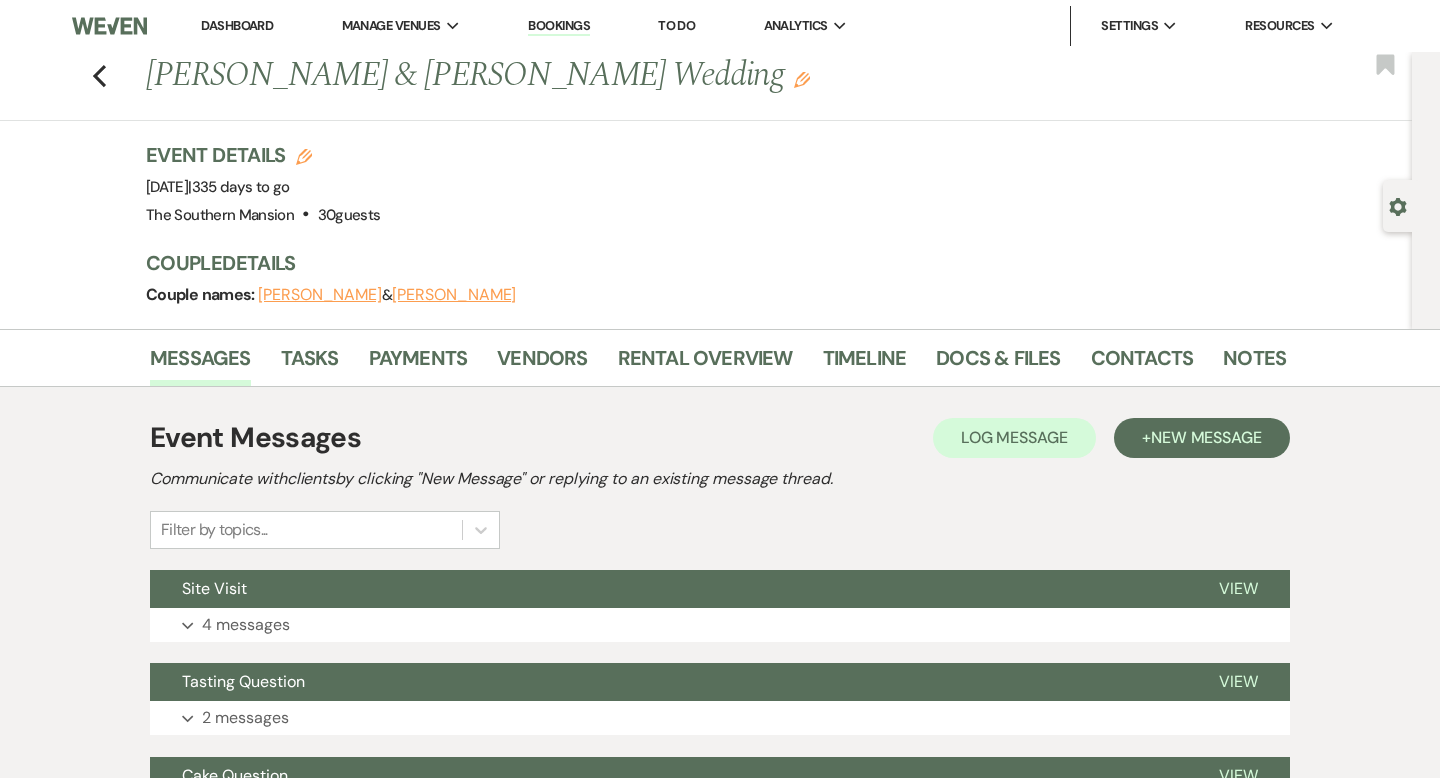 scroll, scrollTop: 0, scrollLeft: 0, axis: both 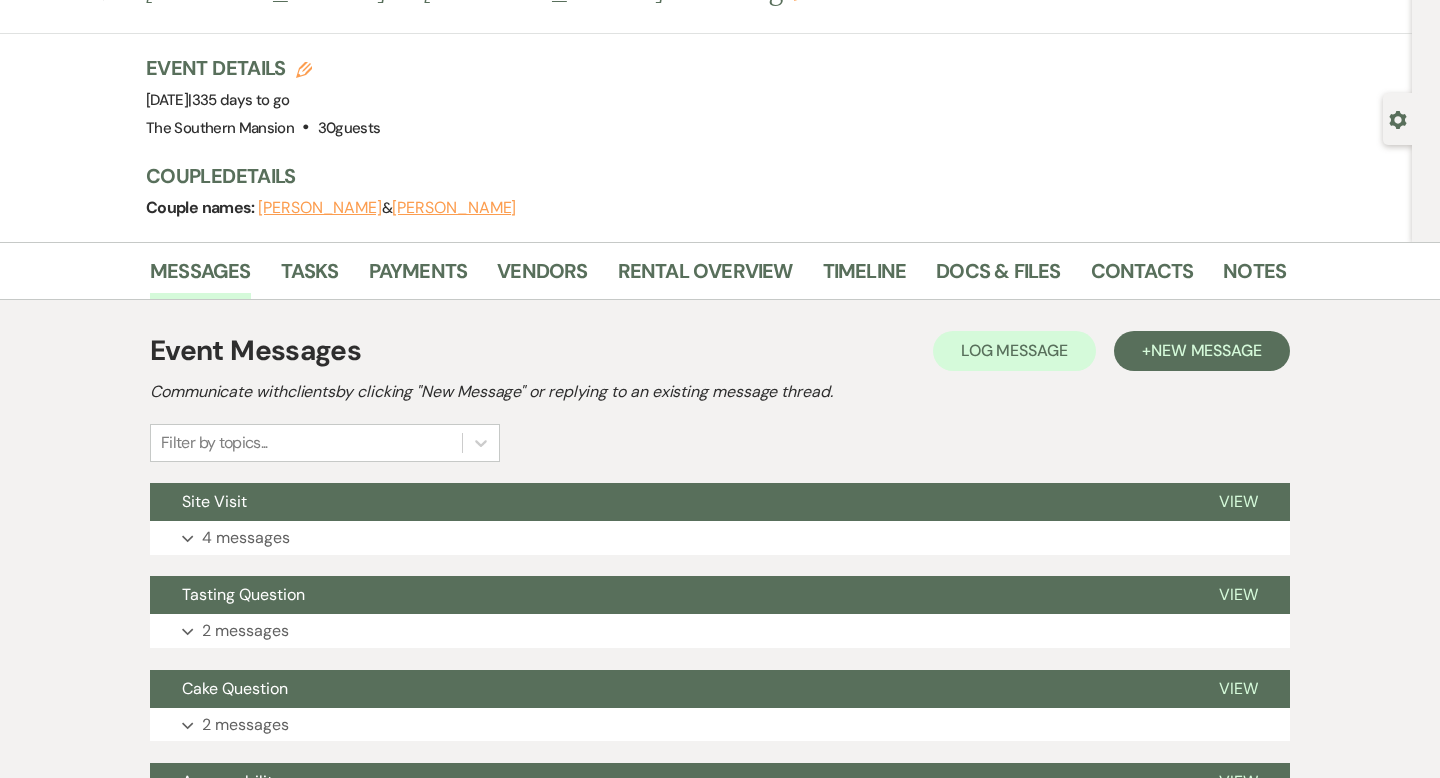 click on "Messages Tasks Payments Vendors Rental Overview Timeline Docs & Files Contacts Notes" at bounding box center (720, 271) 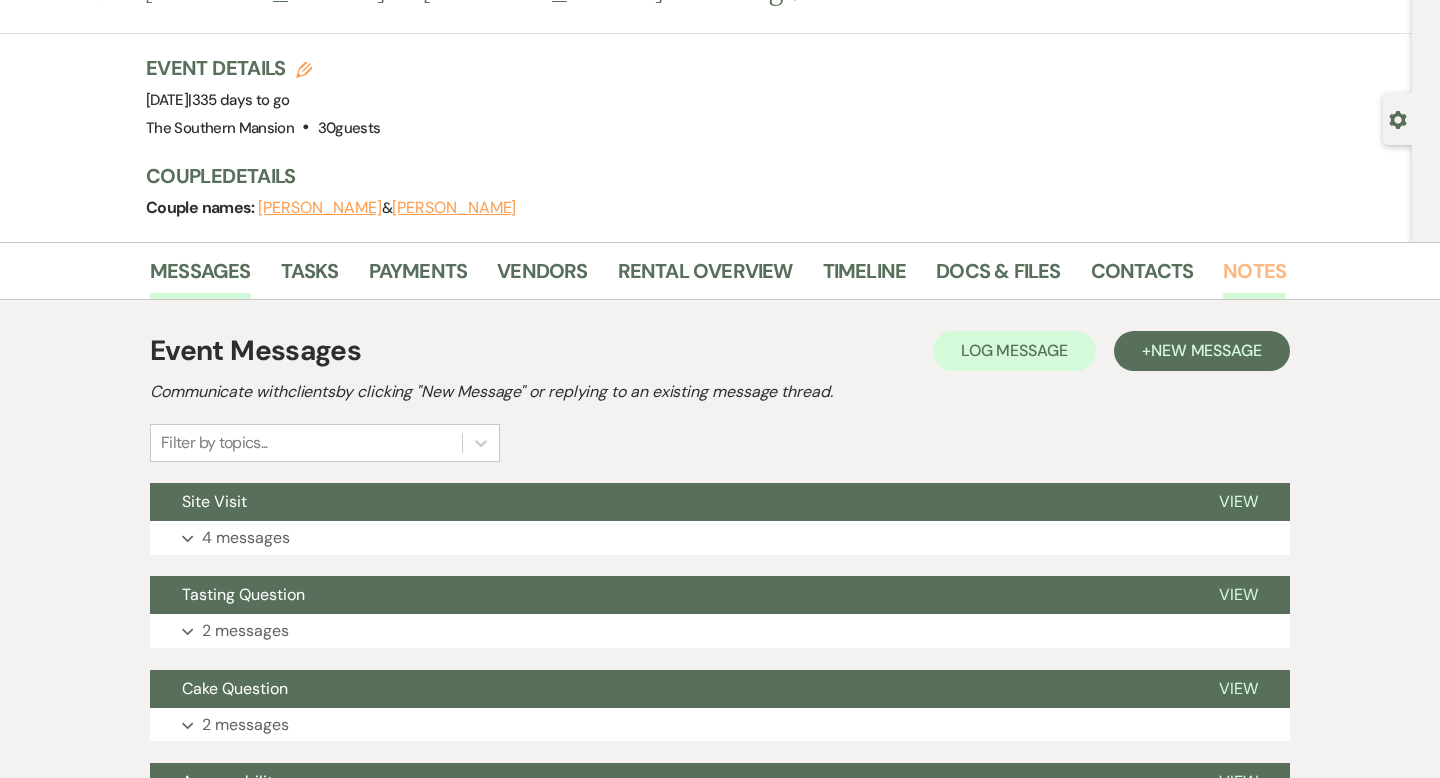 click on "Notes" at bounding box center (1254, 277) 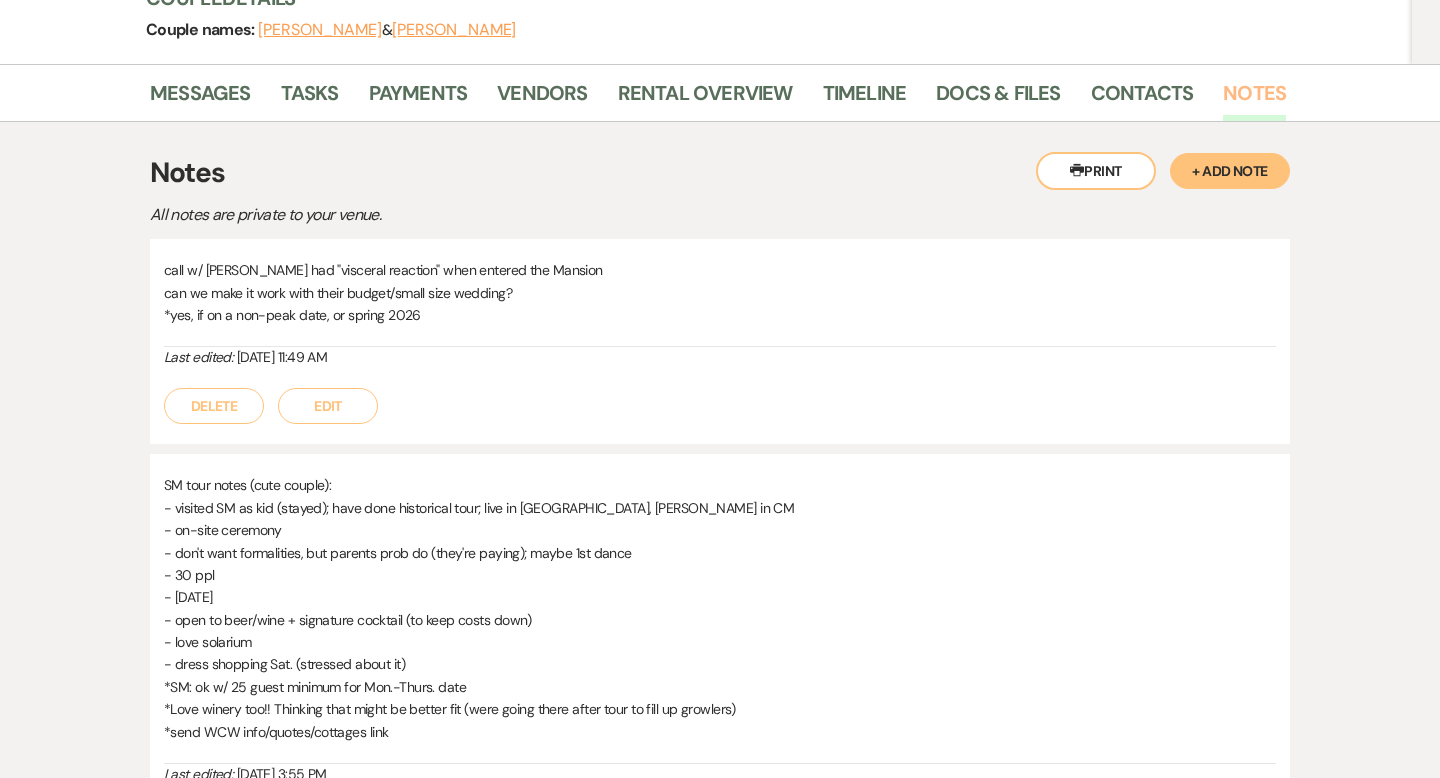 scroll, scrollTop: 236, scrollLeft: 0, axis: vertical 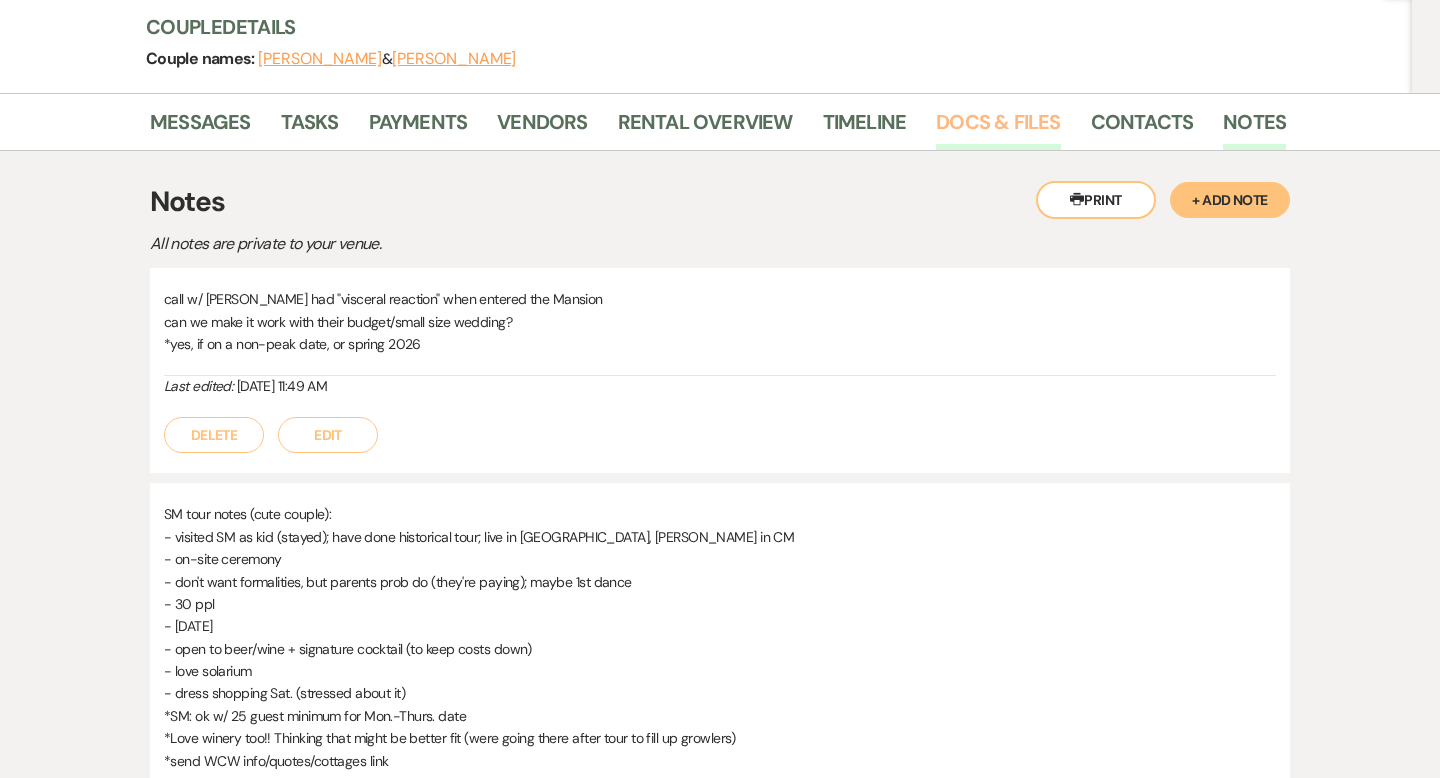 click on "Docs & Files" at bounding box center (998, 128) 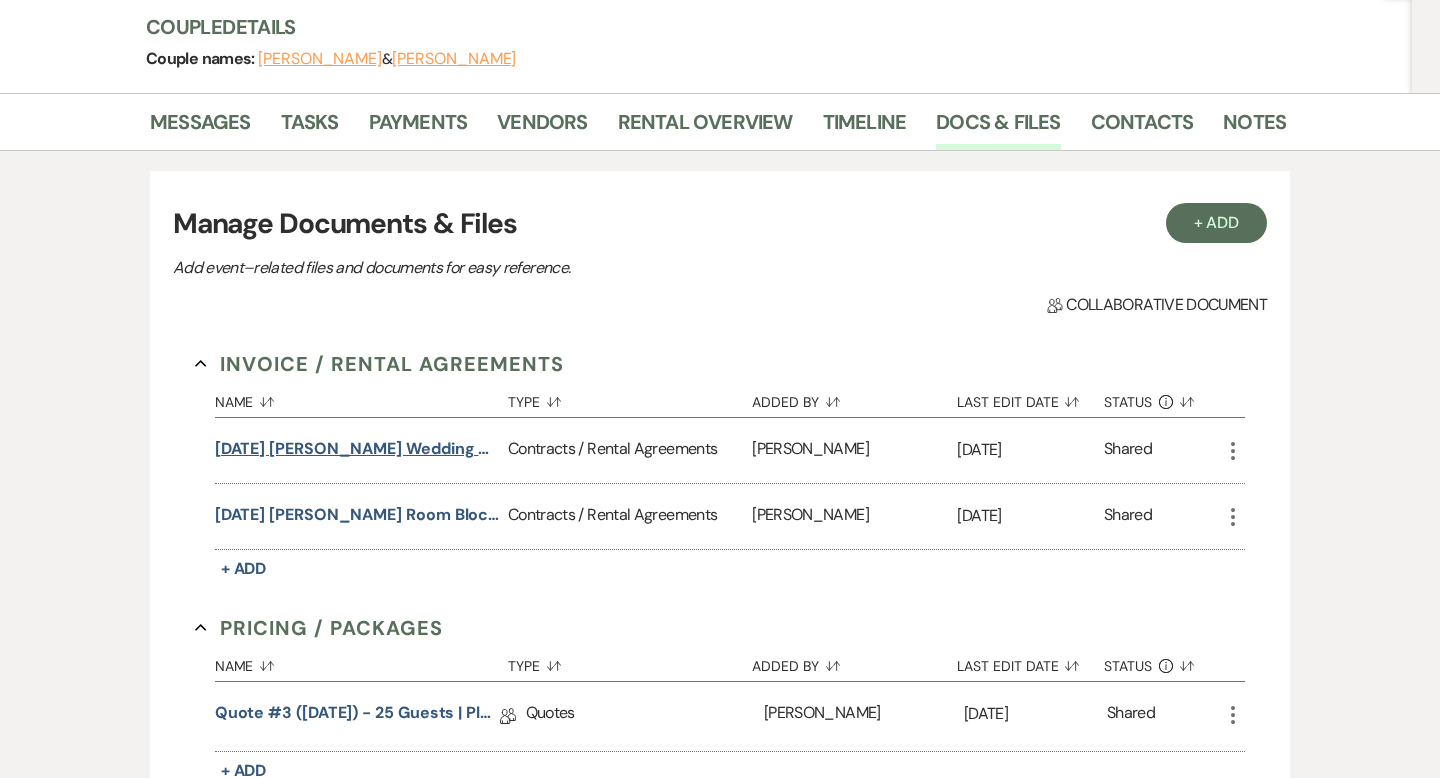 click on "[DATE] [PERSON_NAME] Wedding Contract" at bounding box center [357, 449] 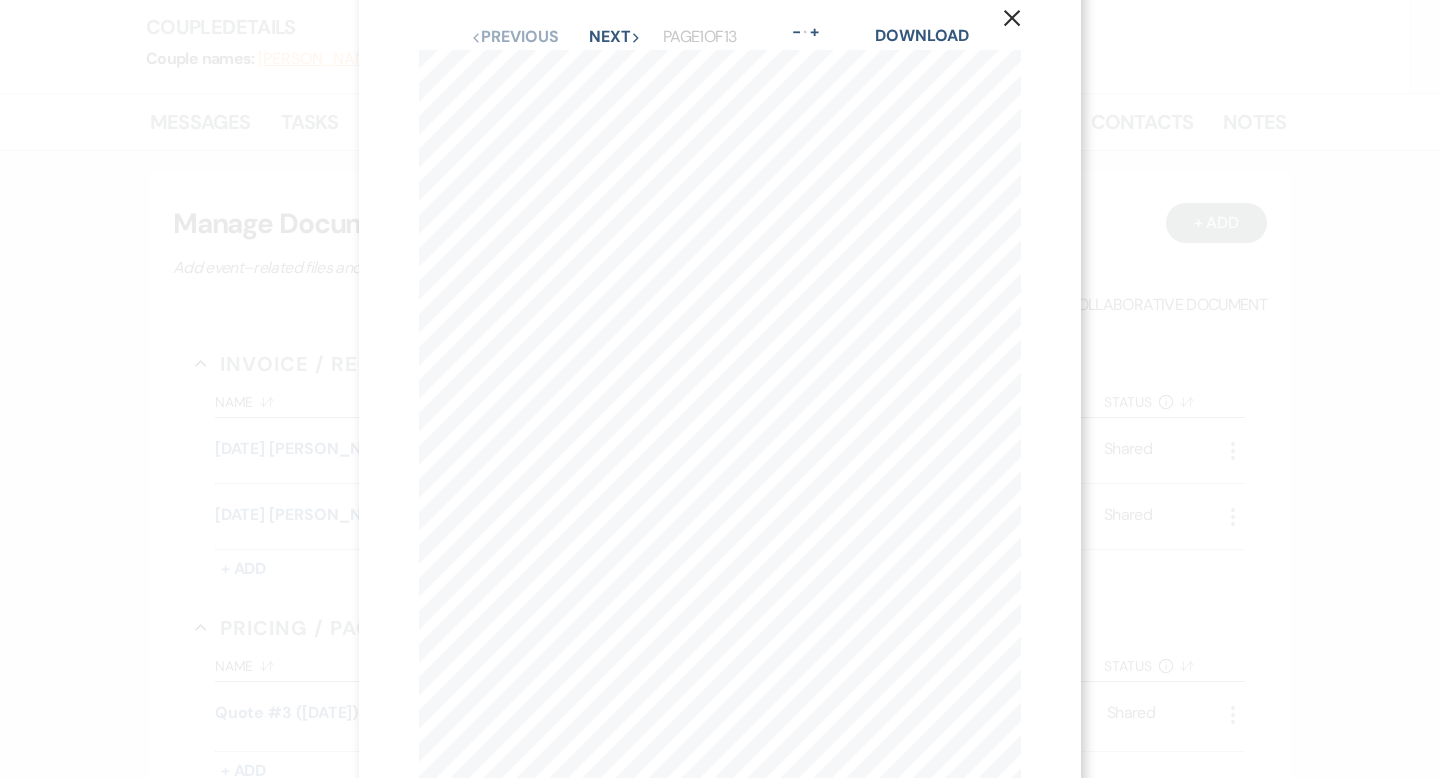 scroll, scrollTop: 0, scrollLeft: 0, axis: both 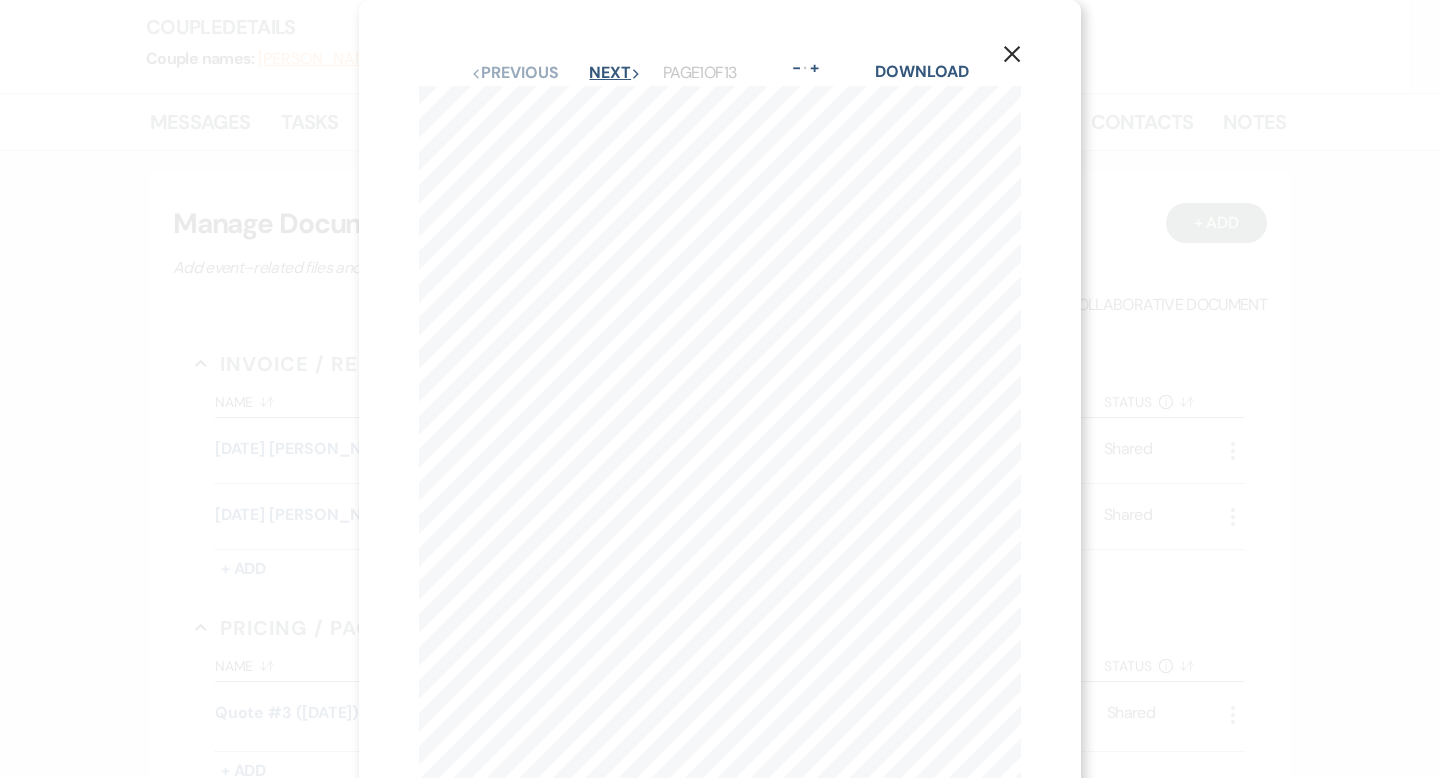 click on "Next  Next" at bounding box center (615, 73) 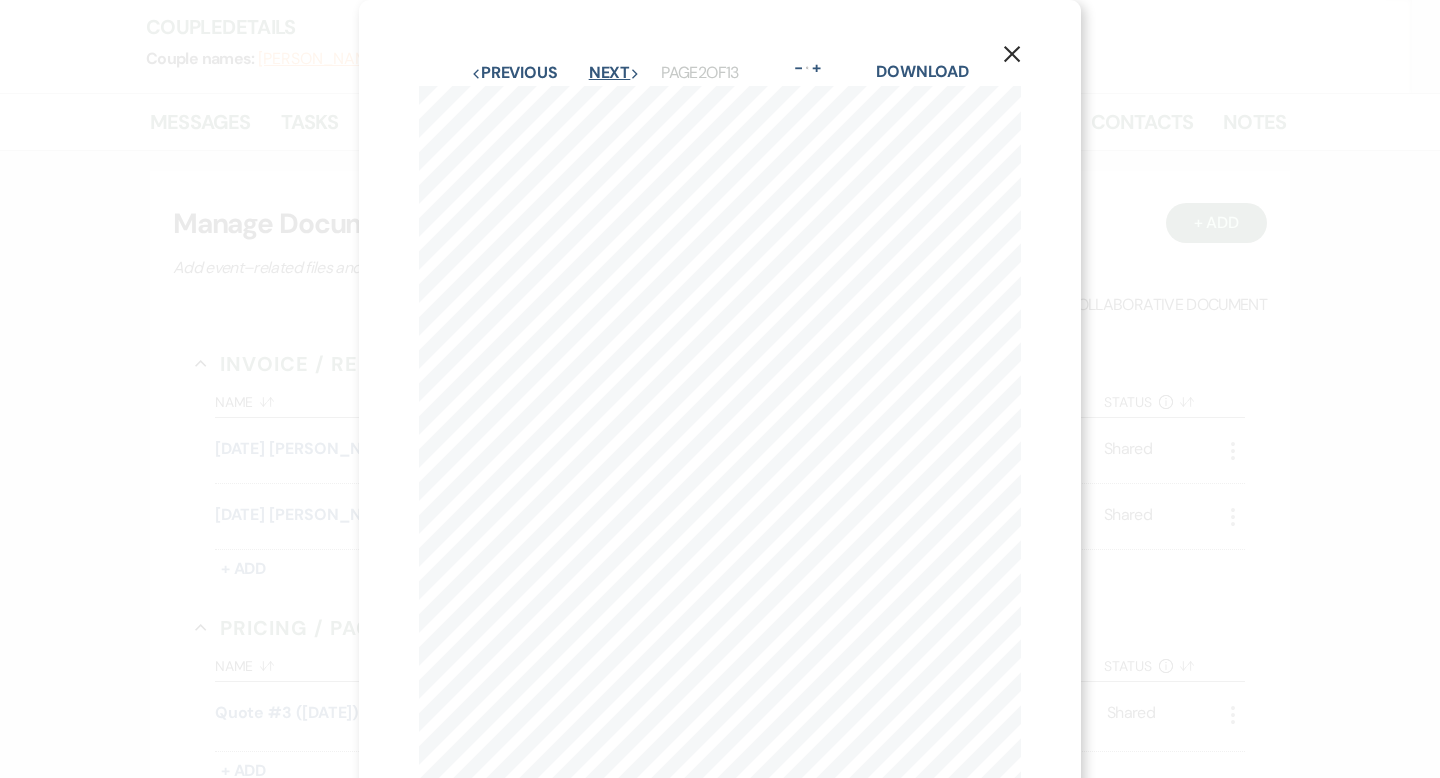 click on "Next  Next" at bounding box center [615, 73] 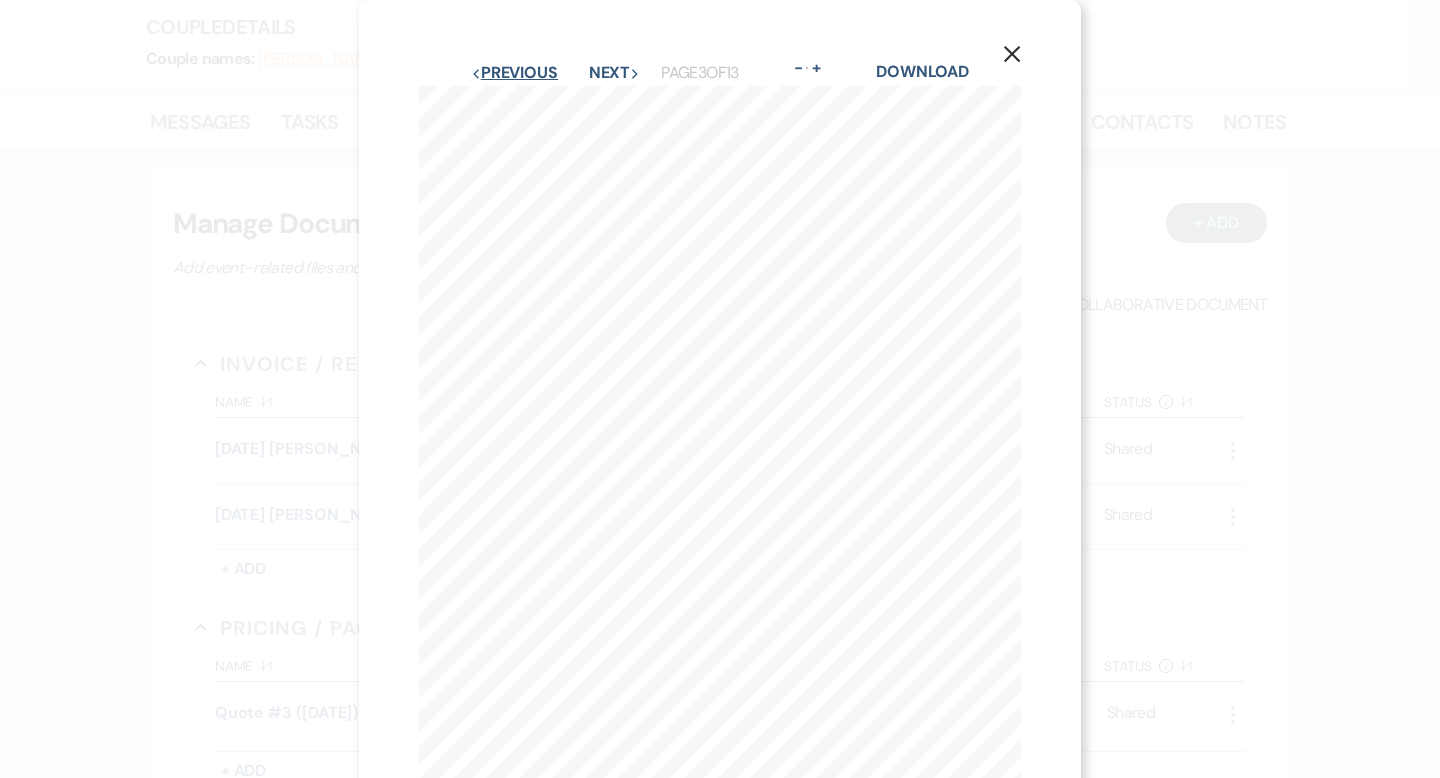 click on "Previous  Previous" at bounding box center [514, 73] 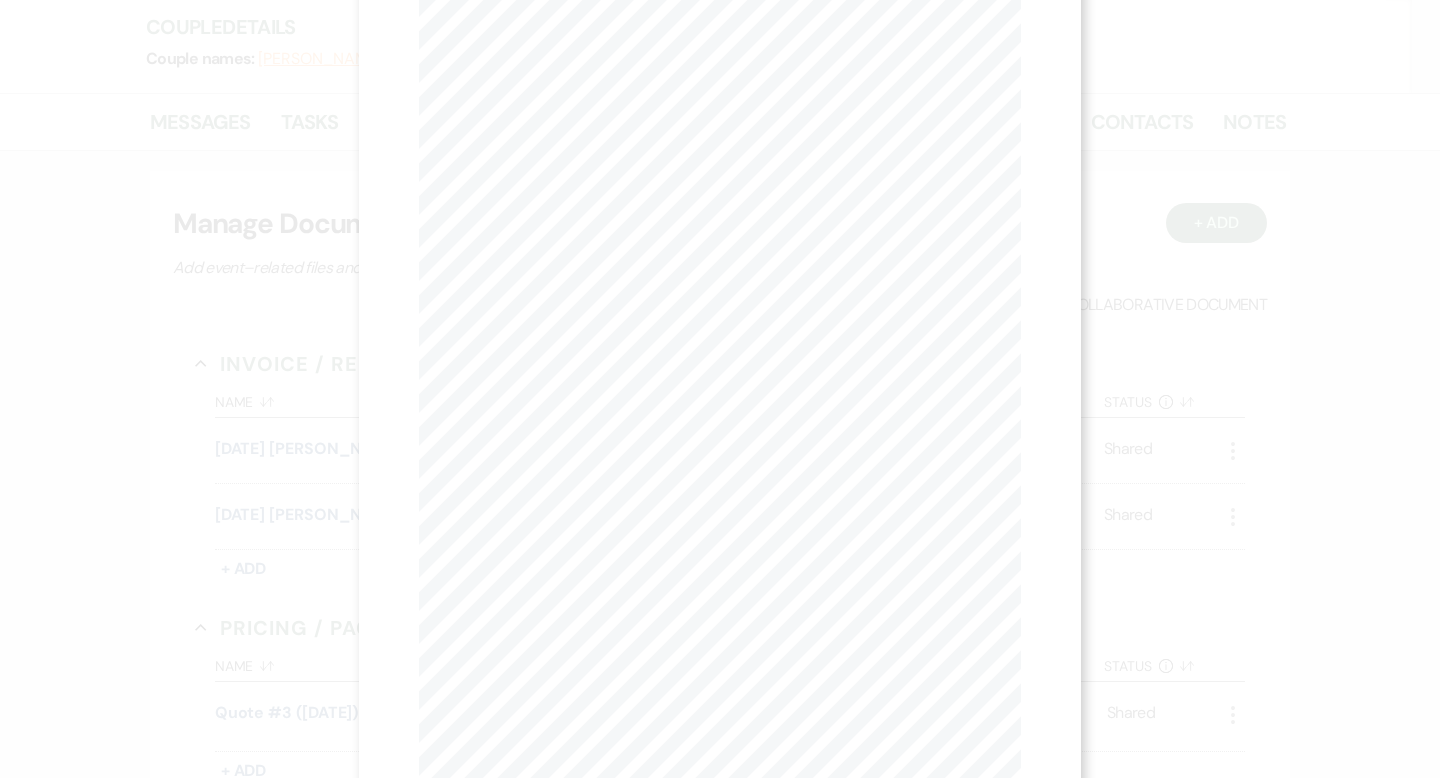 scroll, scrollTop: 0, scrollLeft: 0, axis: both 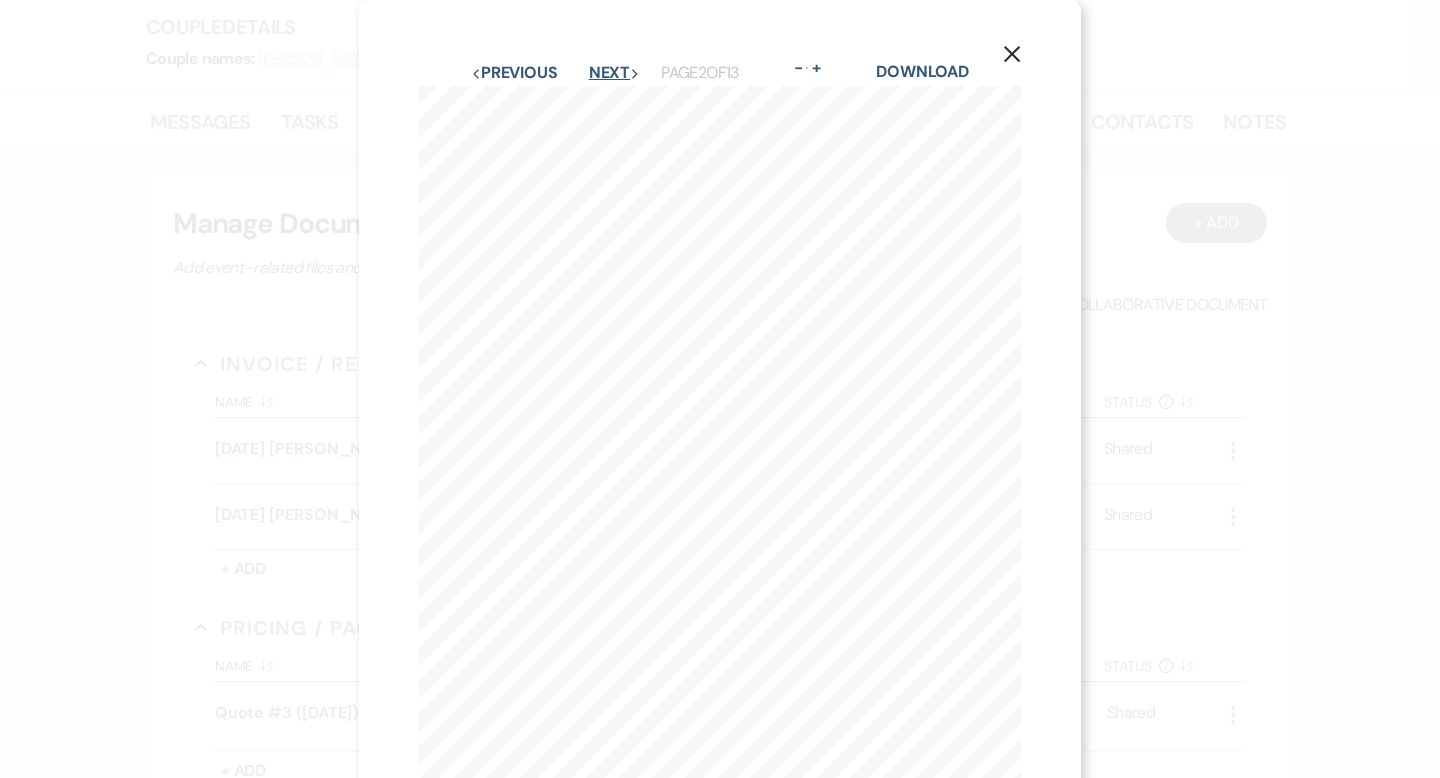 click on "Next  Next" at bounding box center [615, 73] 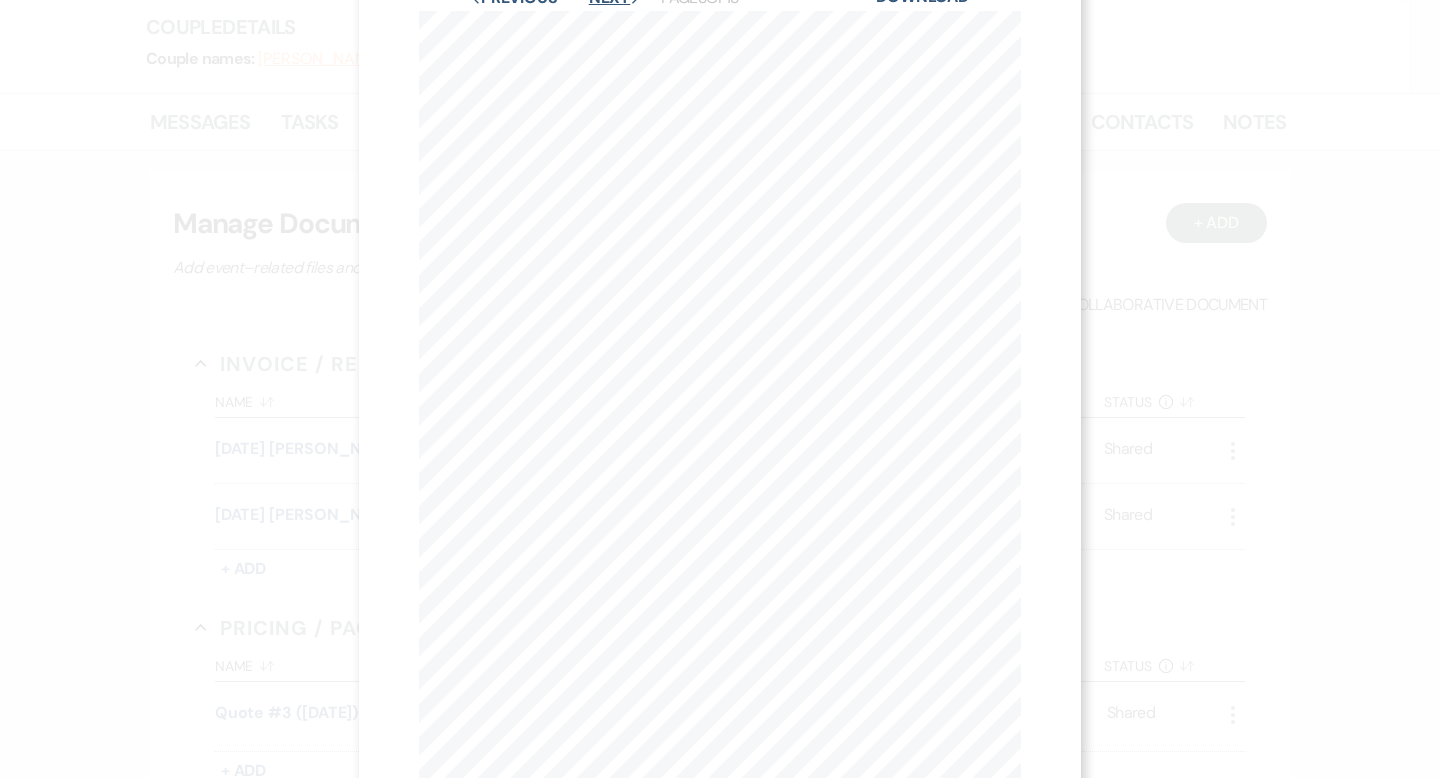 scroll, scrollTop: 0, scrollLeft: 0, axis: both 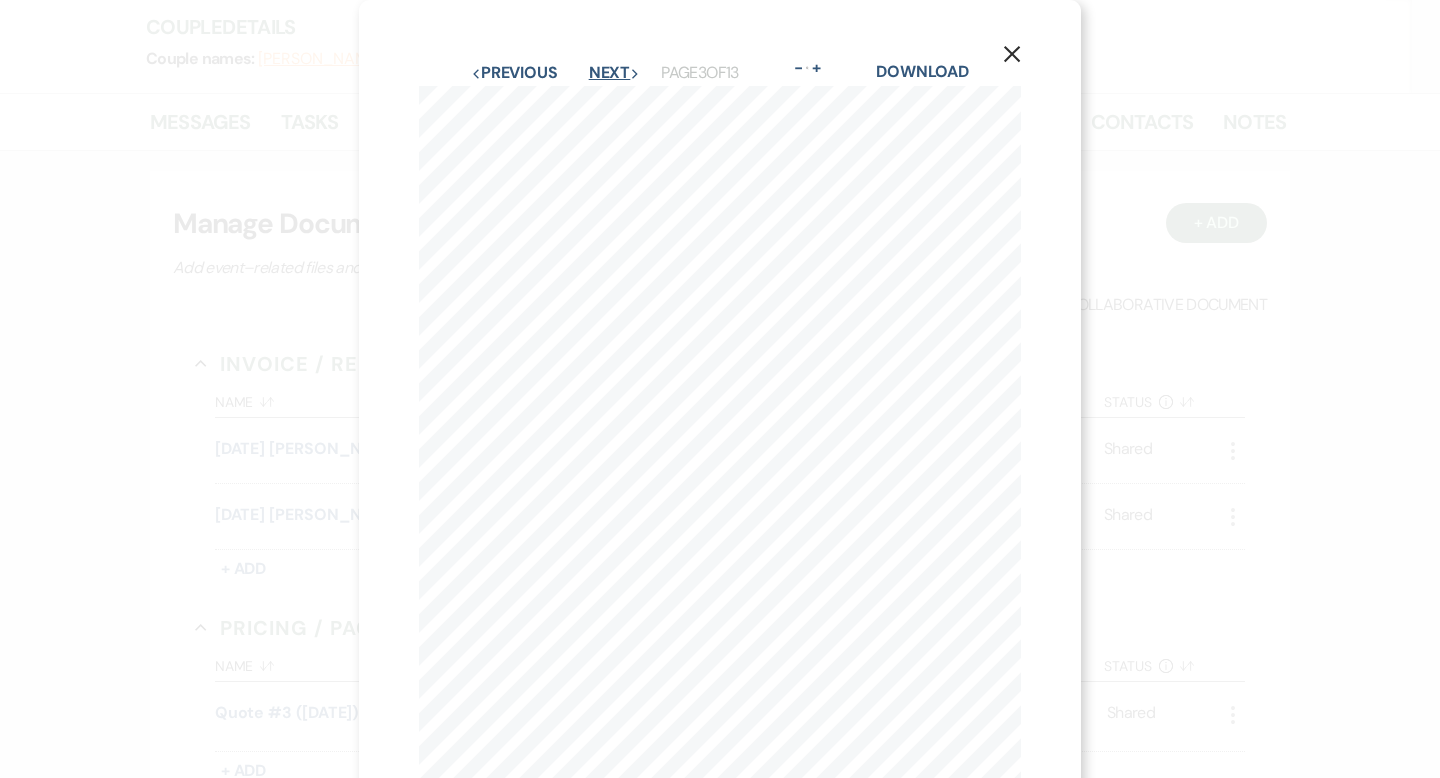click on "Next  Next" at bounding box center [615, 73] 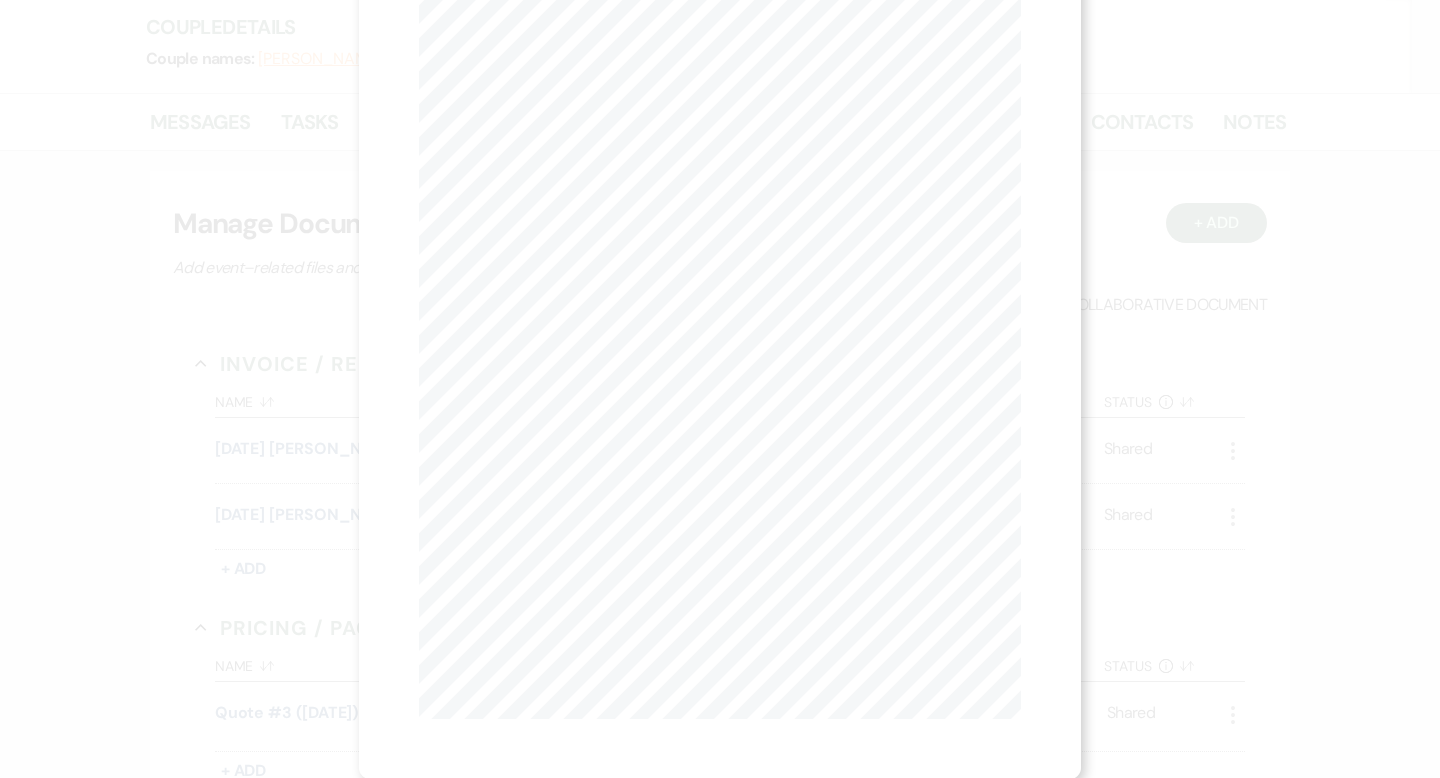 scroll, scrollTop: 0, scrollLeft: 0, axis: both 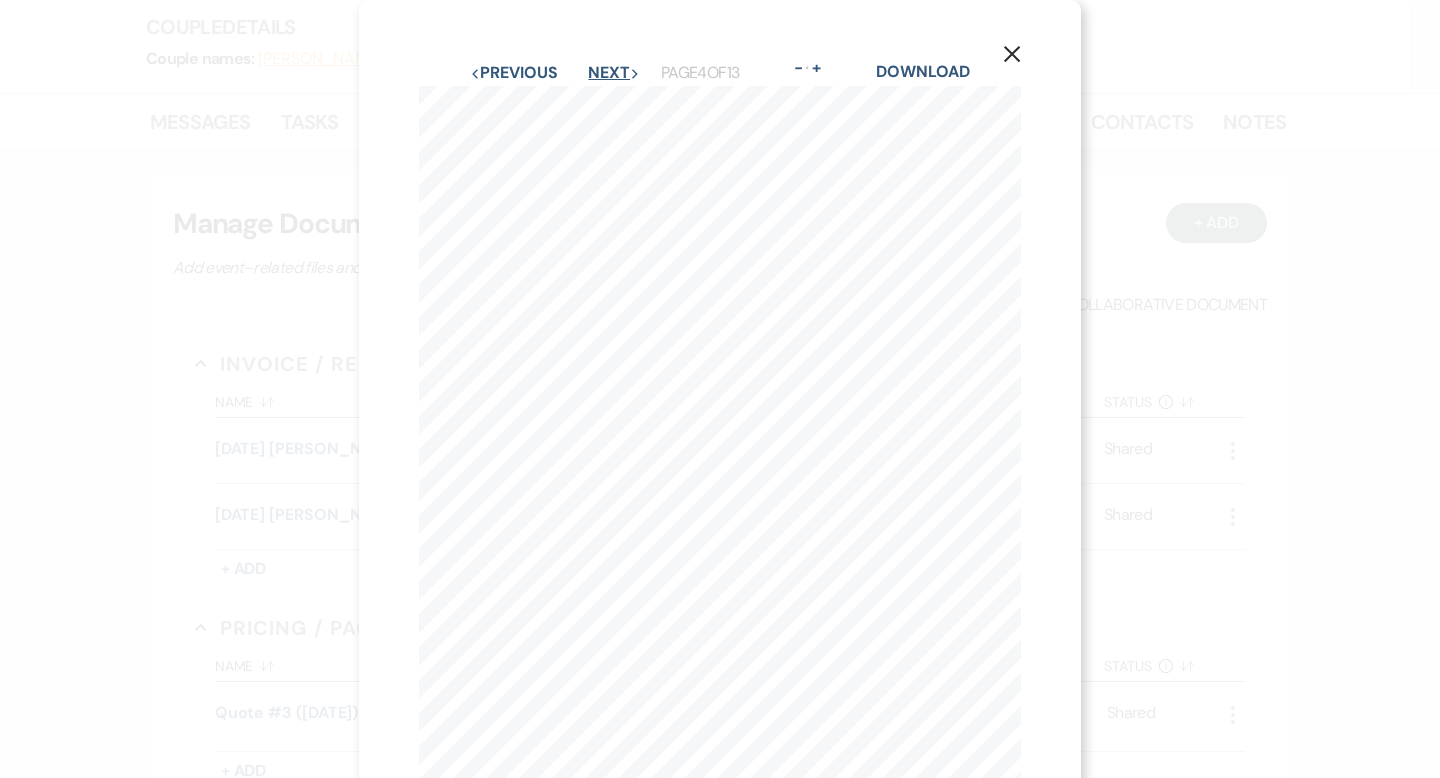 click on "Next  Next" at bounding box center [614, 73] 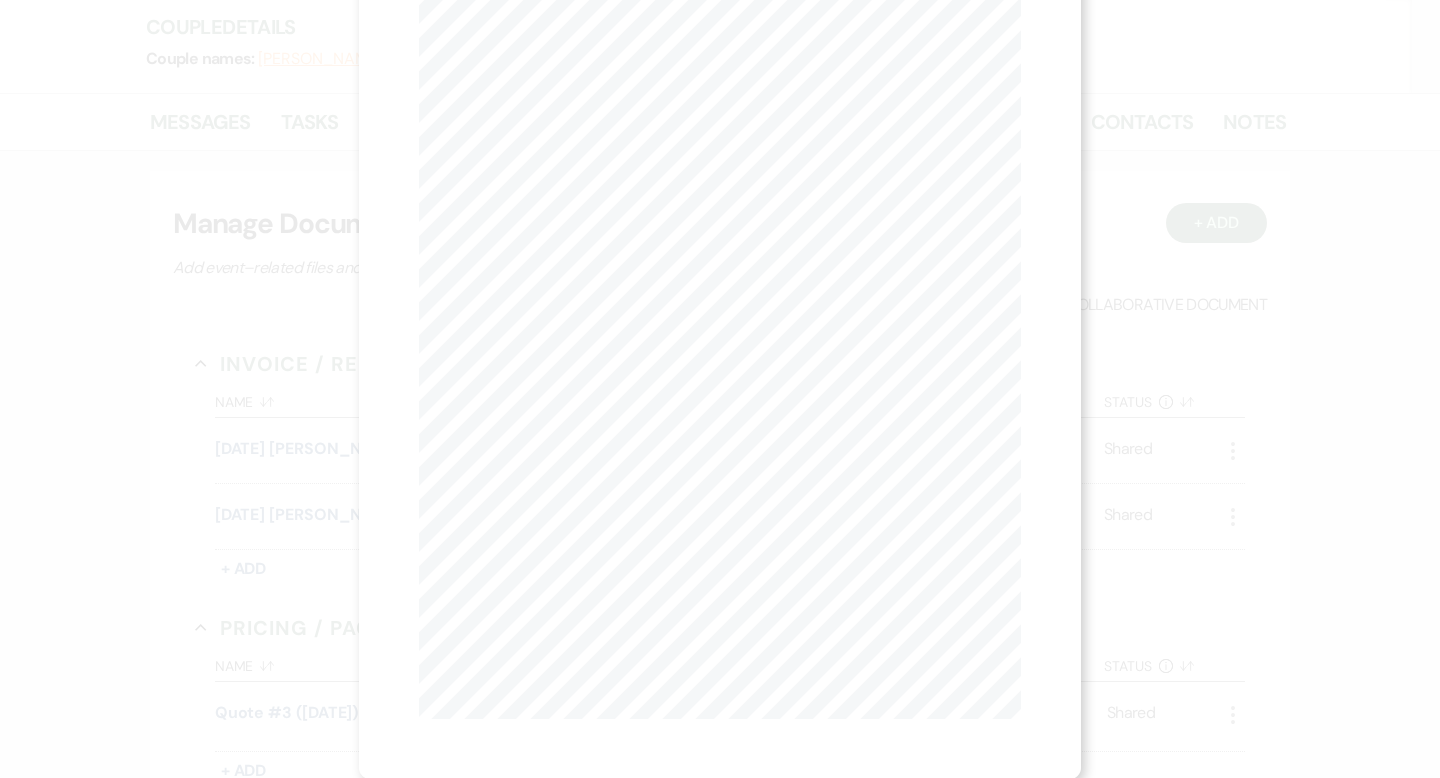 scroll, scrollTop: 0, scrollLeft: 0, axis: both 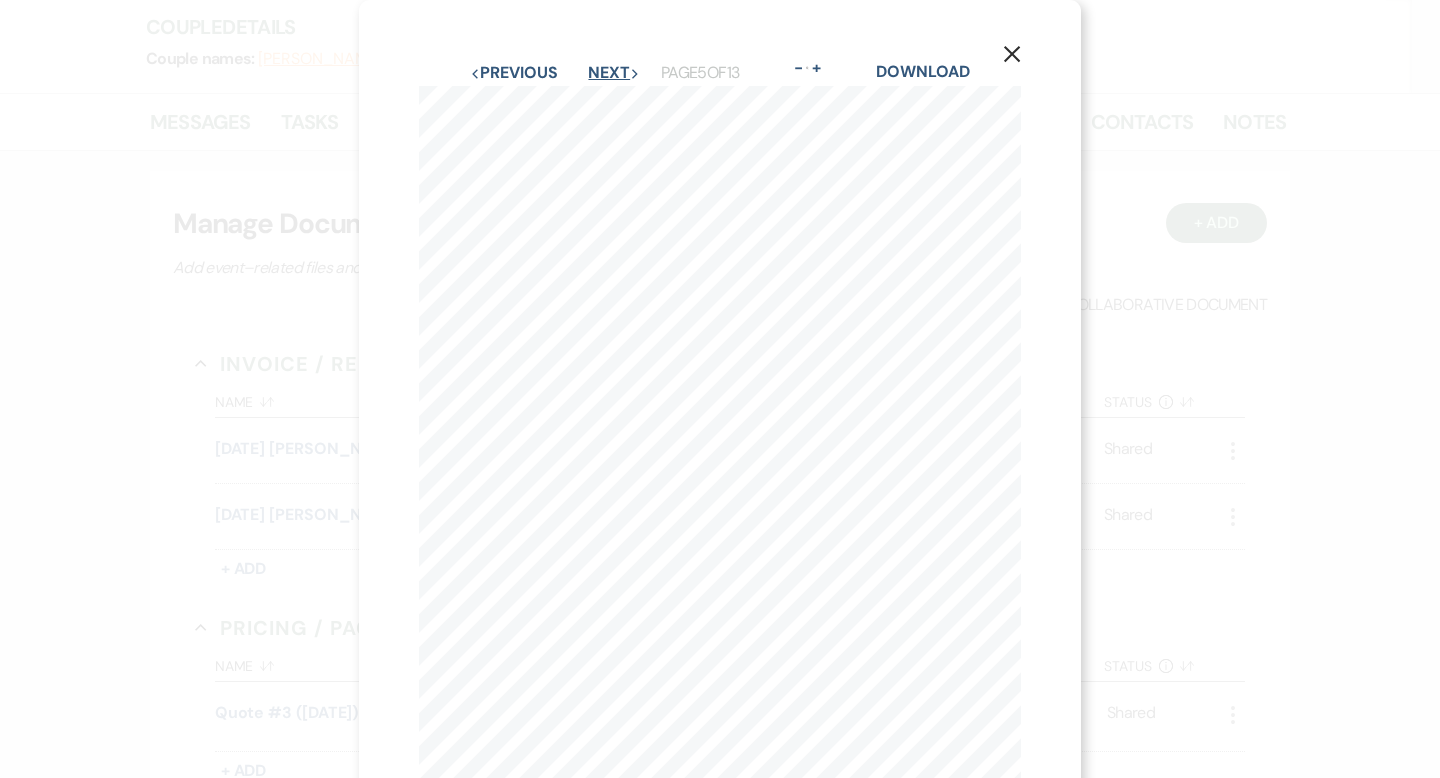 click on "Next  Next" at bounding box center [614, 73] 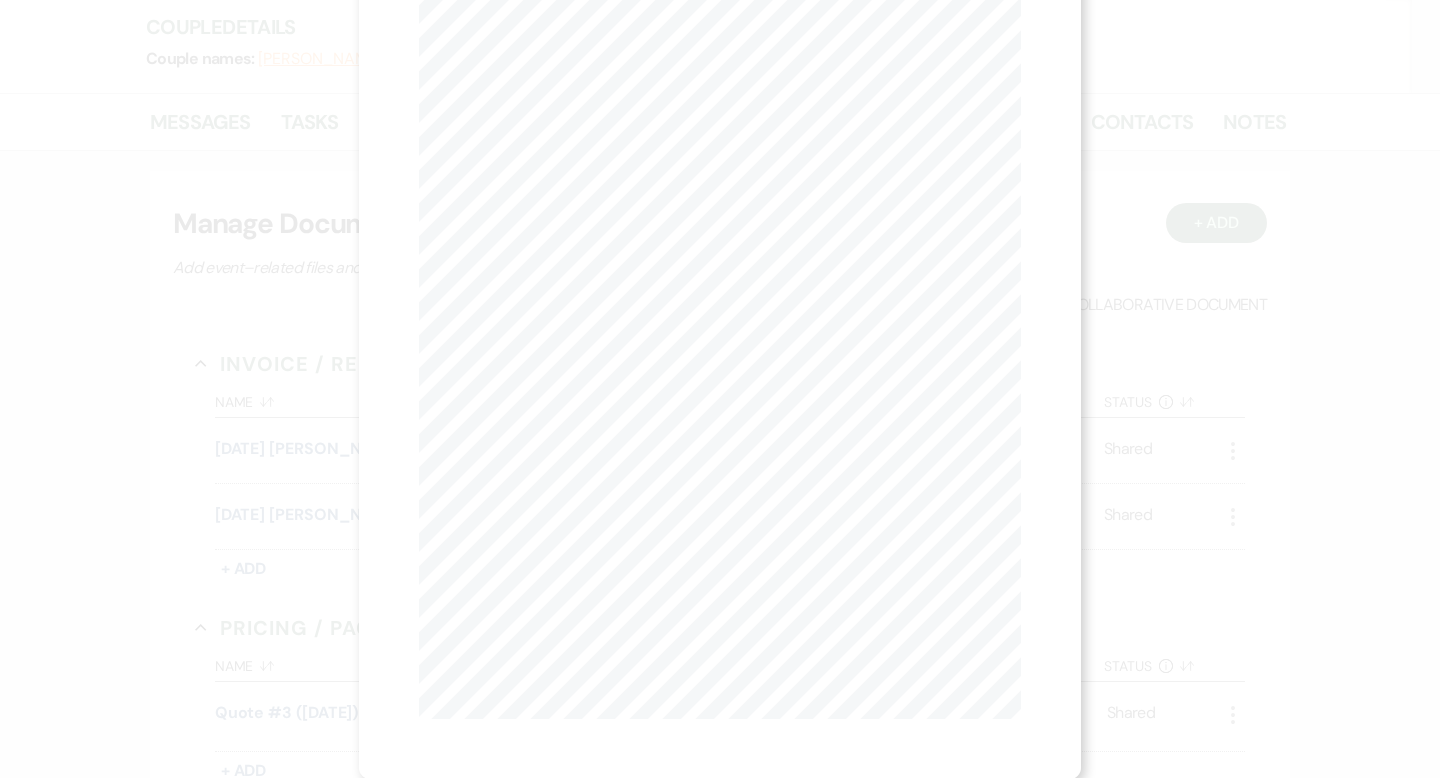 scroll, scrollTop: 0, scrollLeft: 0, axis: both 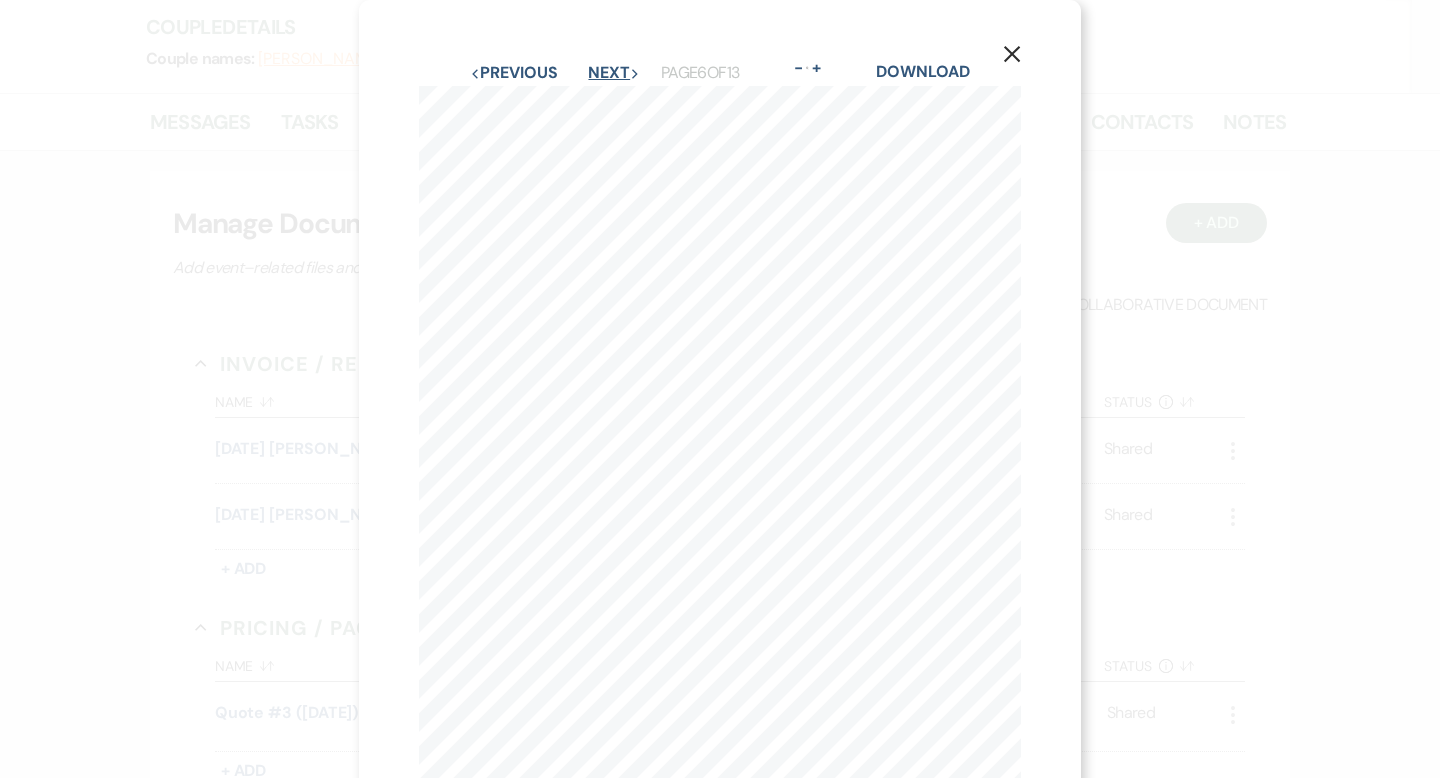 click on "Next  Next" at bounding box center (614, 73) 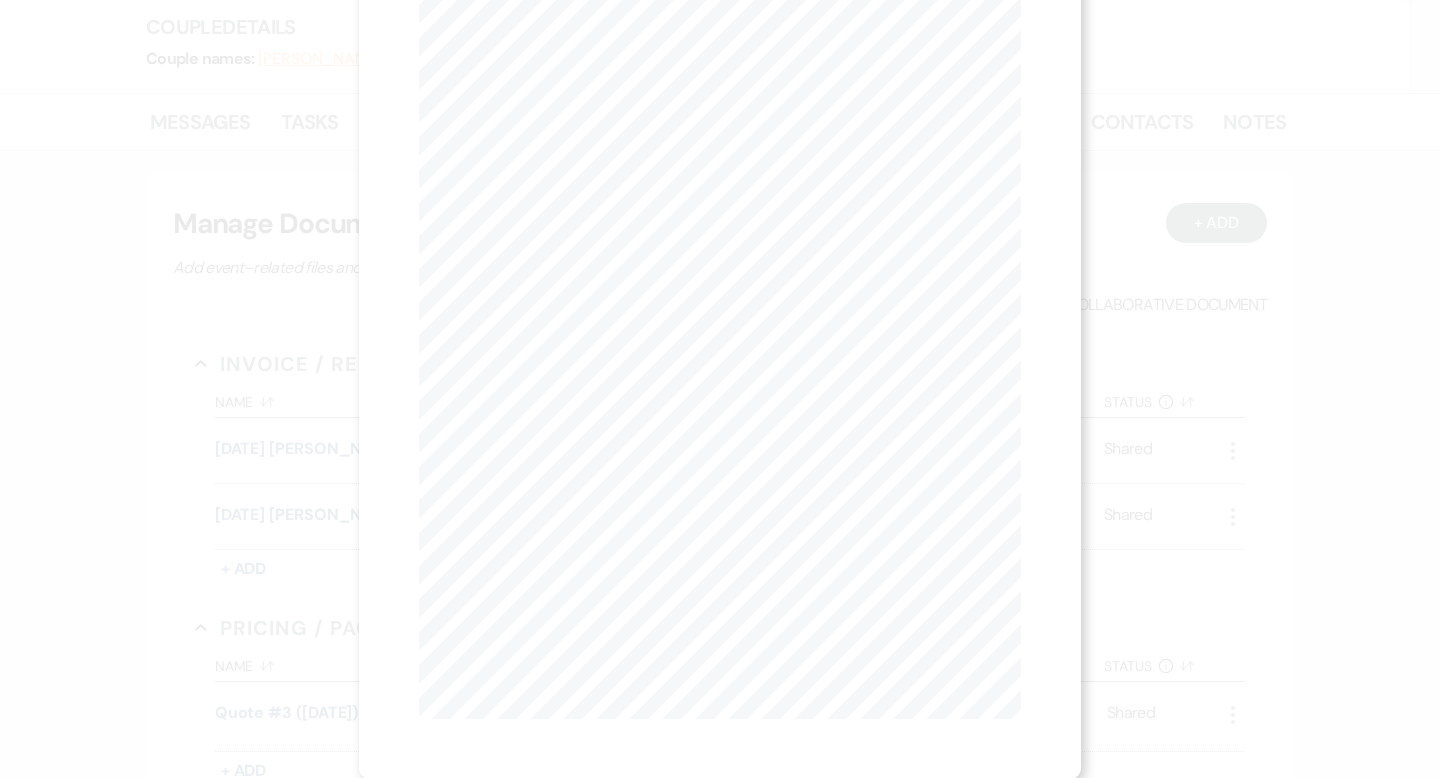 scroll, scrollTop: 0, scrollLeft: 0, axis: both 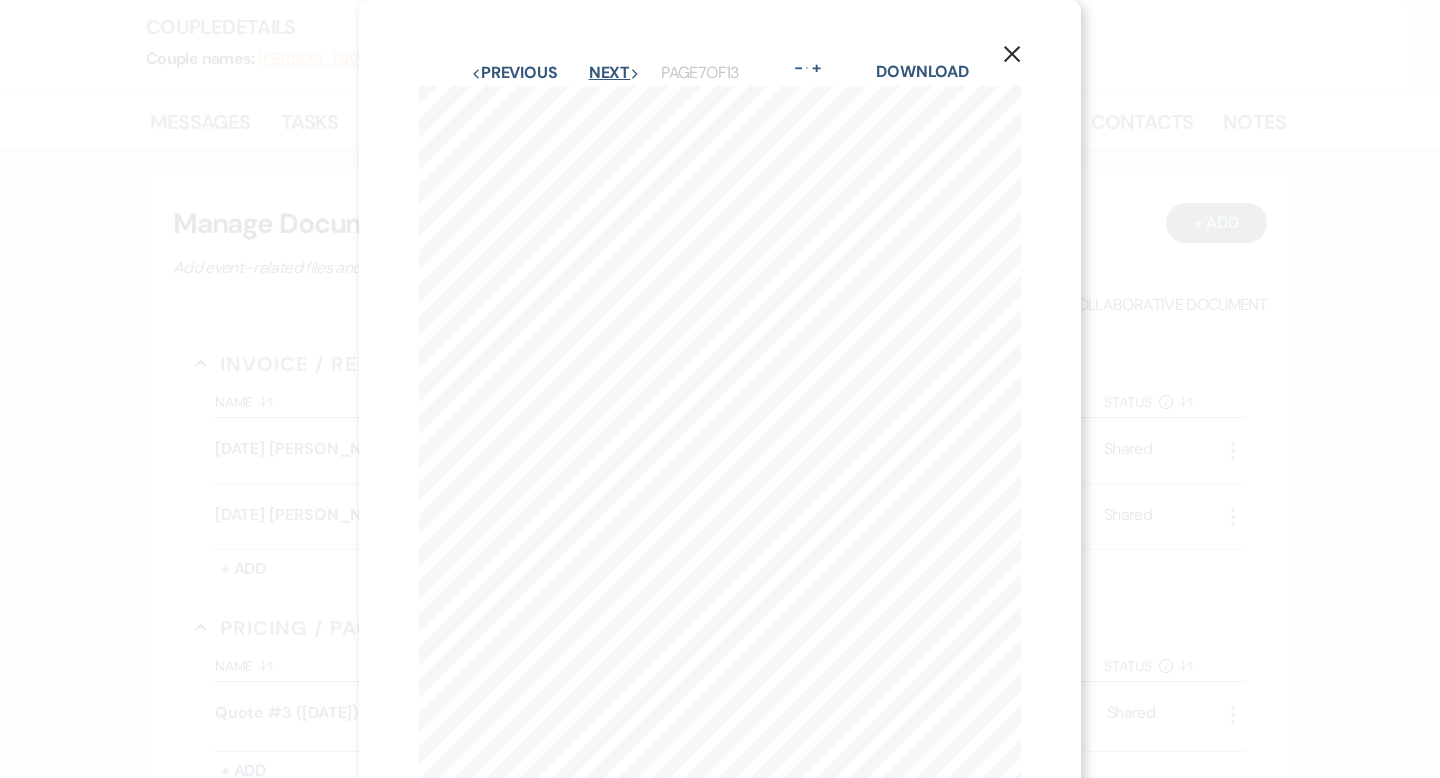 click on "Next  Next" at bounding box center [615, 73] 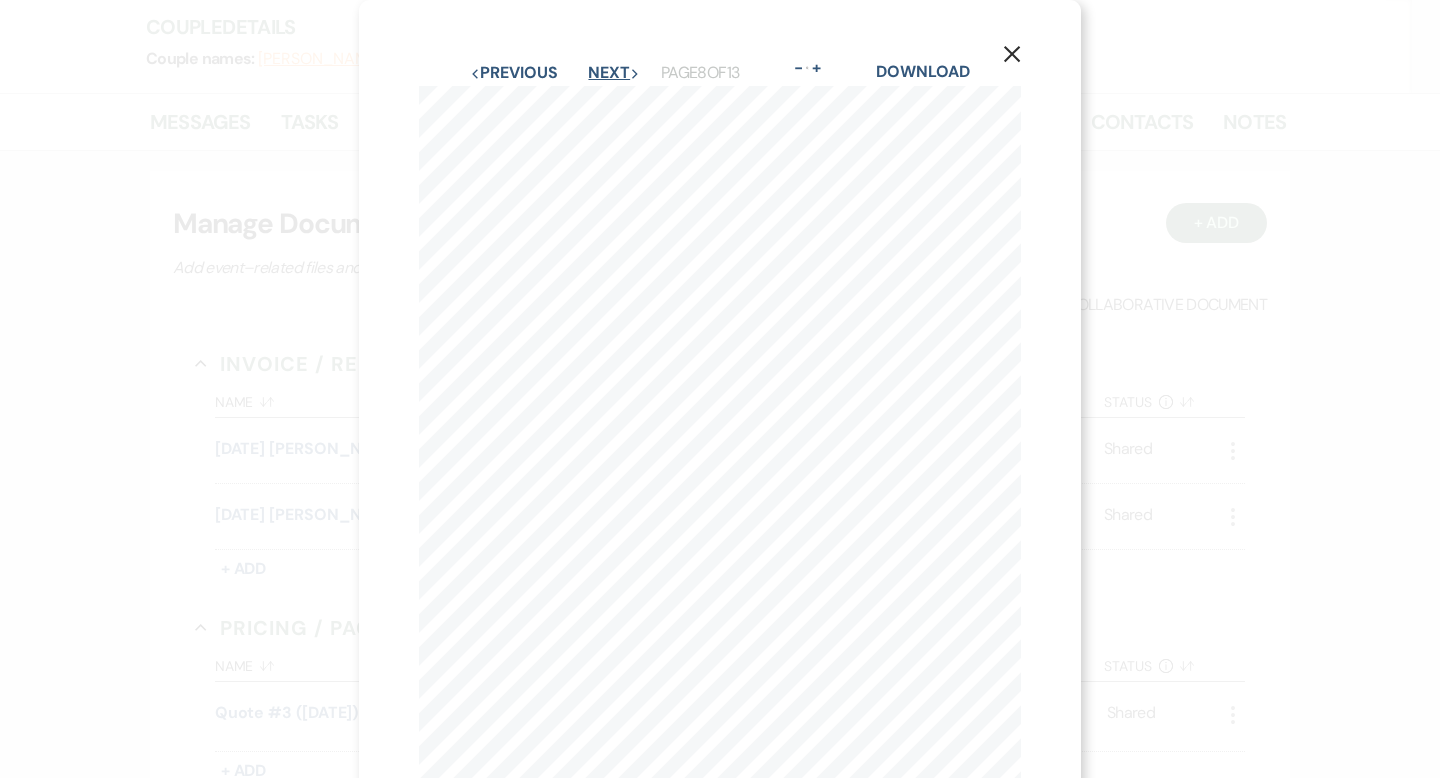 click on "Next  Next" at bounding box center [614, 73] 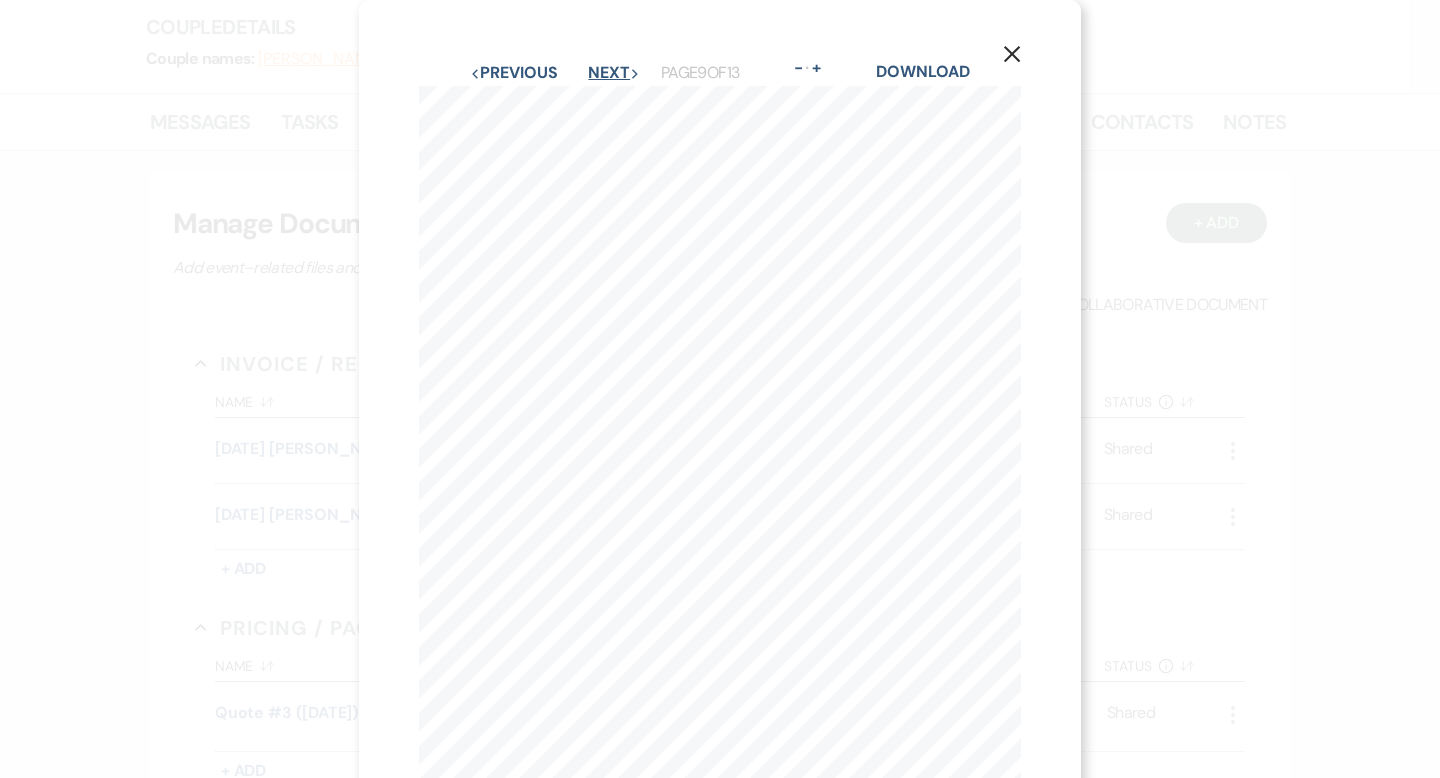 click on "Next  Next" at bounding box center (614, 73) 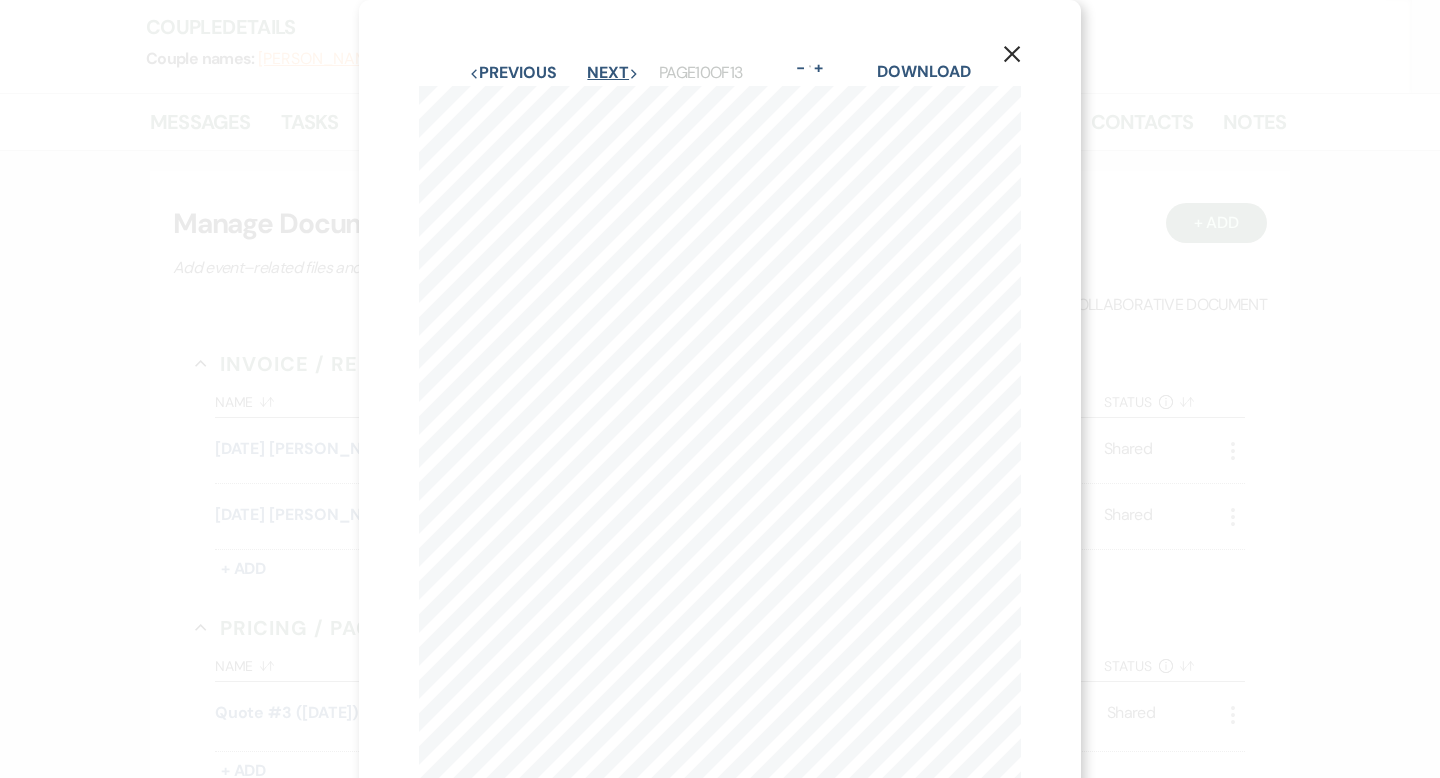 click on "Next  Next" at bounding box center [613, 73] 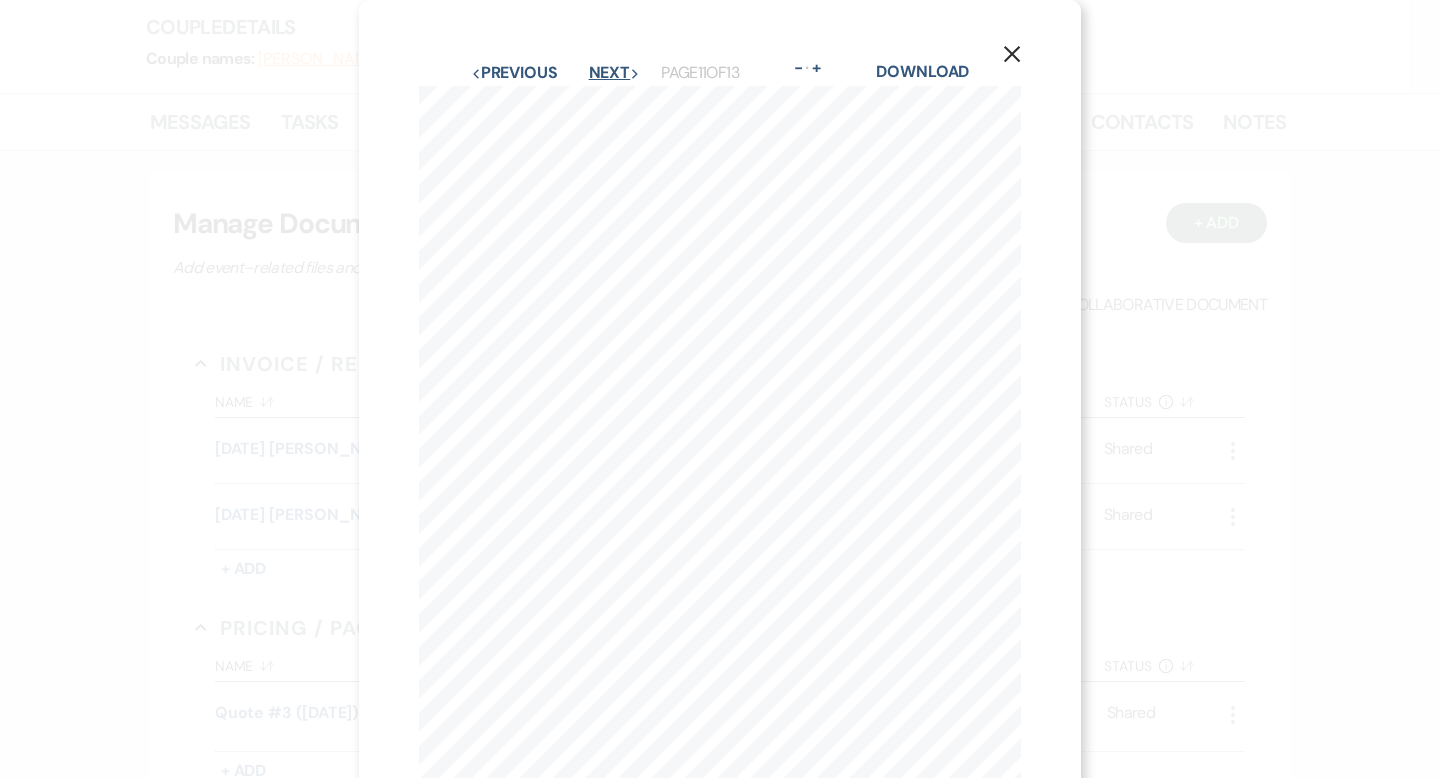 click on "Next  Next" at bounding box center [615, 73] 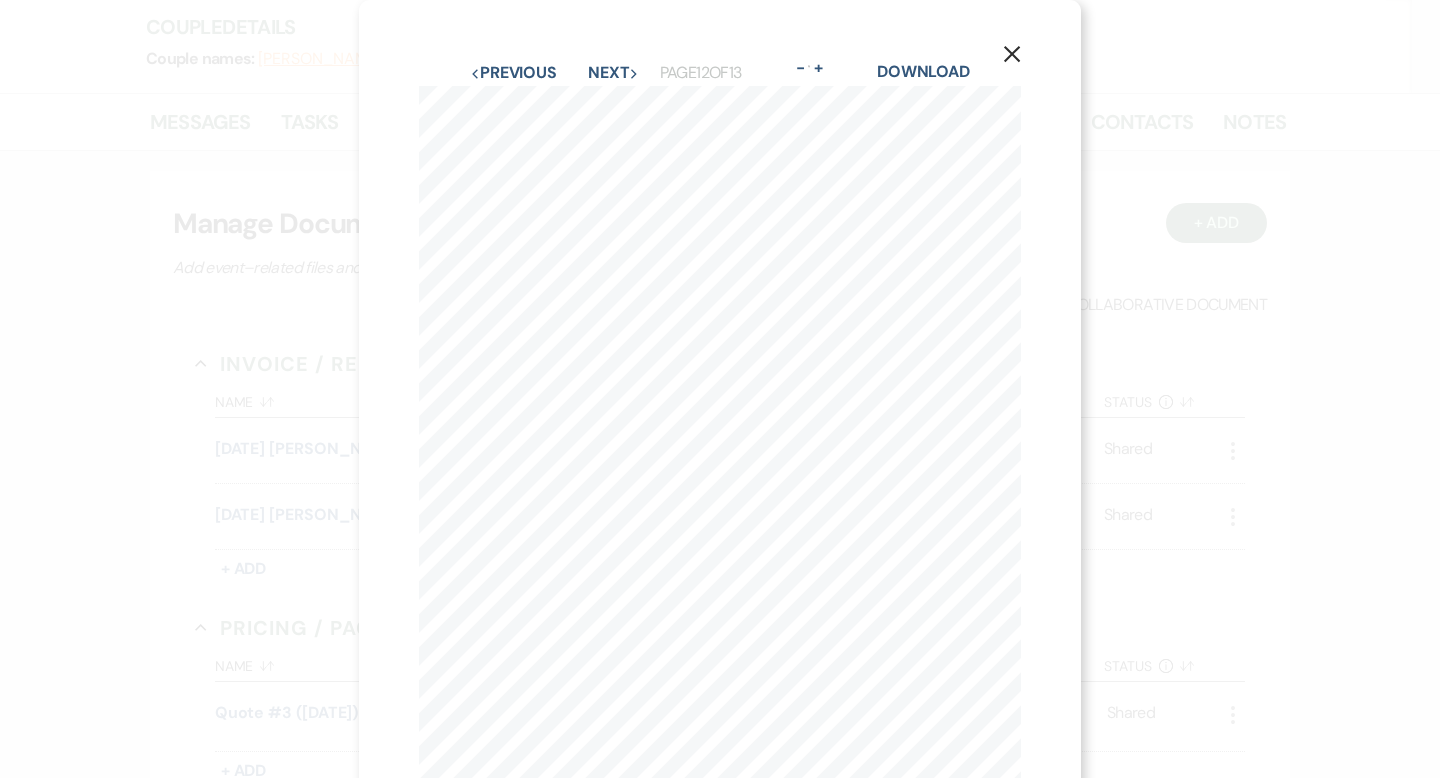 click on "X" 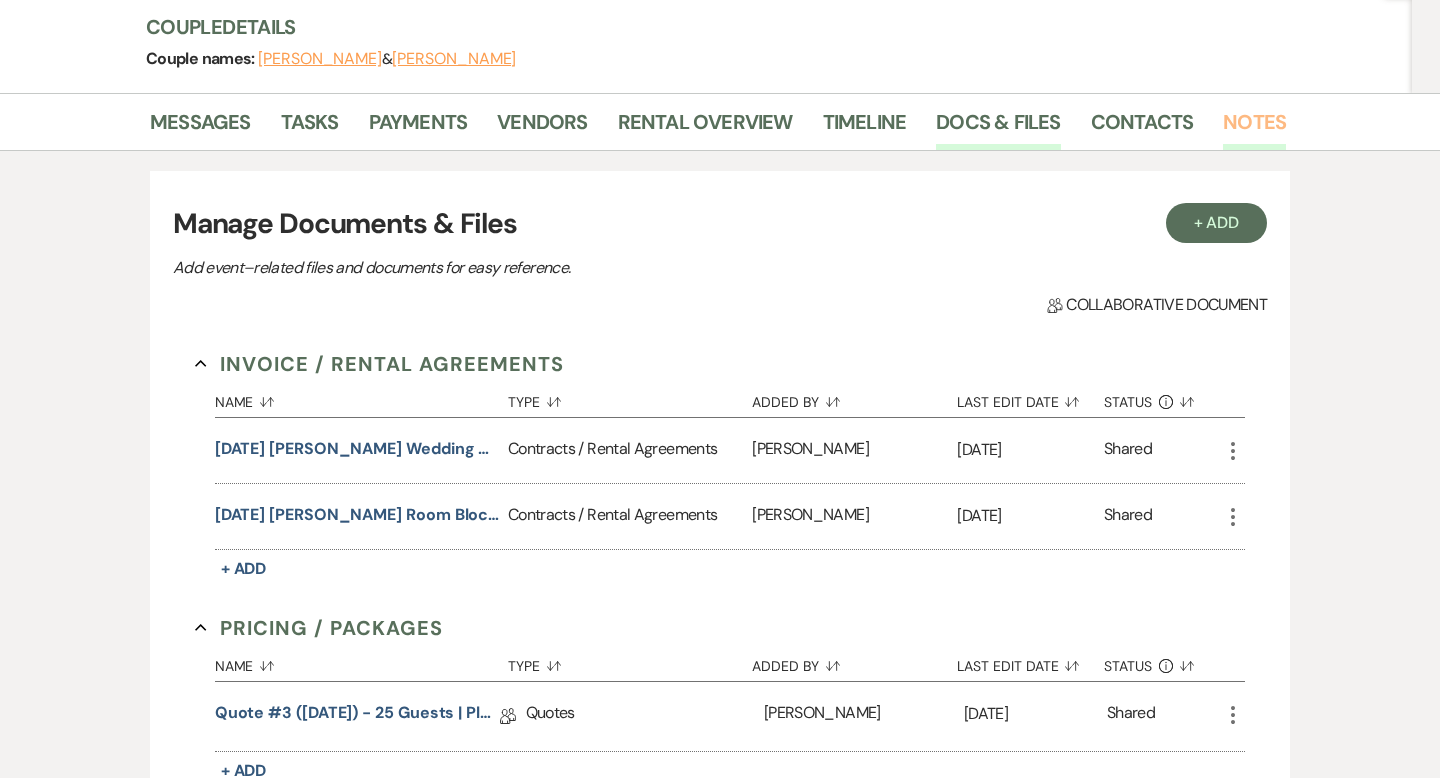 click on "Notes" at bounding box center (1254, 128) 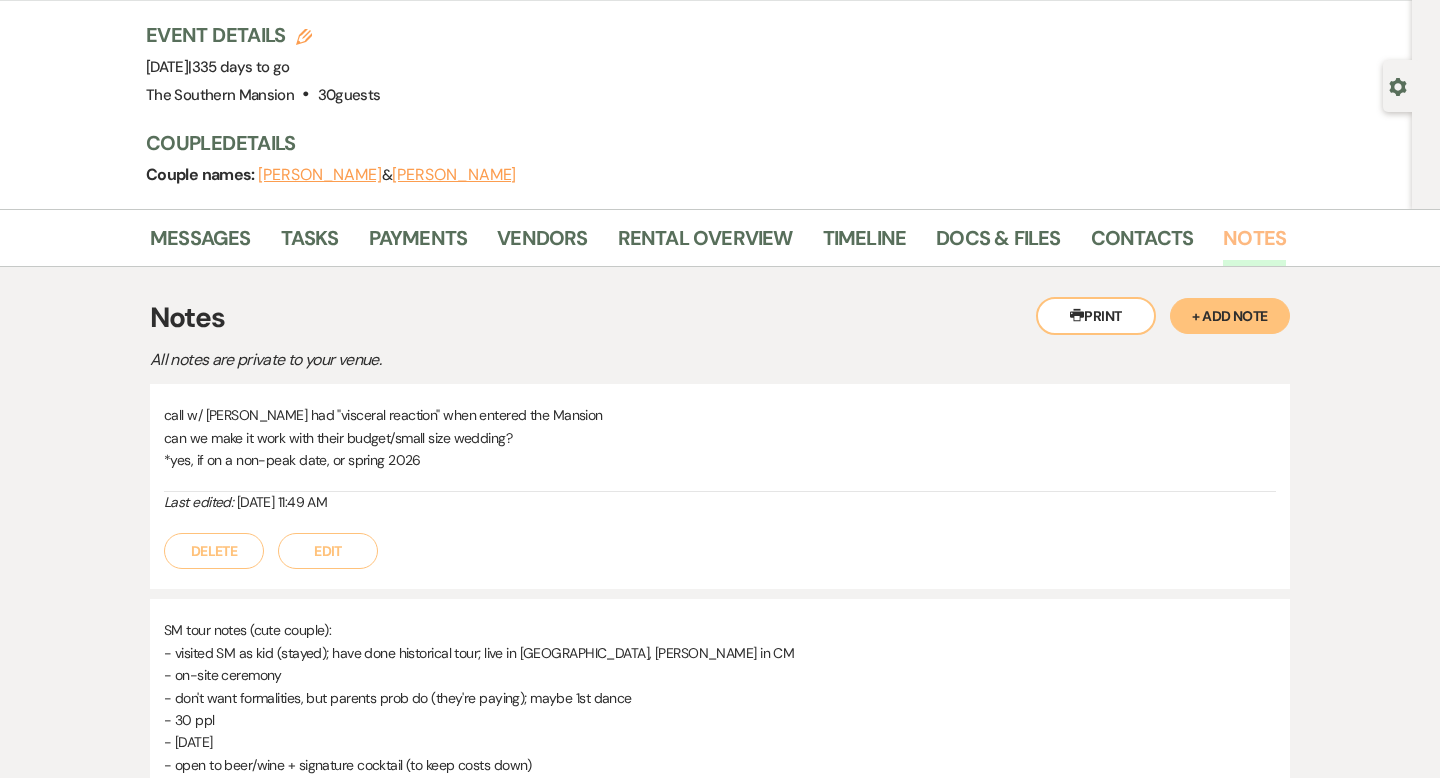 scroll, scrollTop: 0, scrollLeft: 0, axis: both 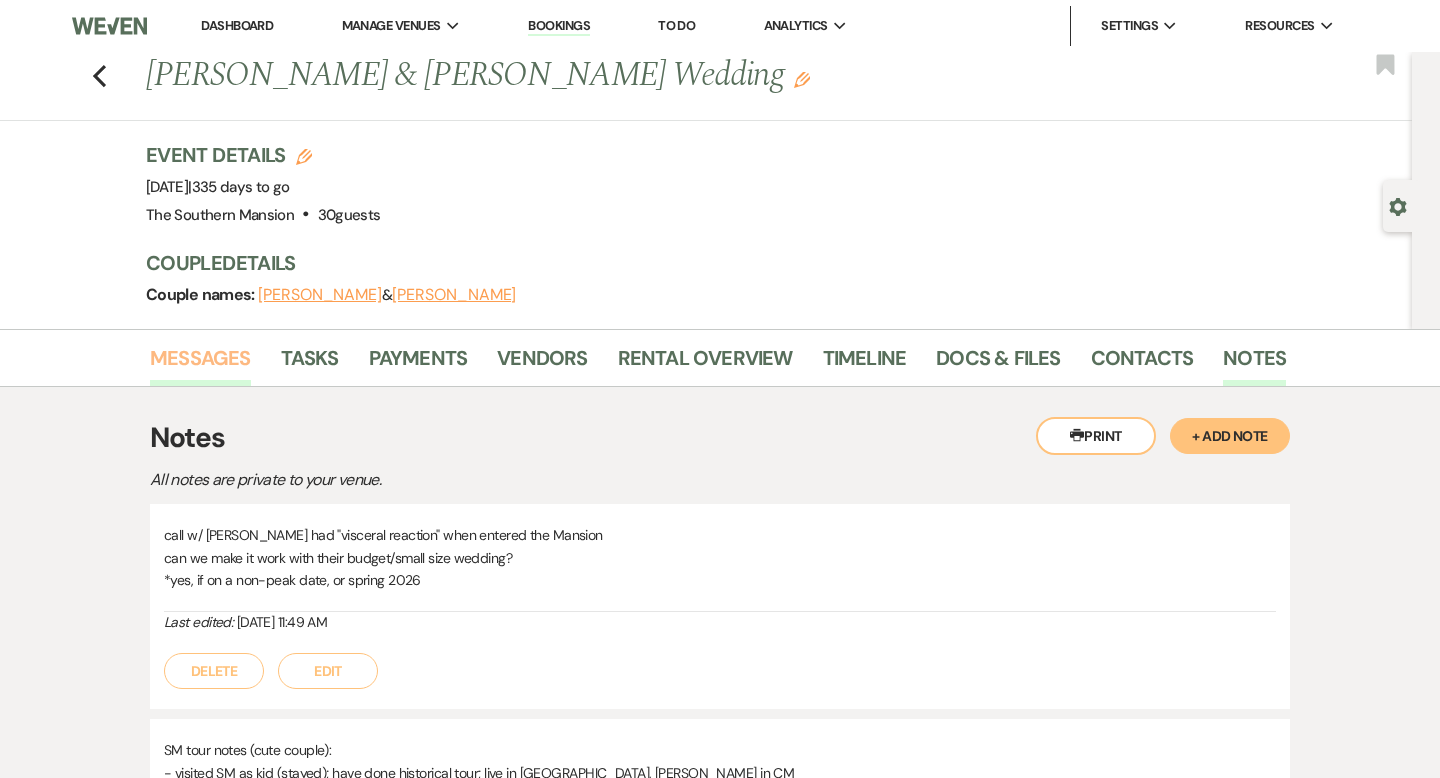 click on "Messages" at bounding box center [200, 364] 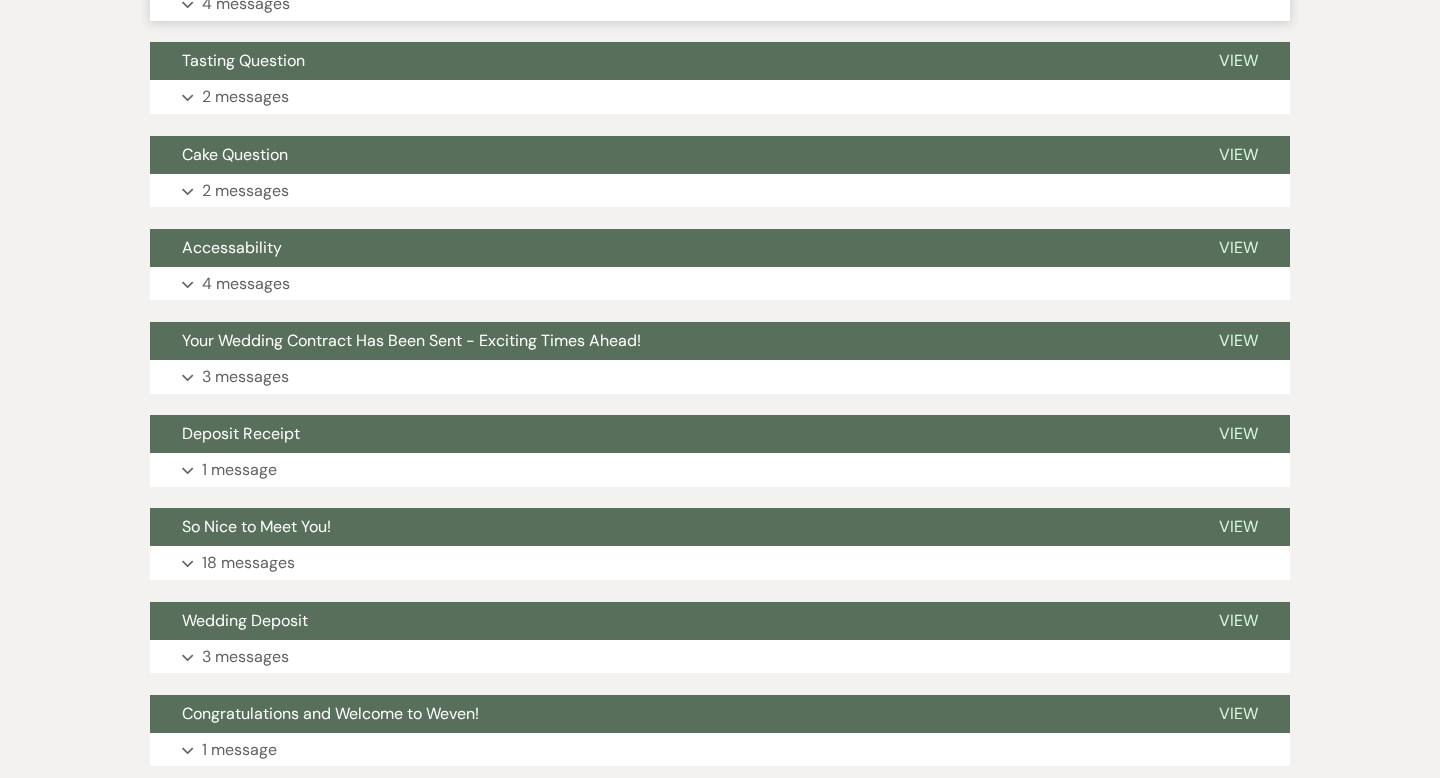 scroll, scrollTop: 628, scrollLeft: 0, axis: vertical 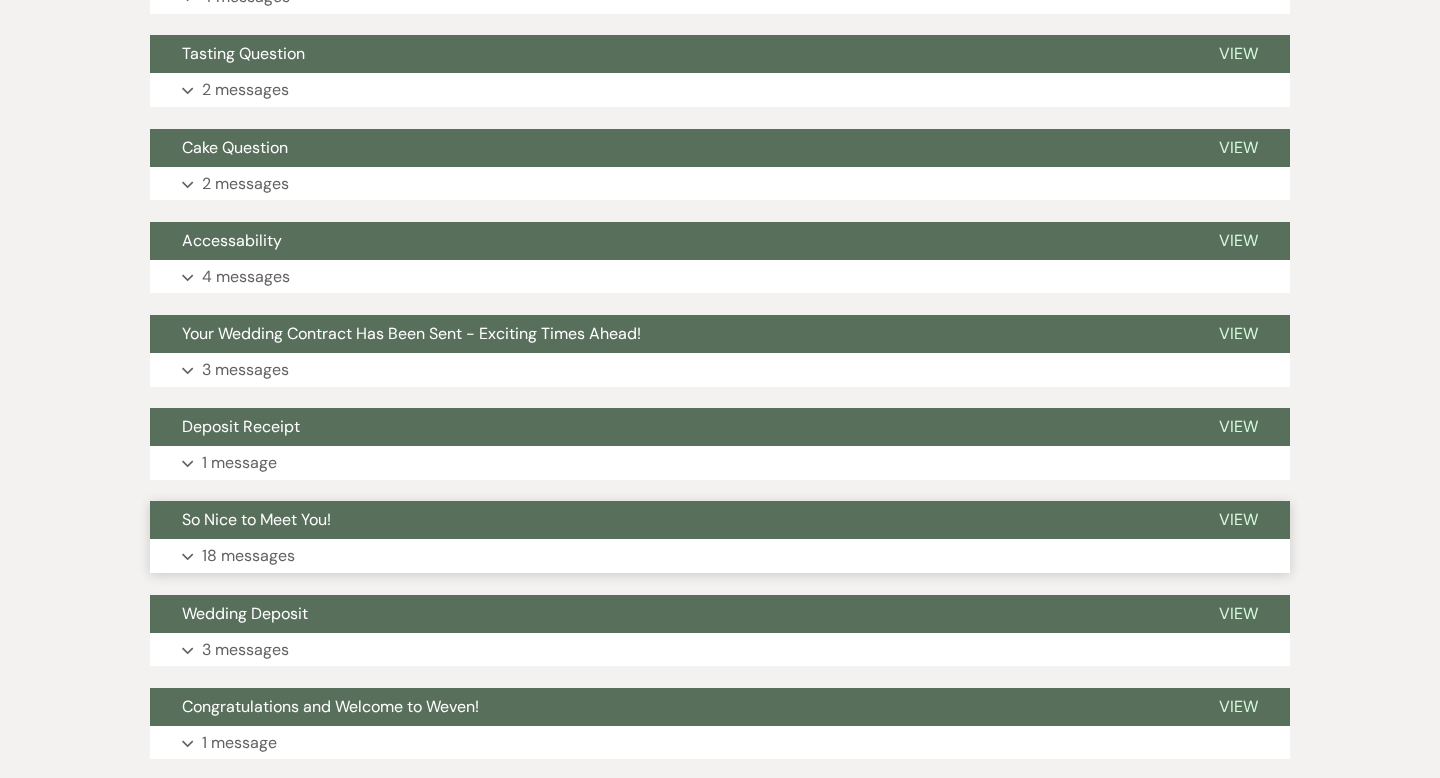 click on "Expand 18 messages" at bounding box center [720, 556] 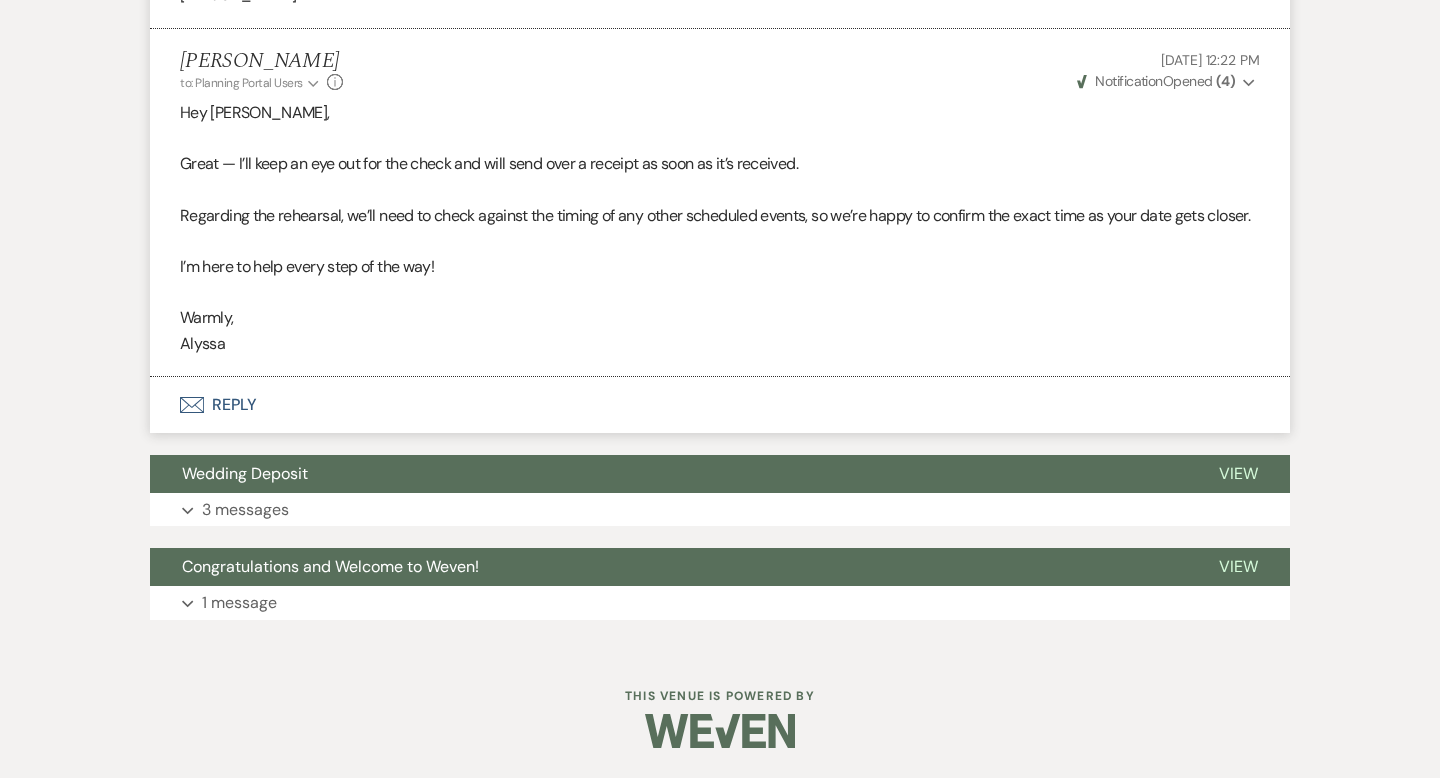scroll, scrollTop: 7336, scrollLeft: 0, axis: vertical 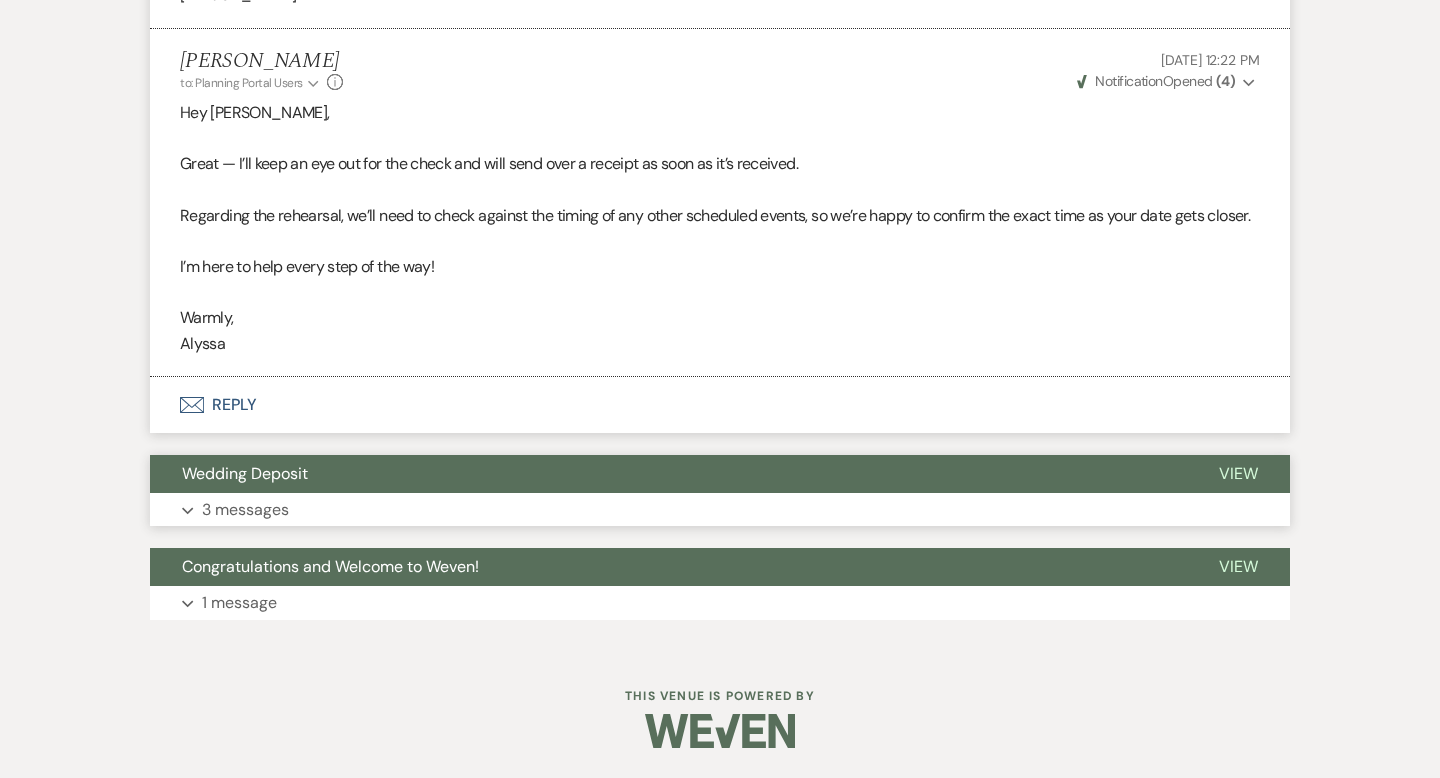 click on "Expand 3 messages" at bounding box center [720, 510] 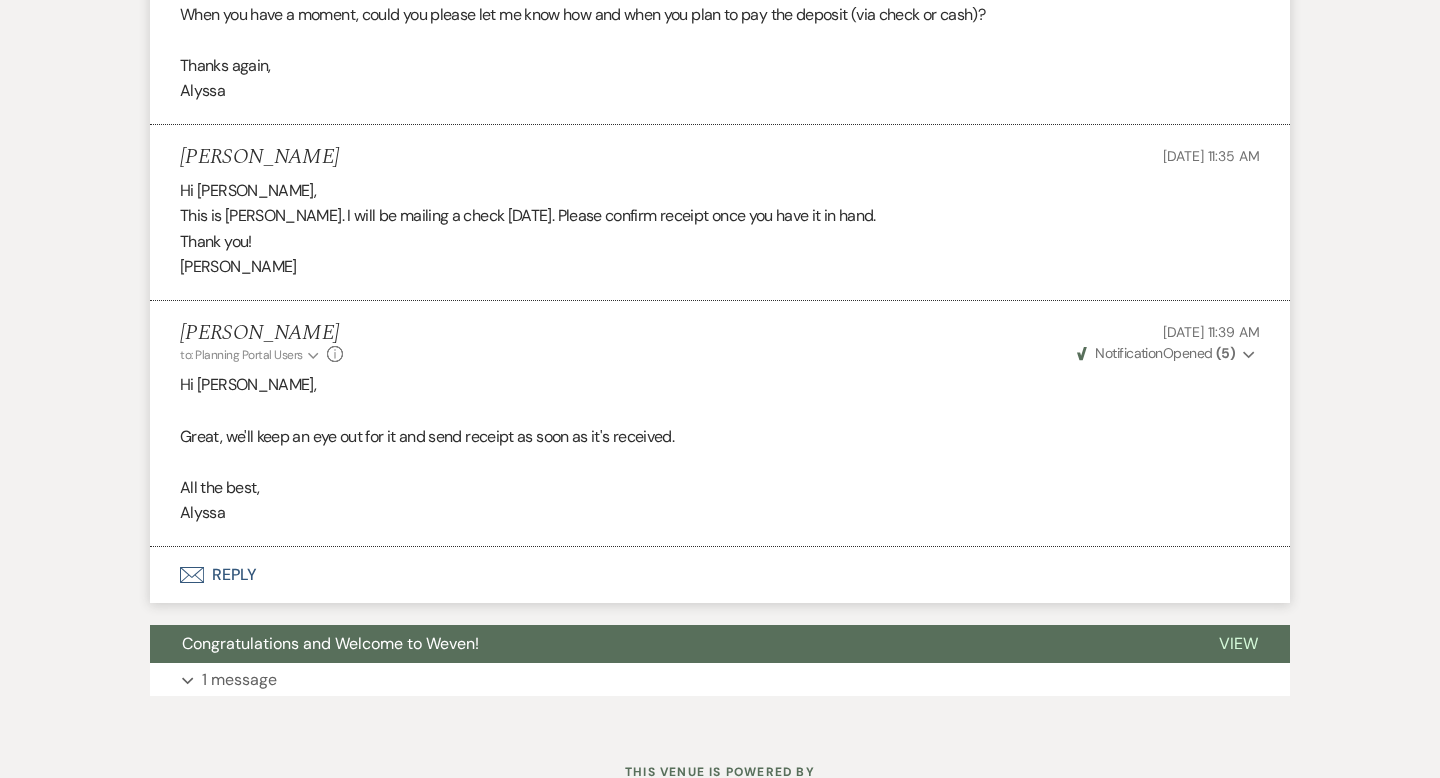 scroll, scrollTop: 8096, scrollLeft: 0, axis: vertical 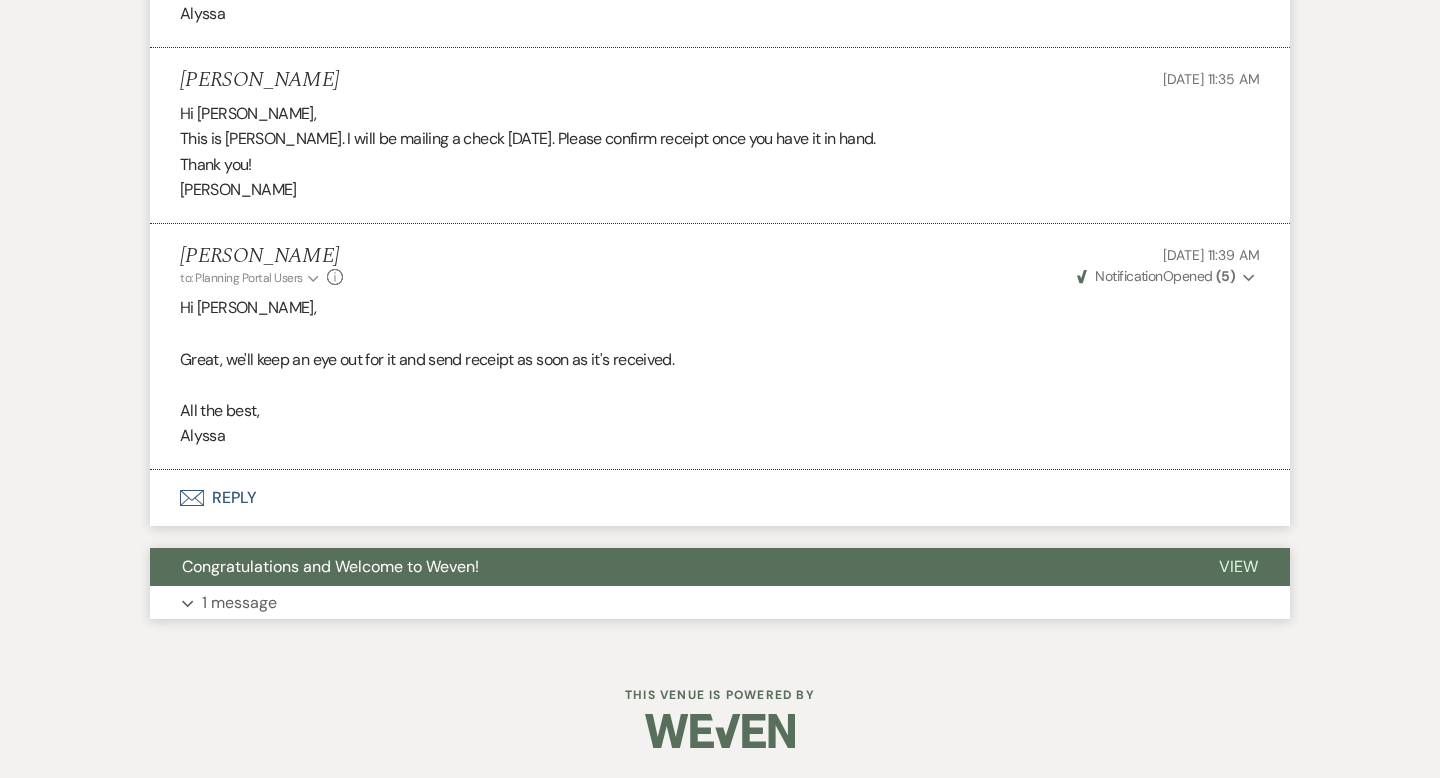 click on "Expand 1 message" at bounding box center [720, 603] 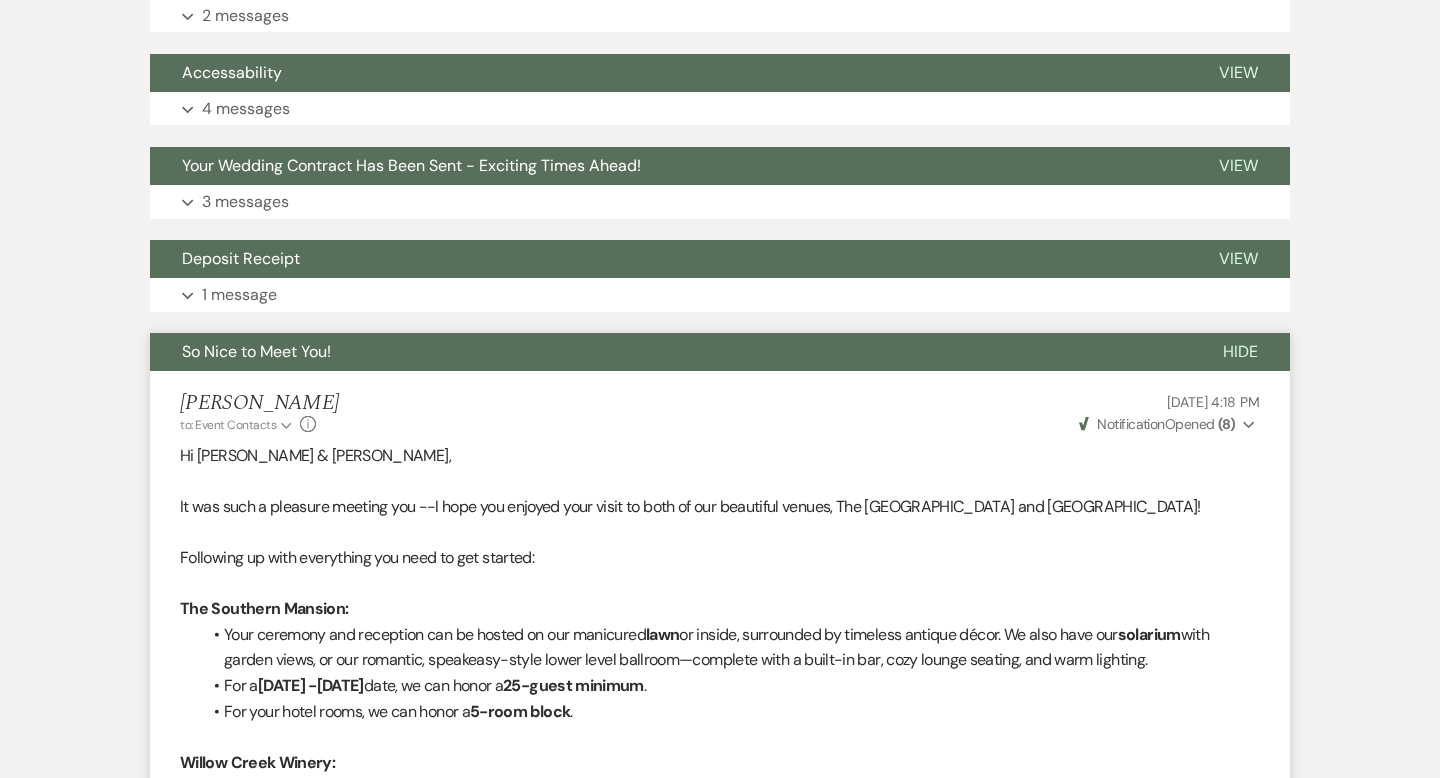 scroll, scrollTop: 795, scrollLeft: 0, axis: vertical 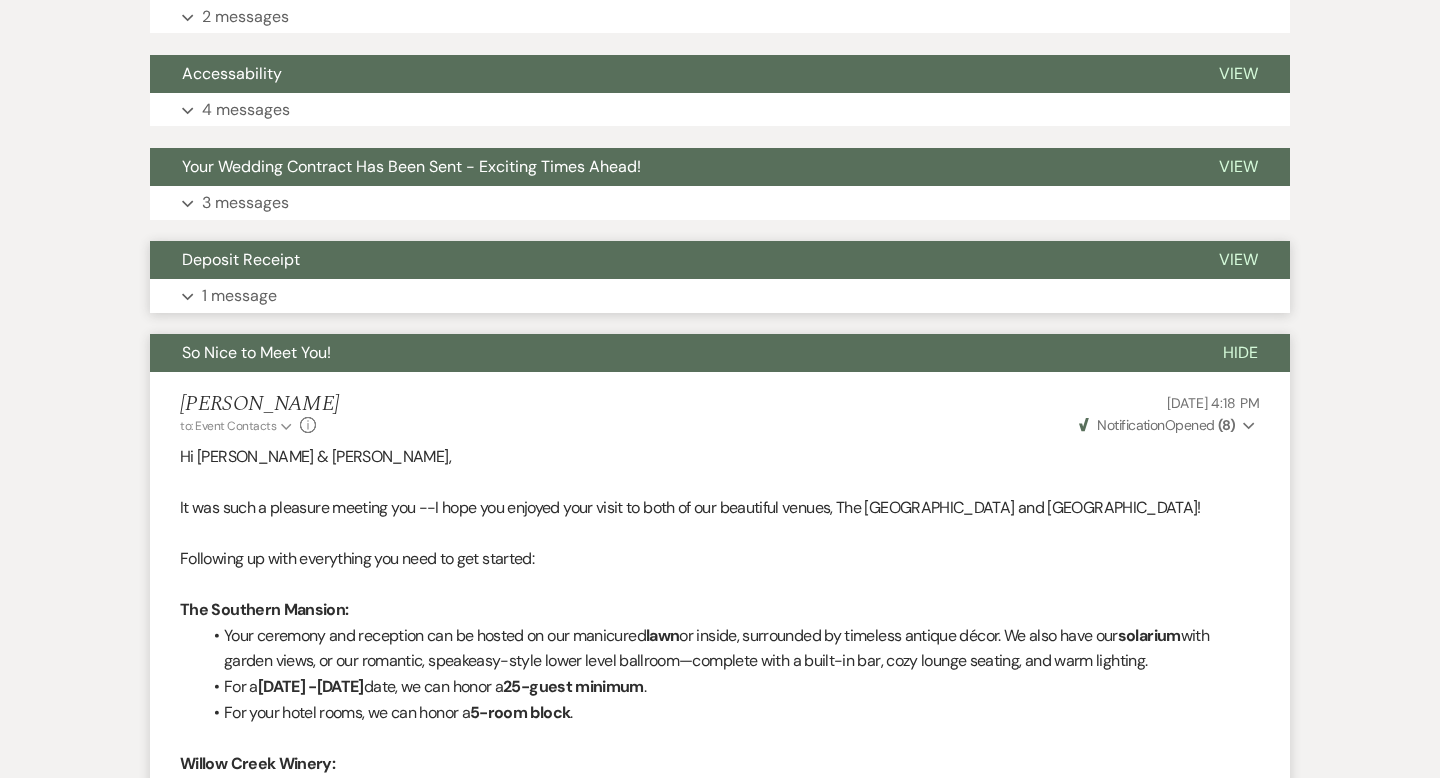 click on "Expand 1 message" at bounding box center (720, 296) 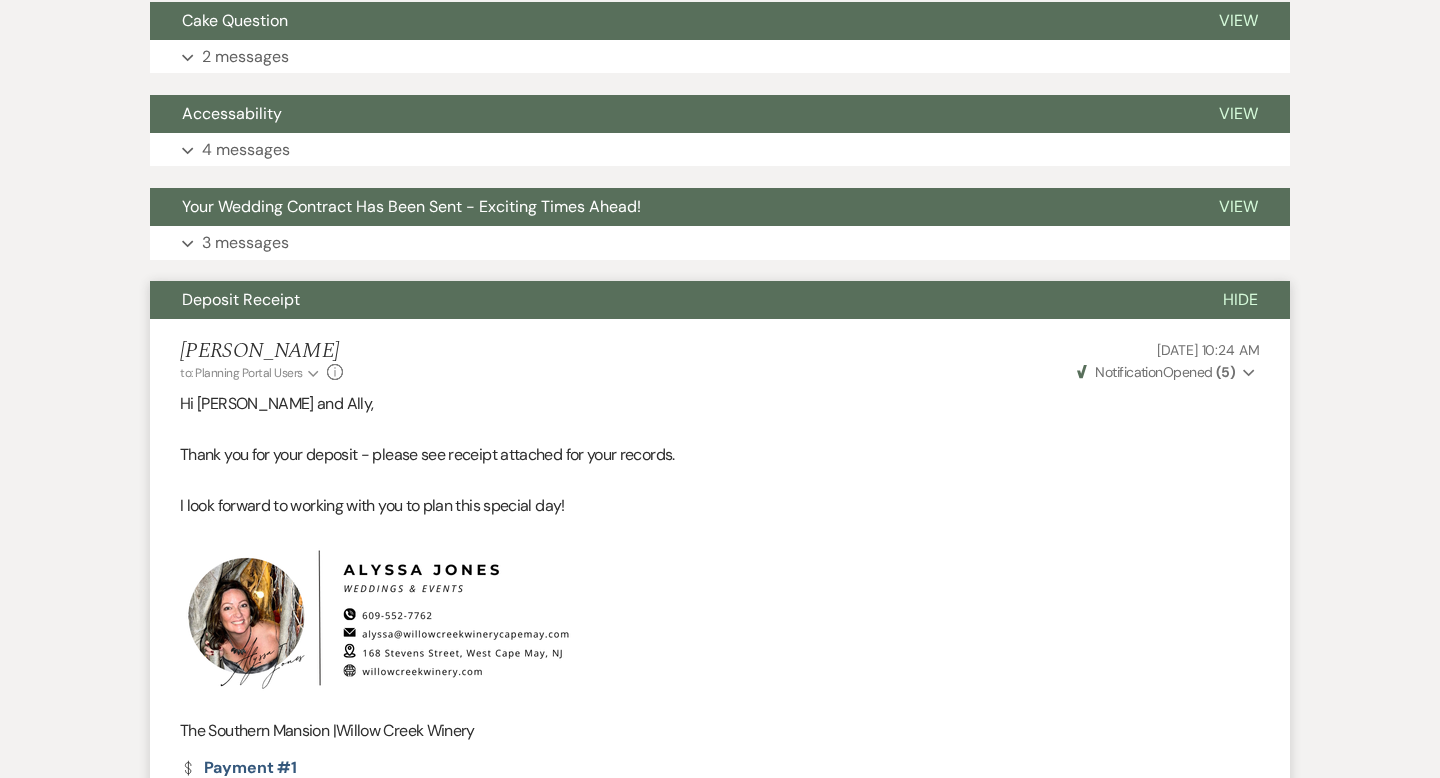 scroll, scrollTop: 707, scrollLeft: 0, axis: vertical 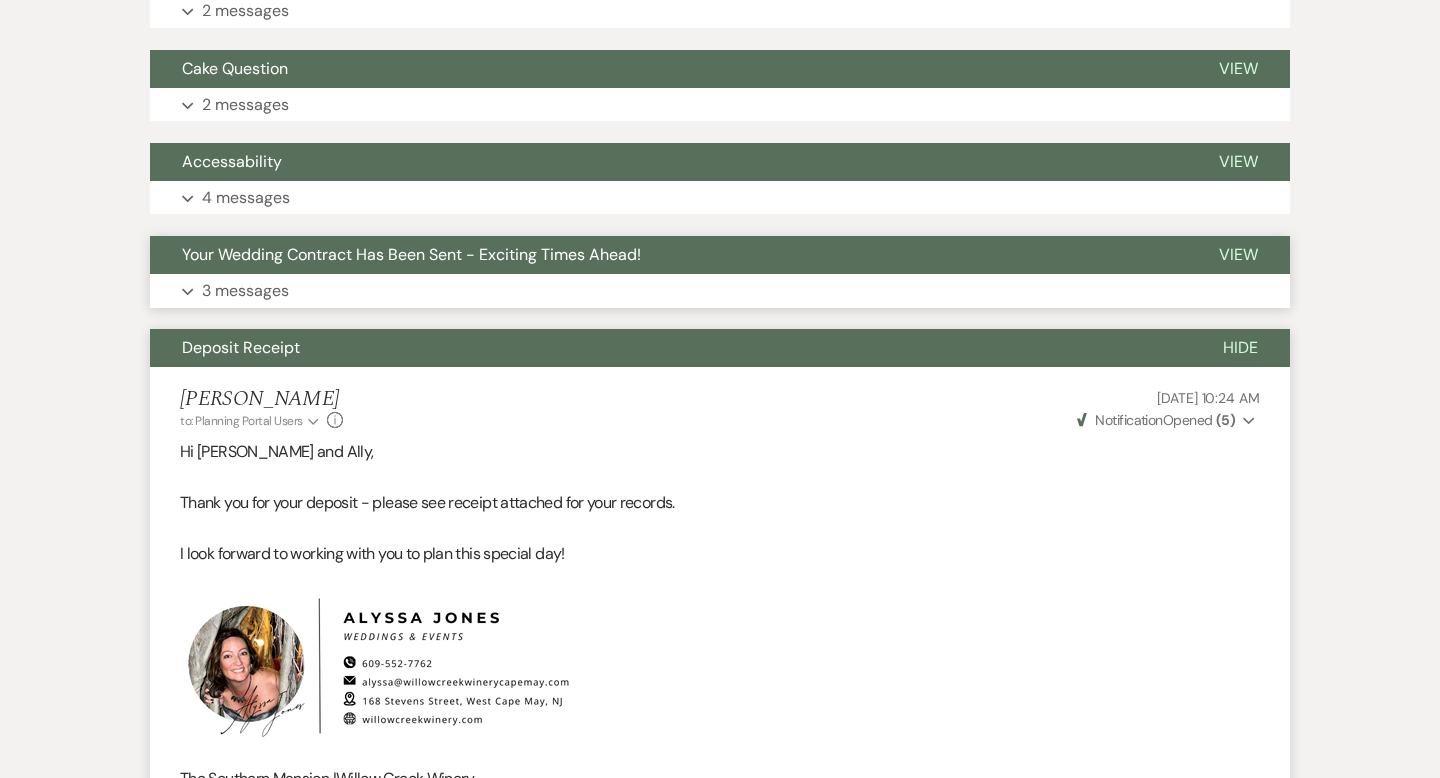 click on "Expand 3 messages" at bounding box center (720, 291) 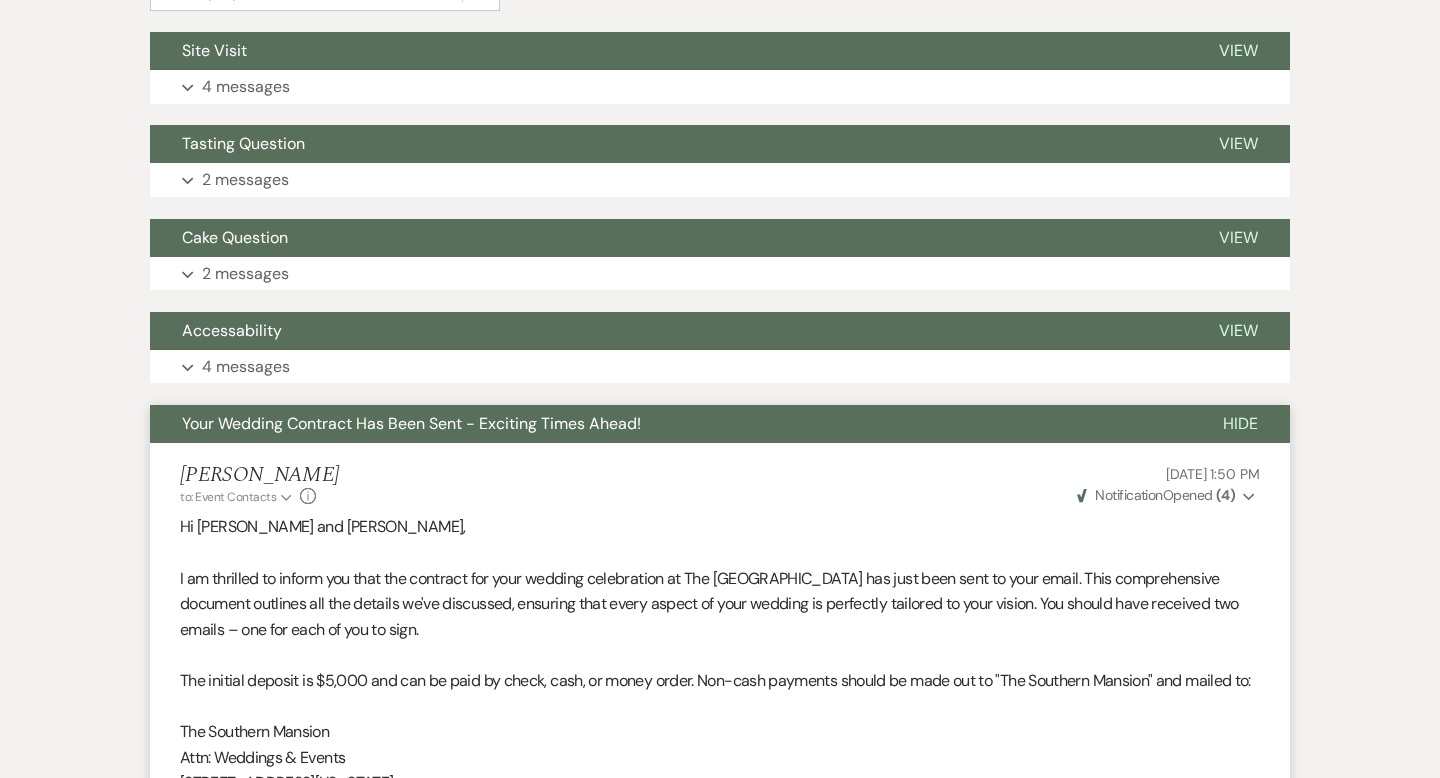 scroll, scrollTop: 528, scrollLeft: 0, axis: vertical 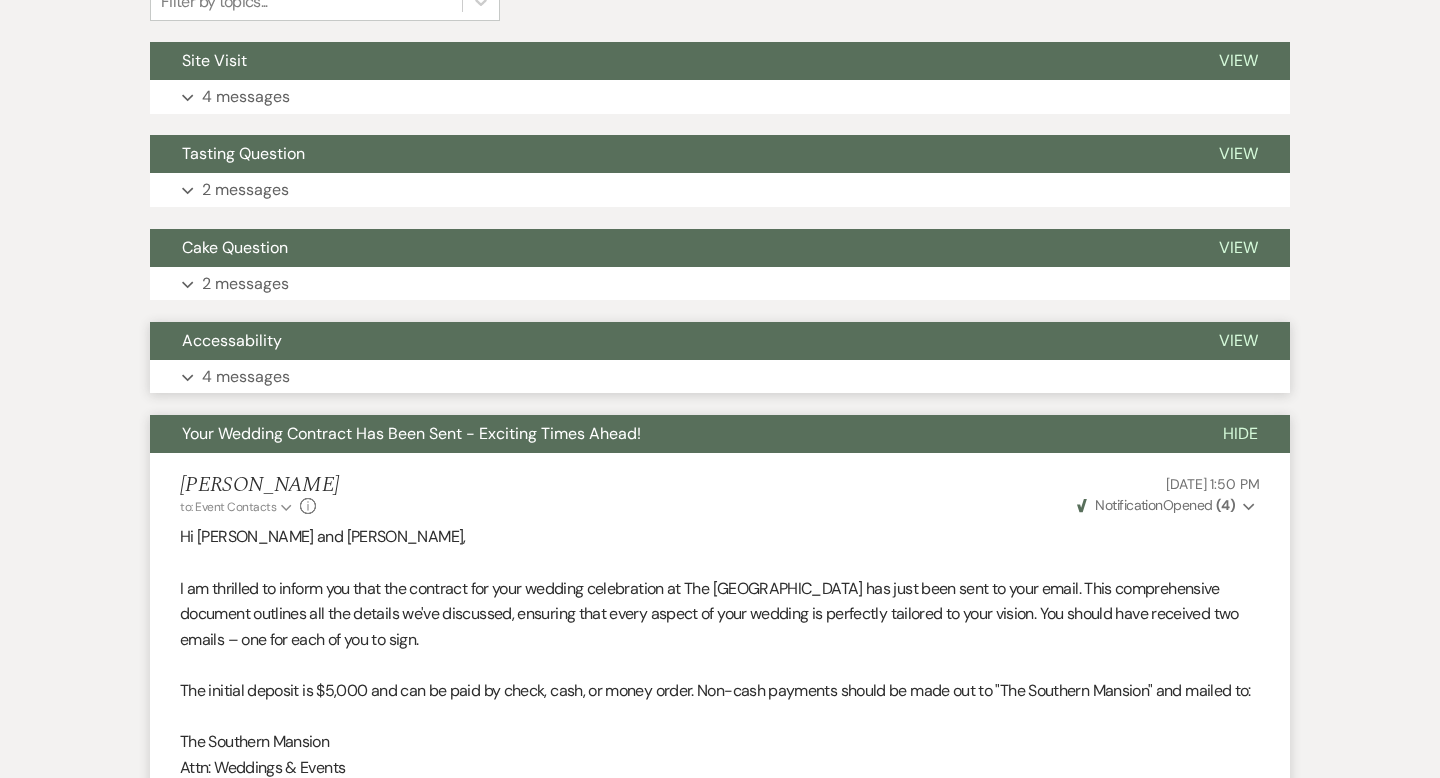 click on "Expand 4 messages" at bounding box center [720, 377] 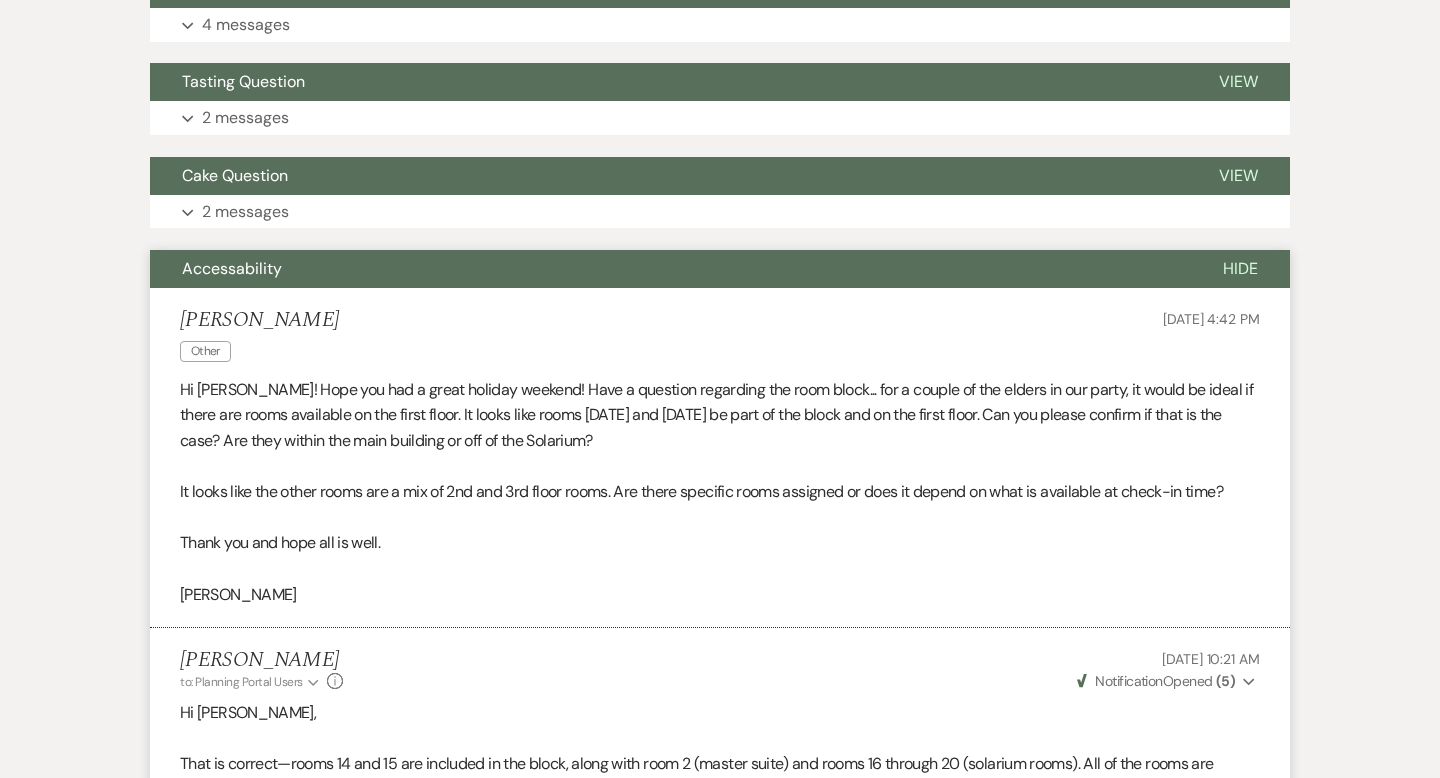 scroll, scrollTop: 460, scrollLeft: 0, axis: vertical 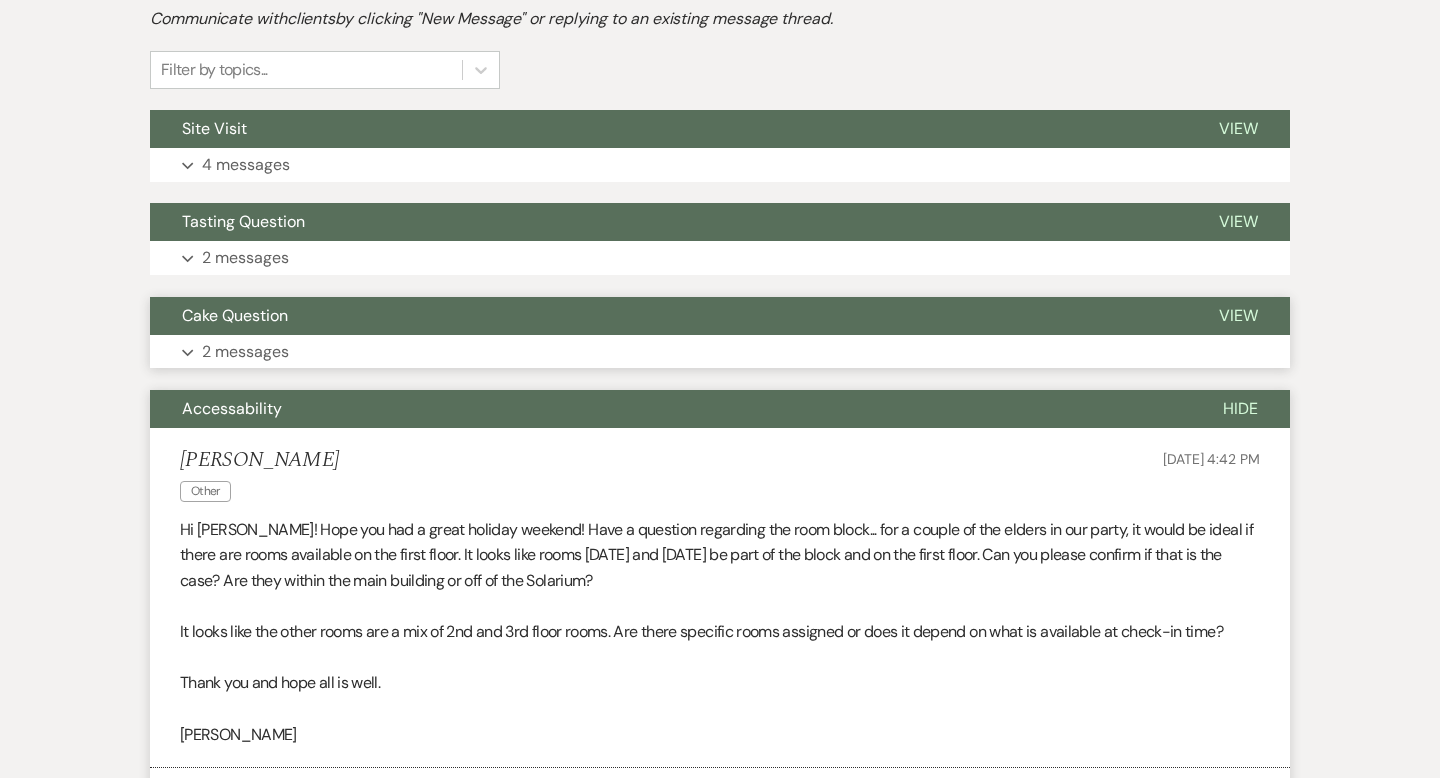 click on "Expand 2 messages" at bounding box center [720, 352] 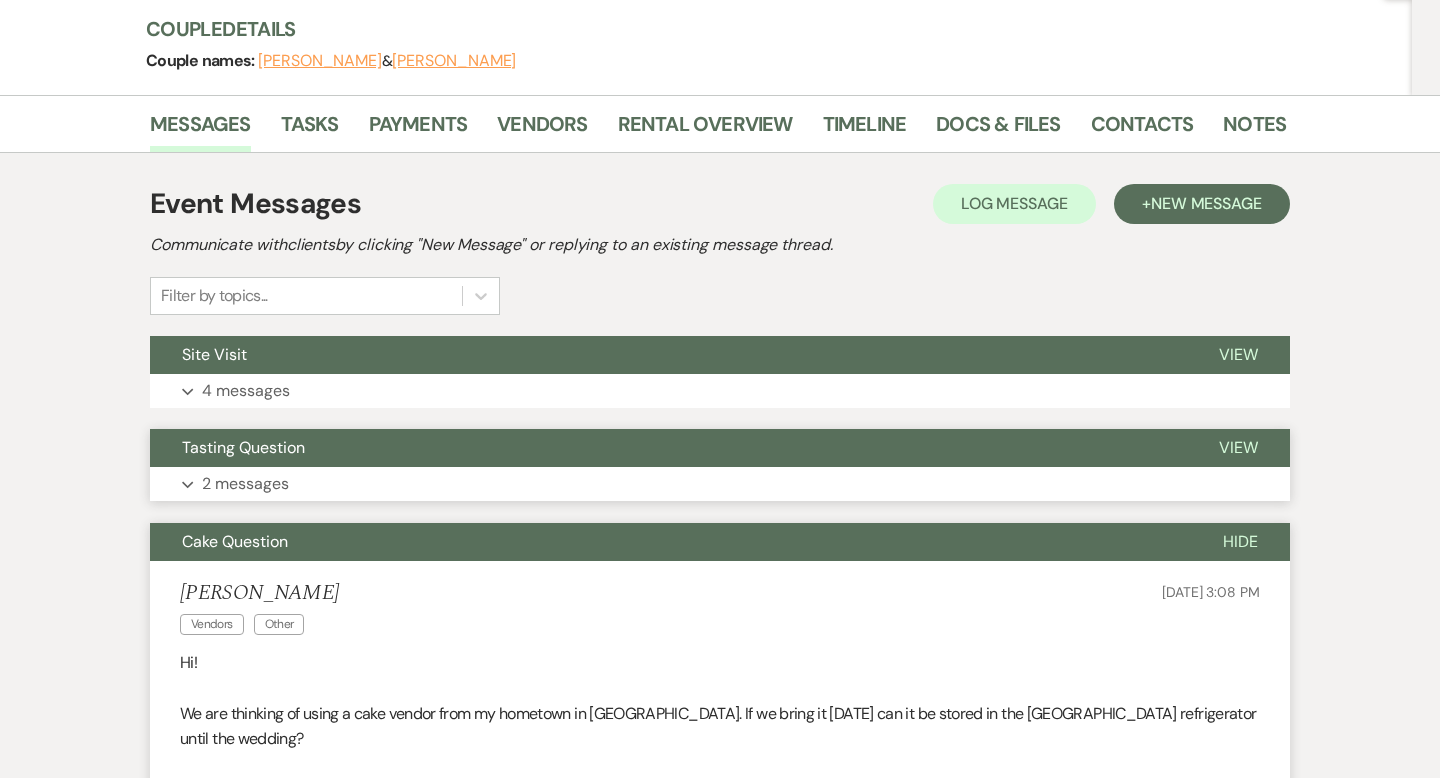 scroll, scrollTop: 218, scrollLeft: 0, axis: vertical 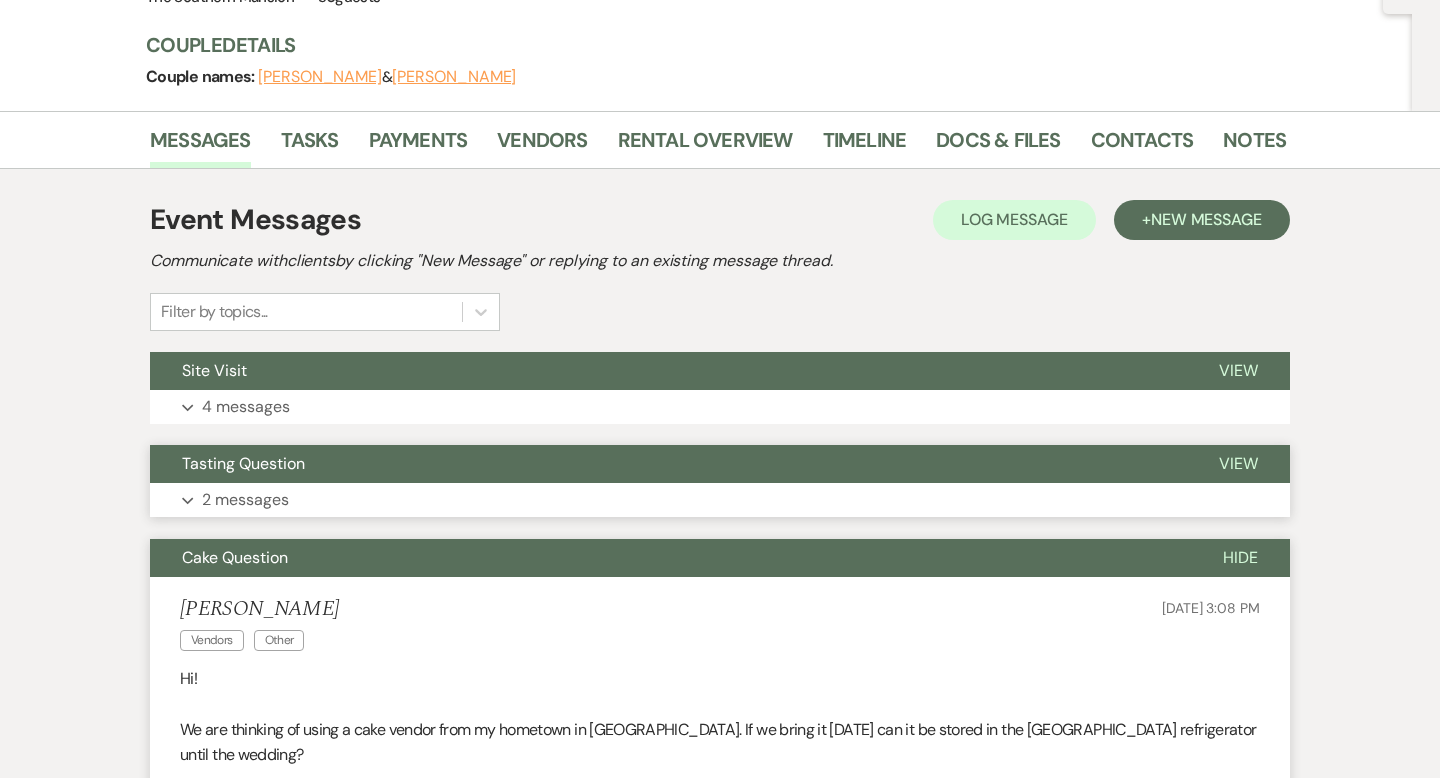 click on "Expand 2 messages" at bounding box center (720, 500) 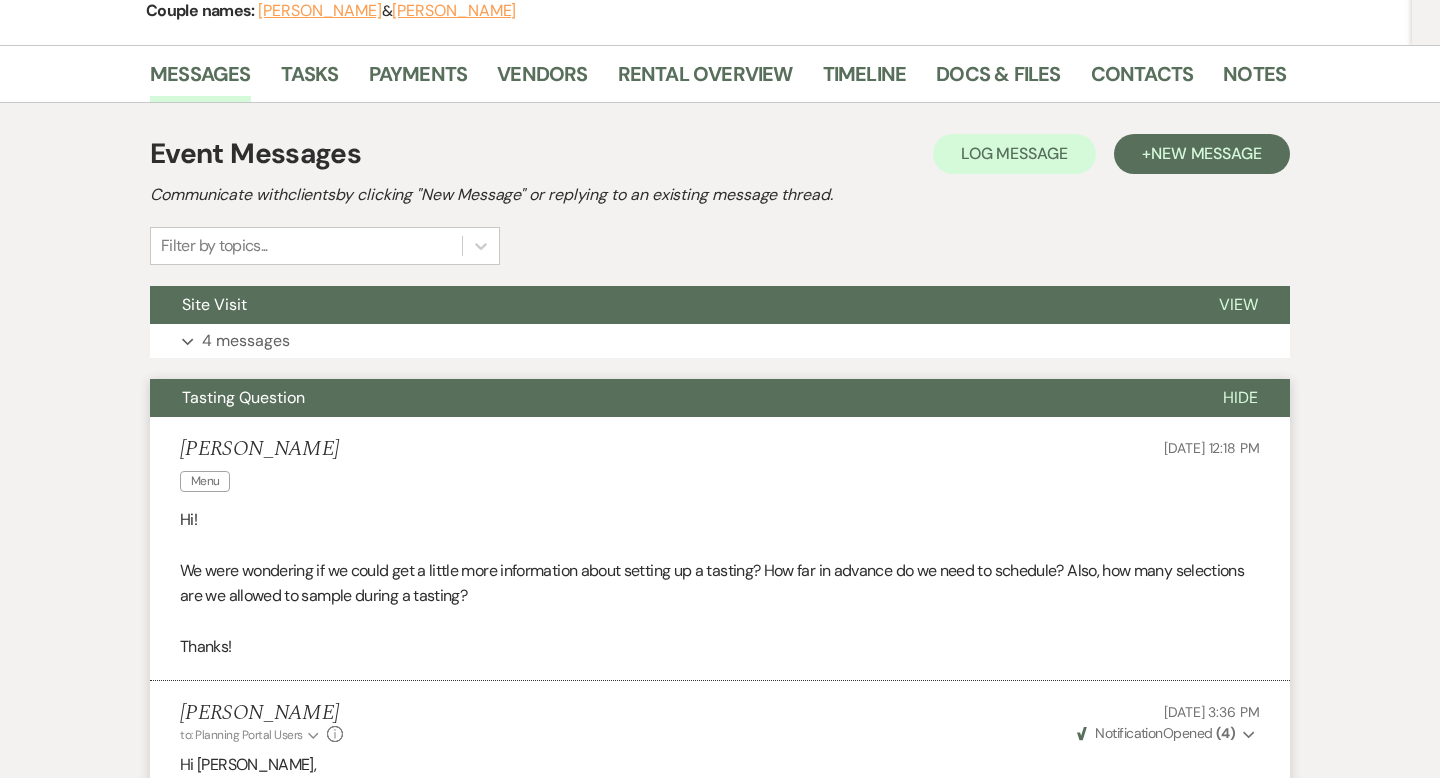 scroll, scrollTop: 199, scrollLeft: 0, axis: vertical 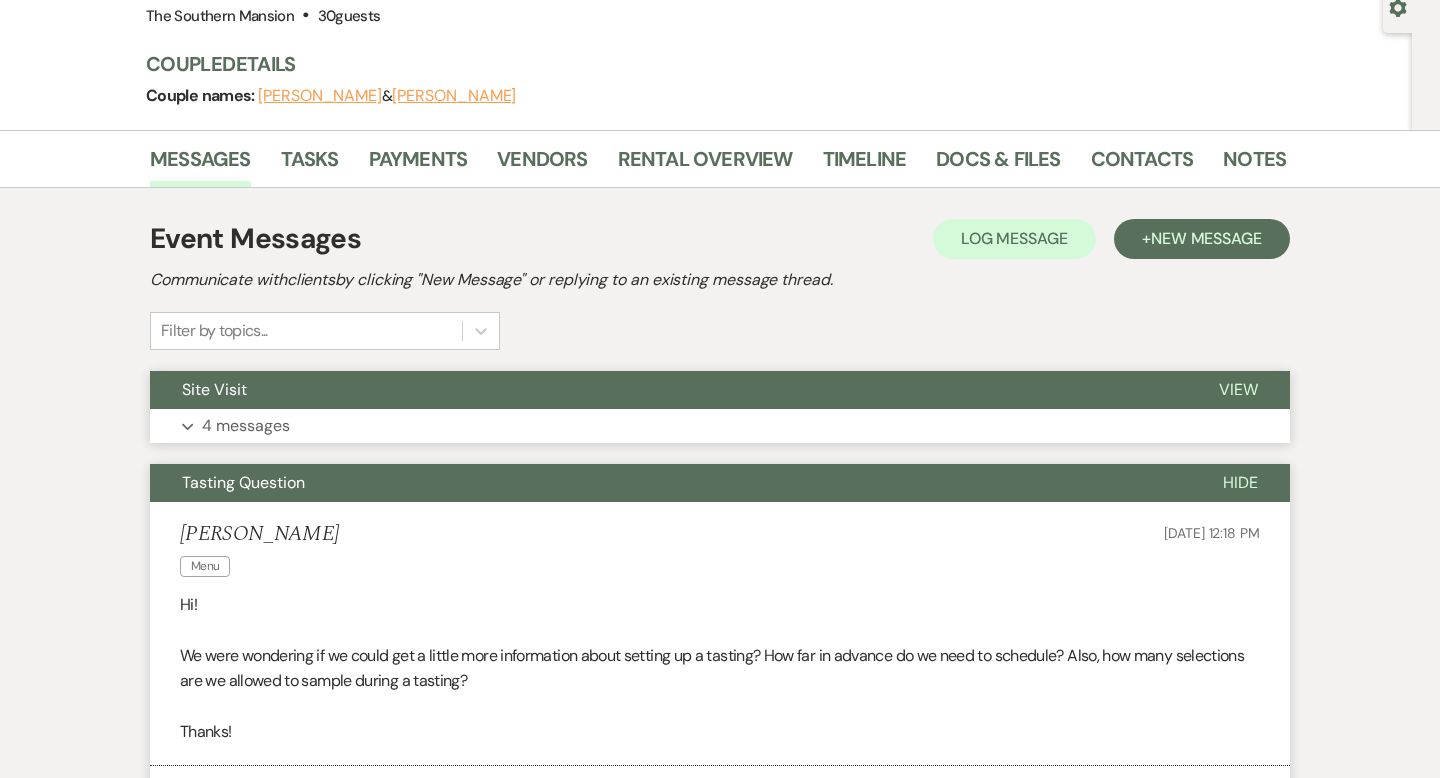 click on "Expand 4 messages" at bounding box center (720, 426) 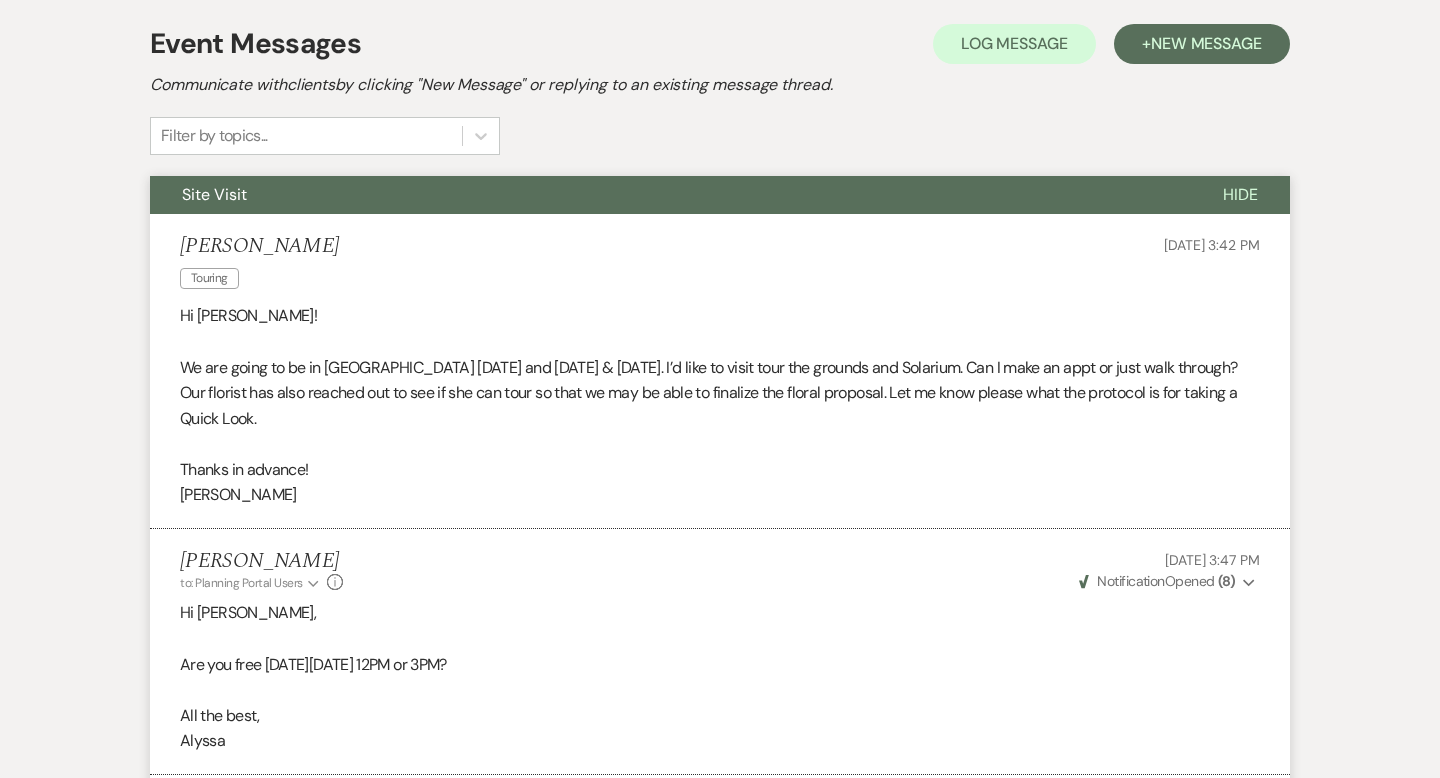 scroll, scrollTop: 0, scrollLeft: 0, axis: both 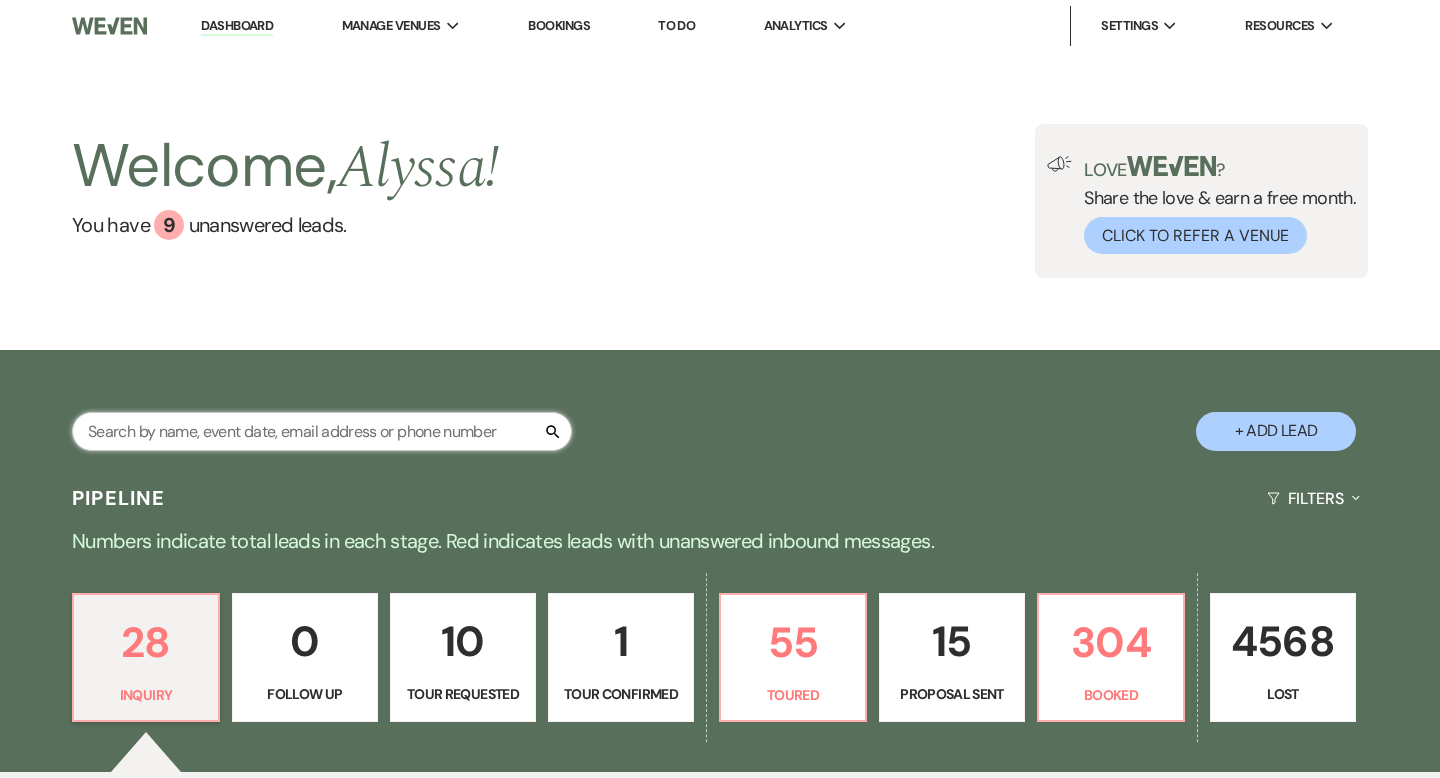 click at bounding box center (322, 431) 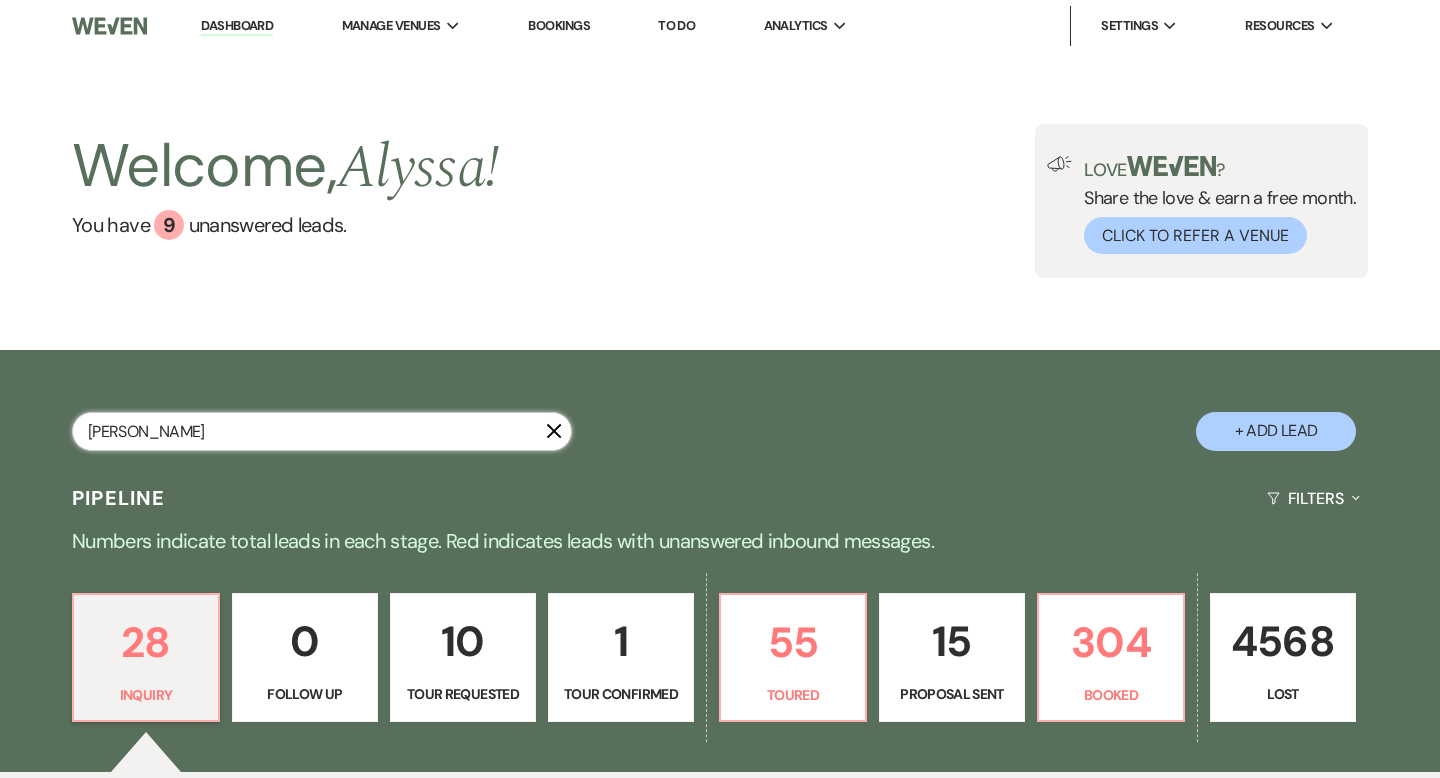 type on "christopher" 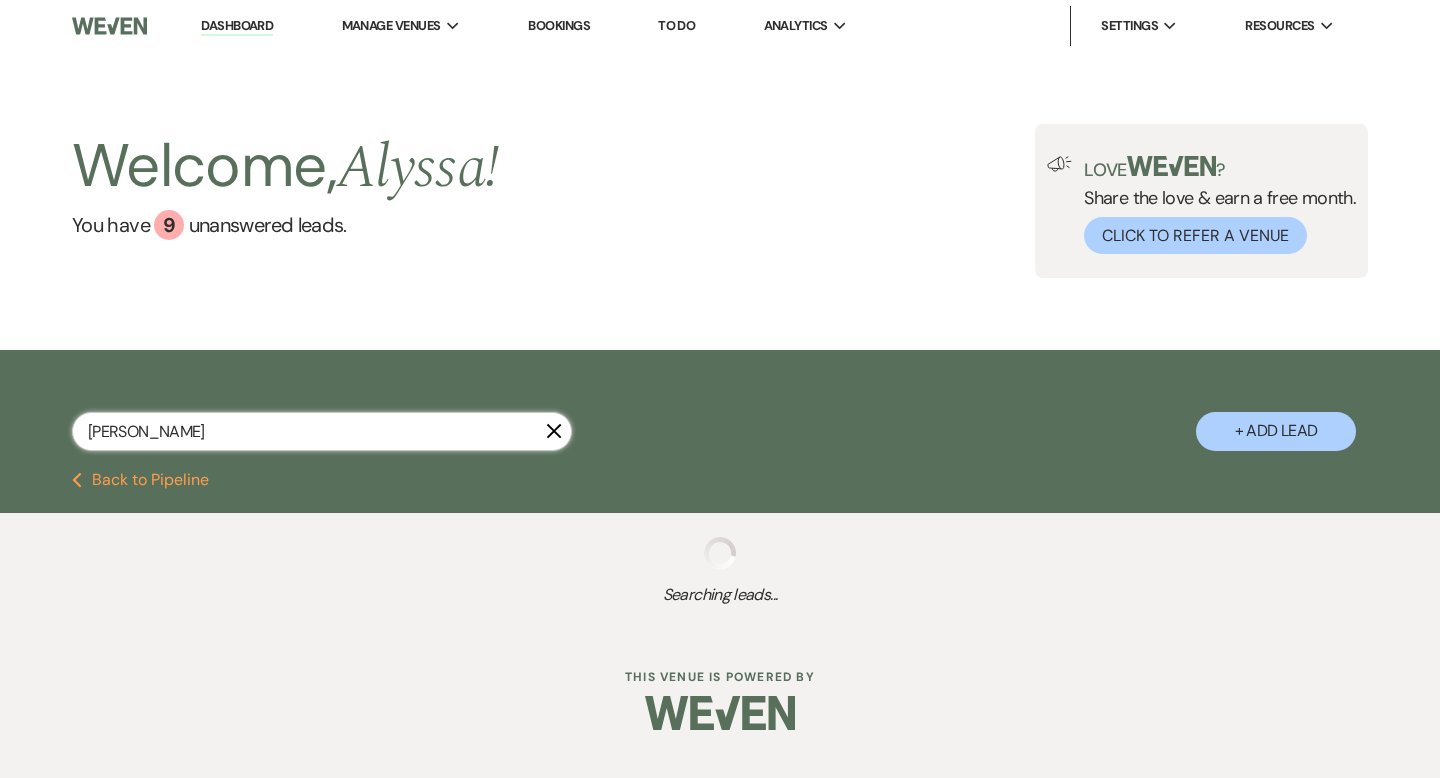 select on "5" 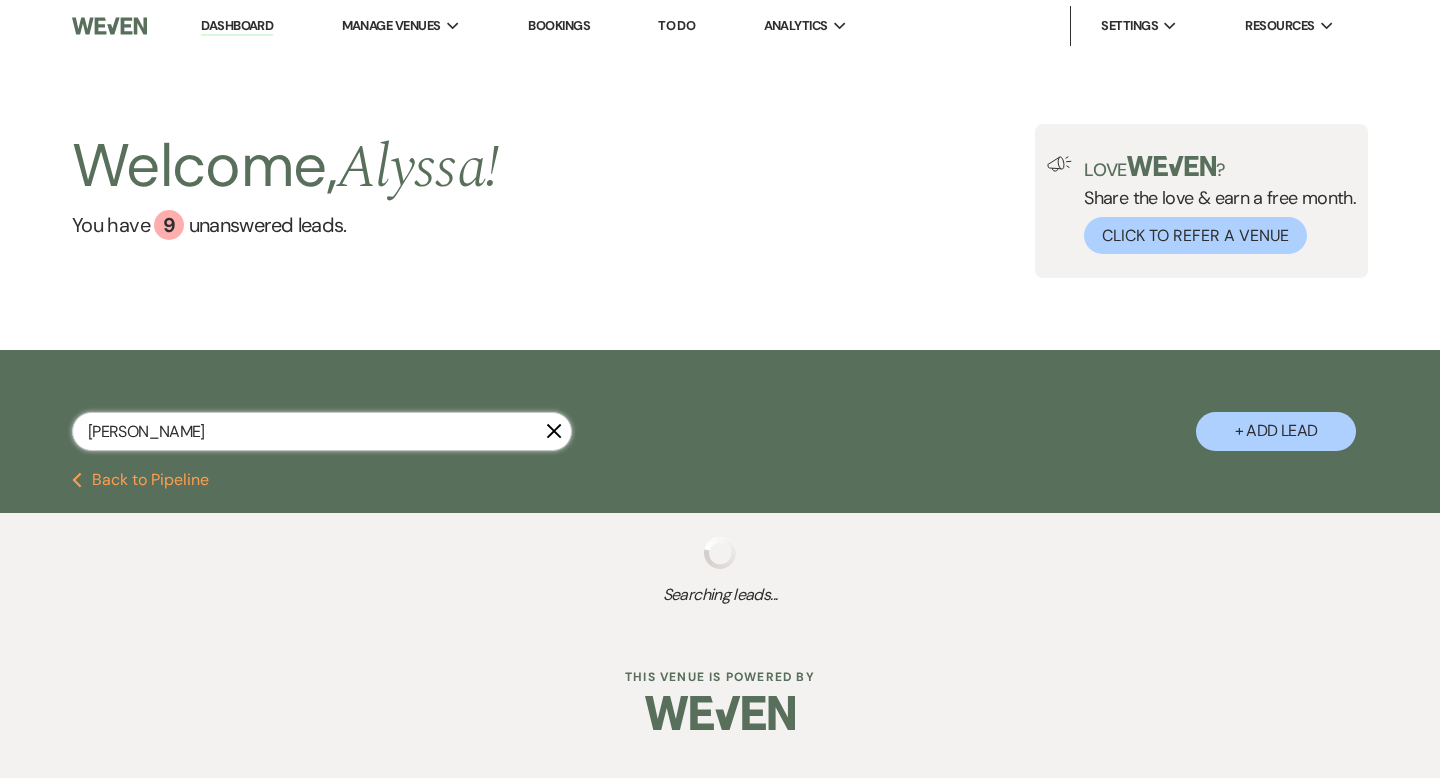 select on "8" 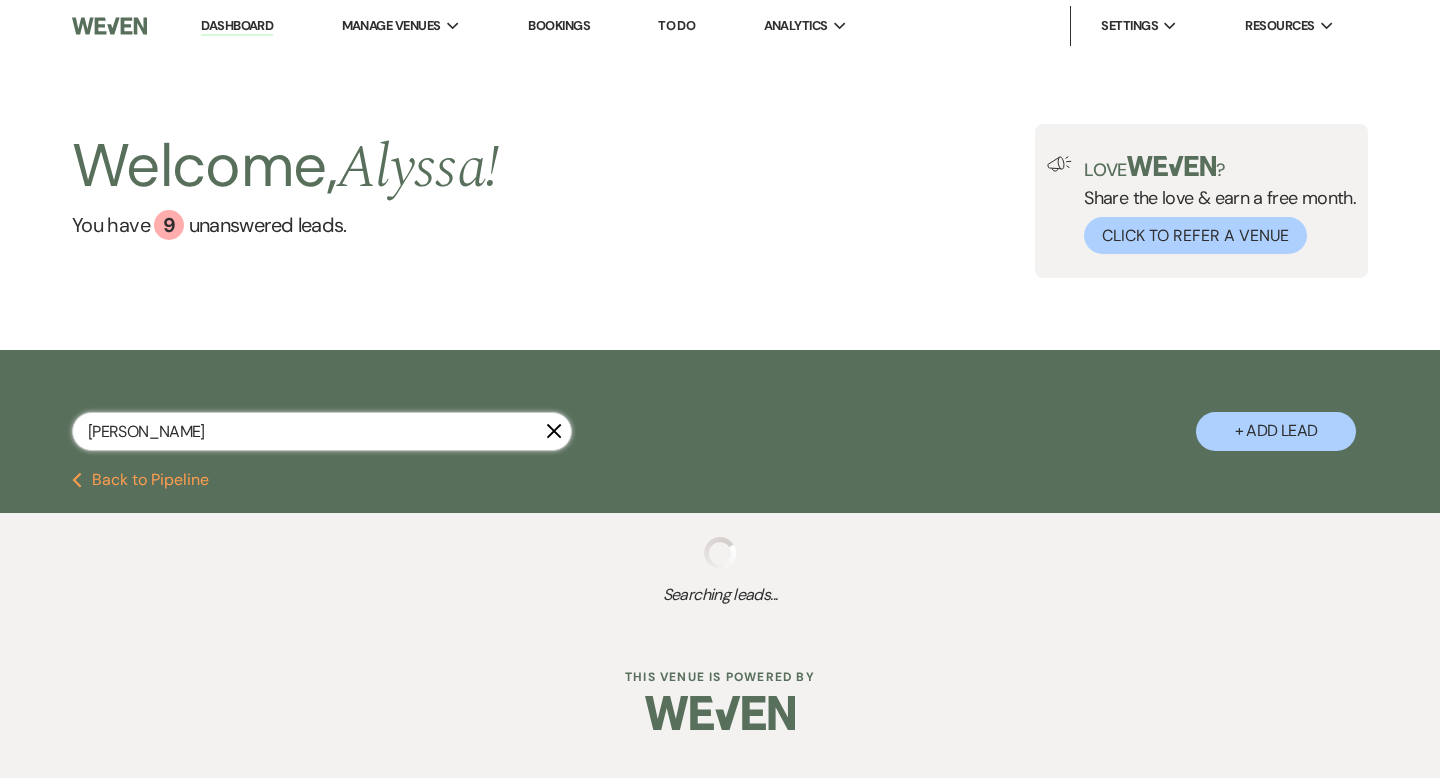 select on "11" 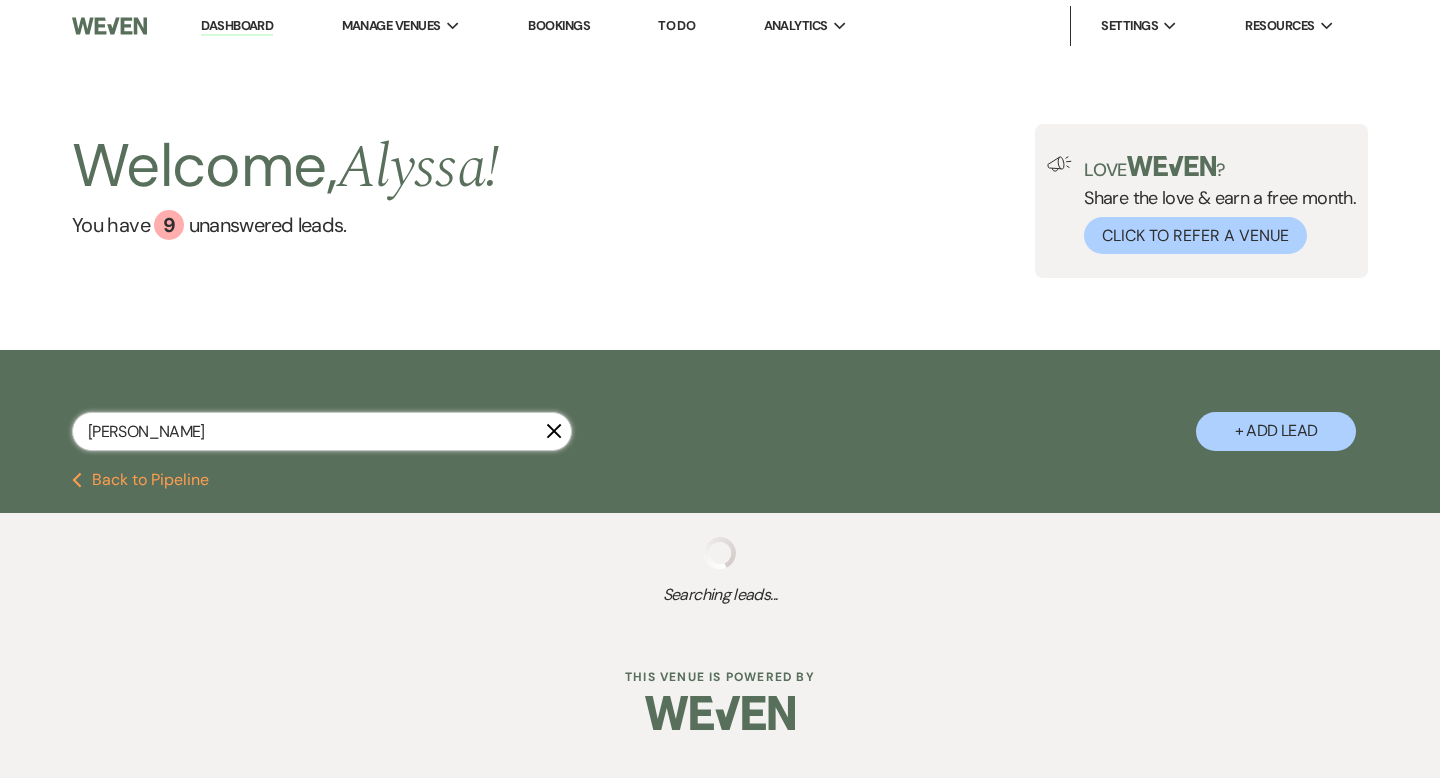 select on "8" 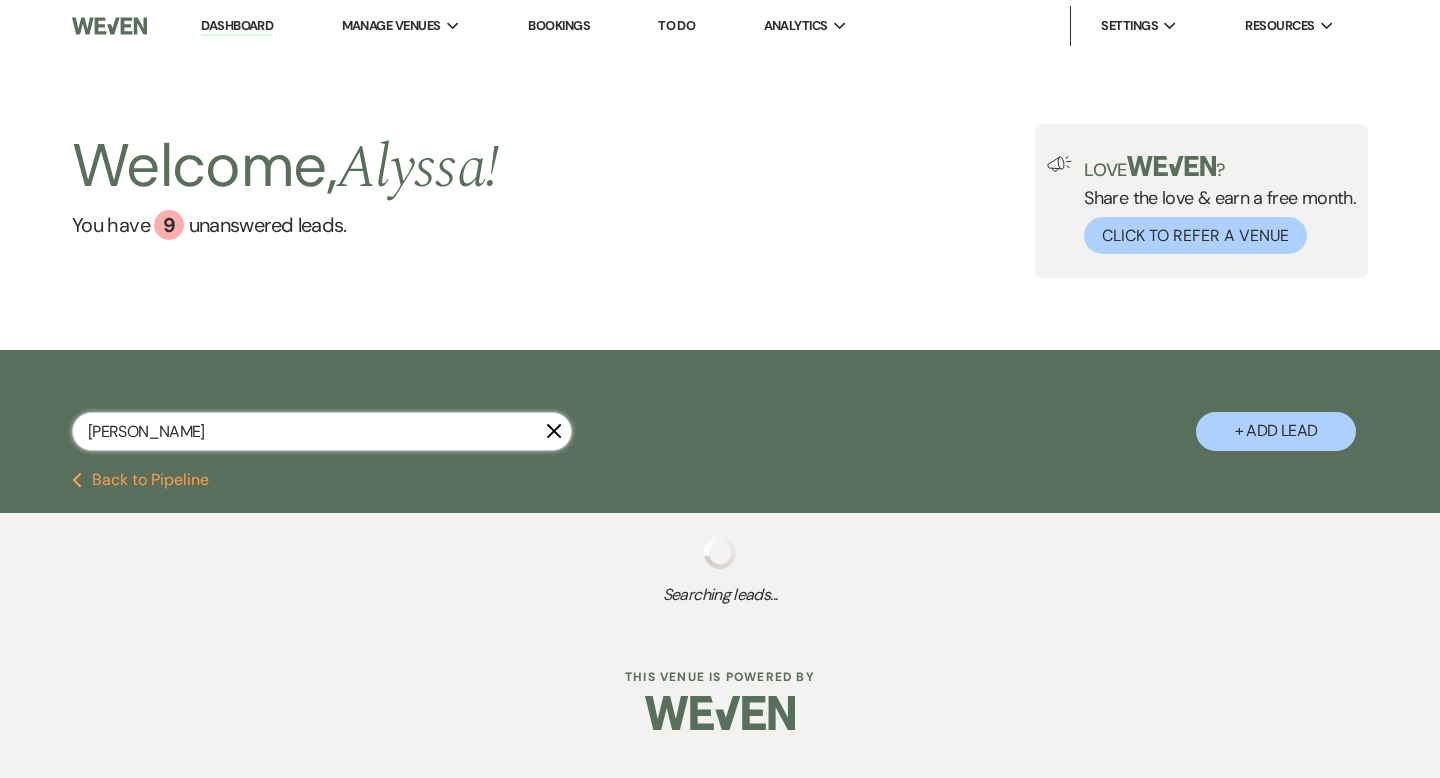select on "5" 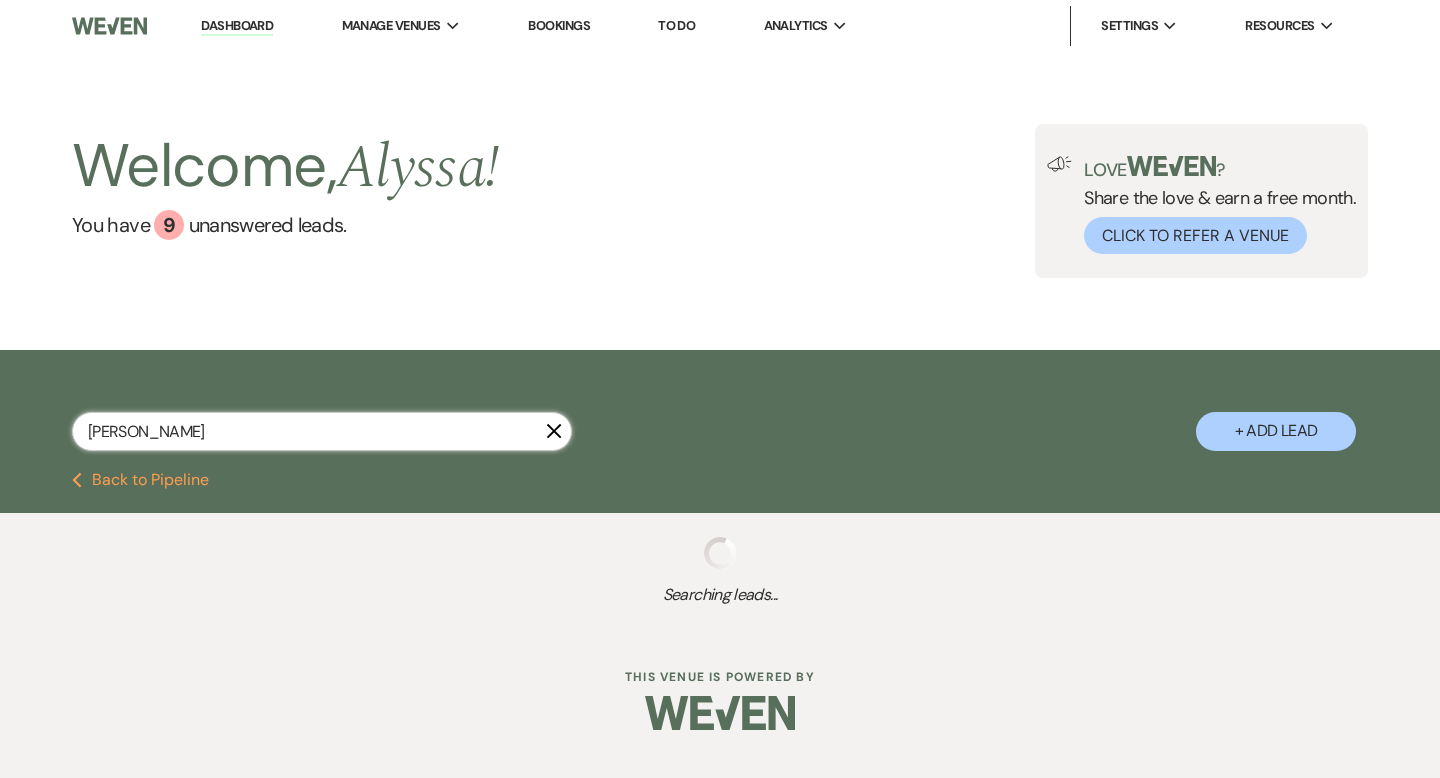 select on "8" 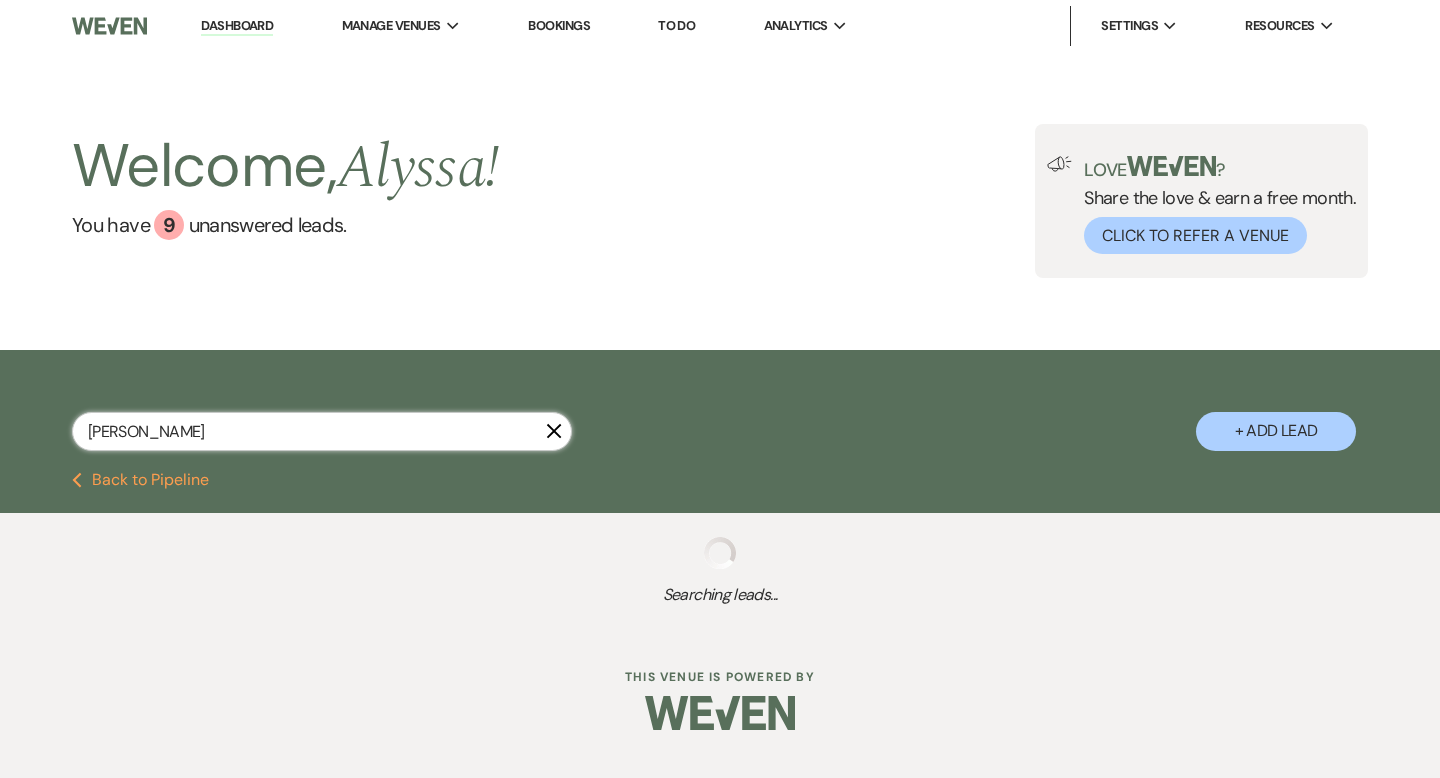 select on "5" 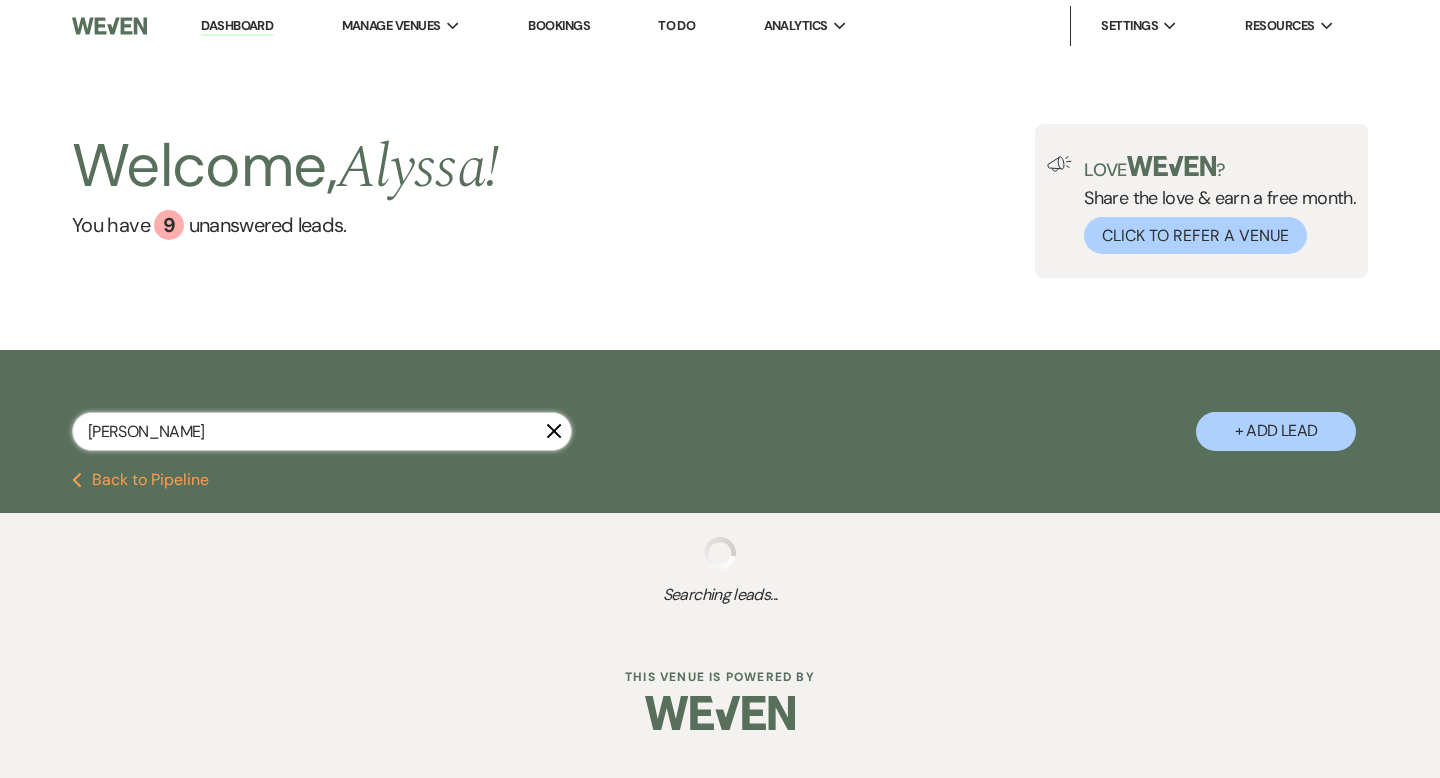 select on "8" 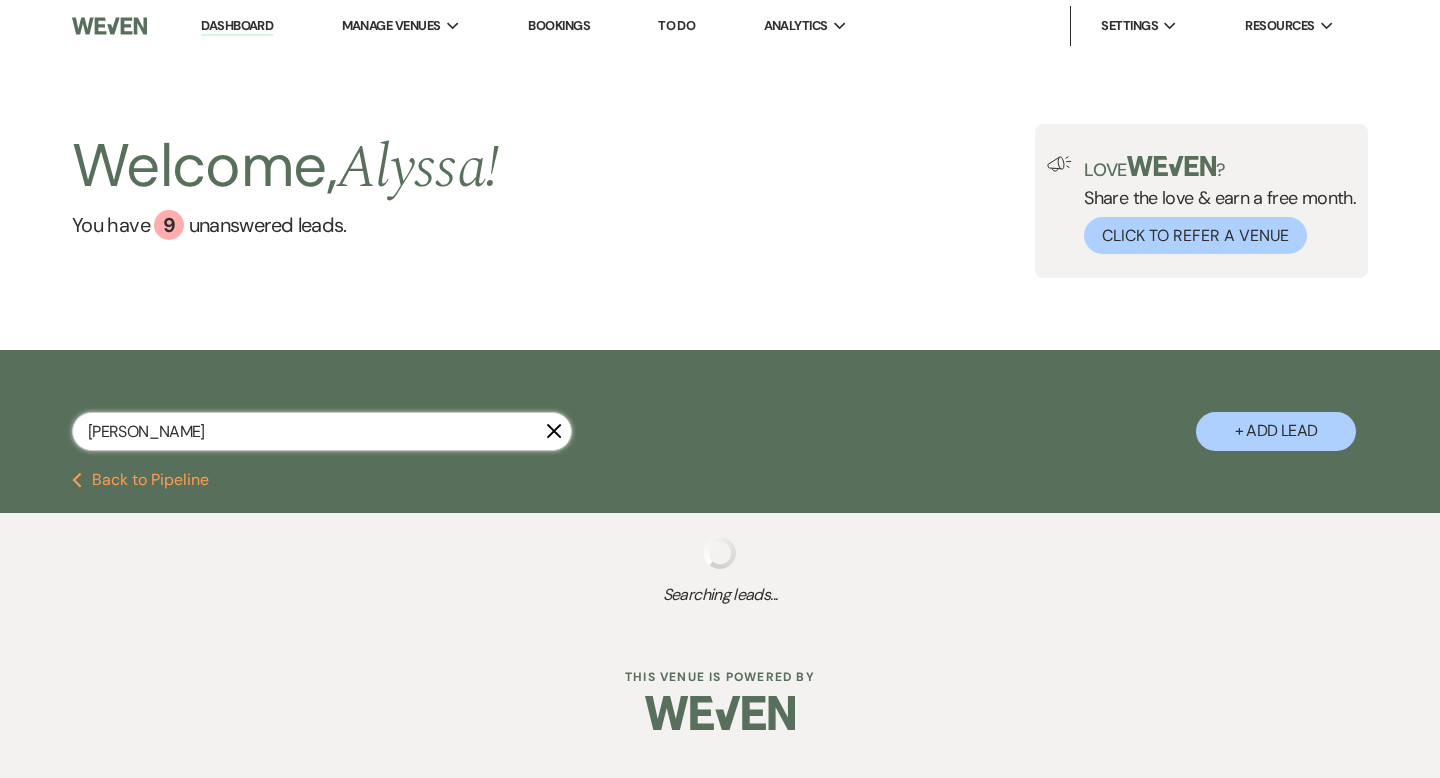 select on "5" 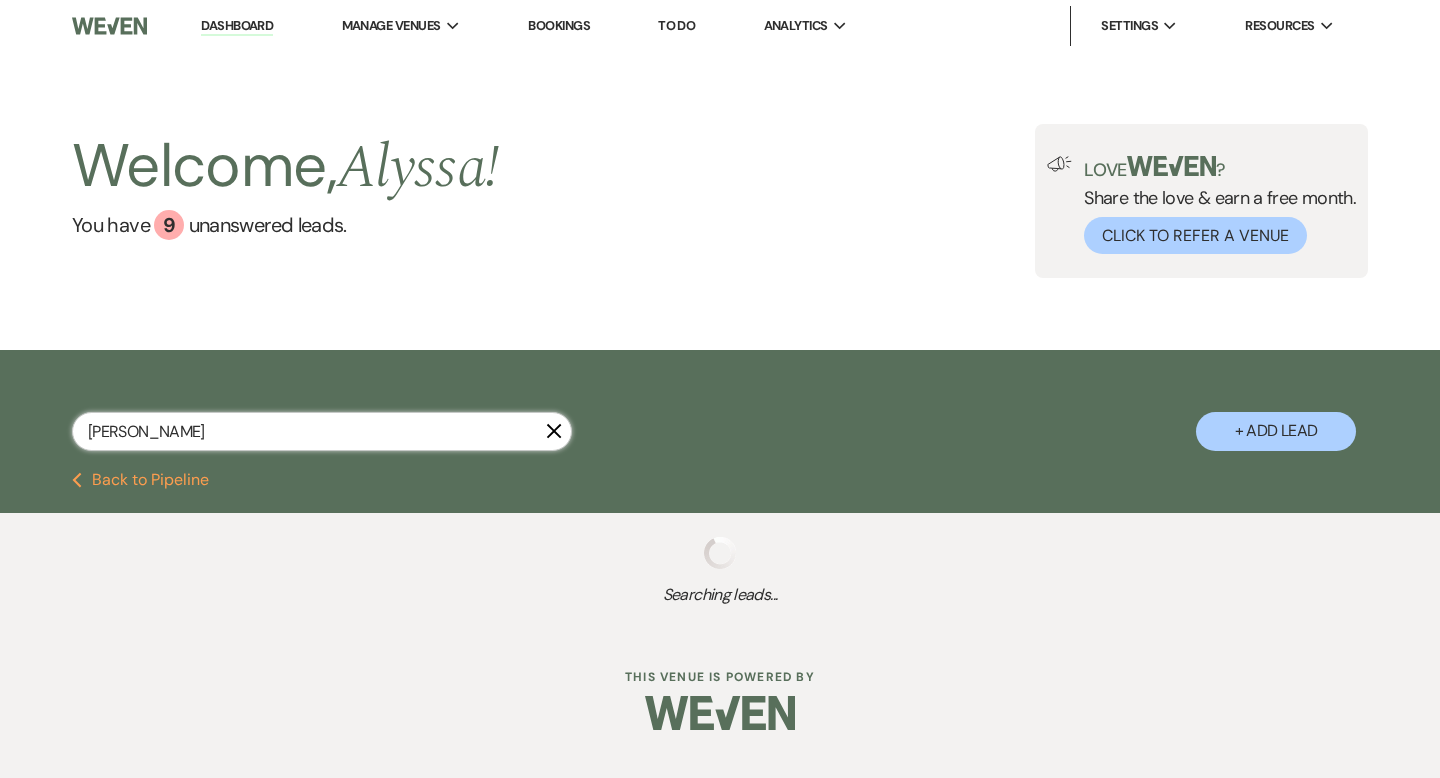 select on "8" 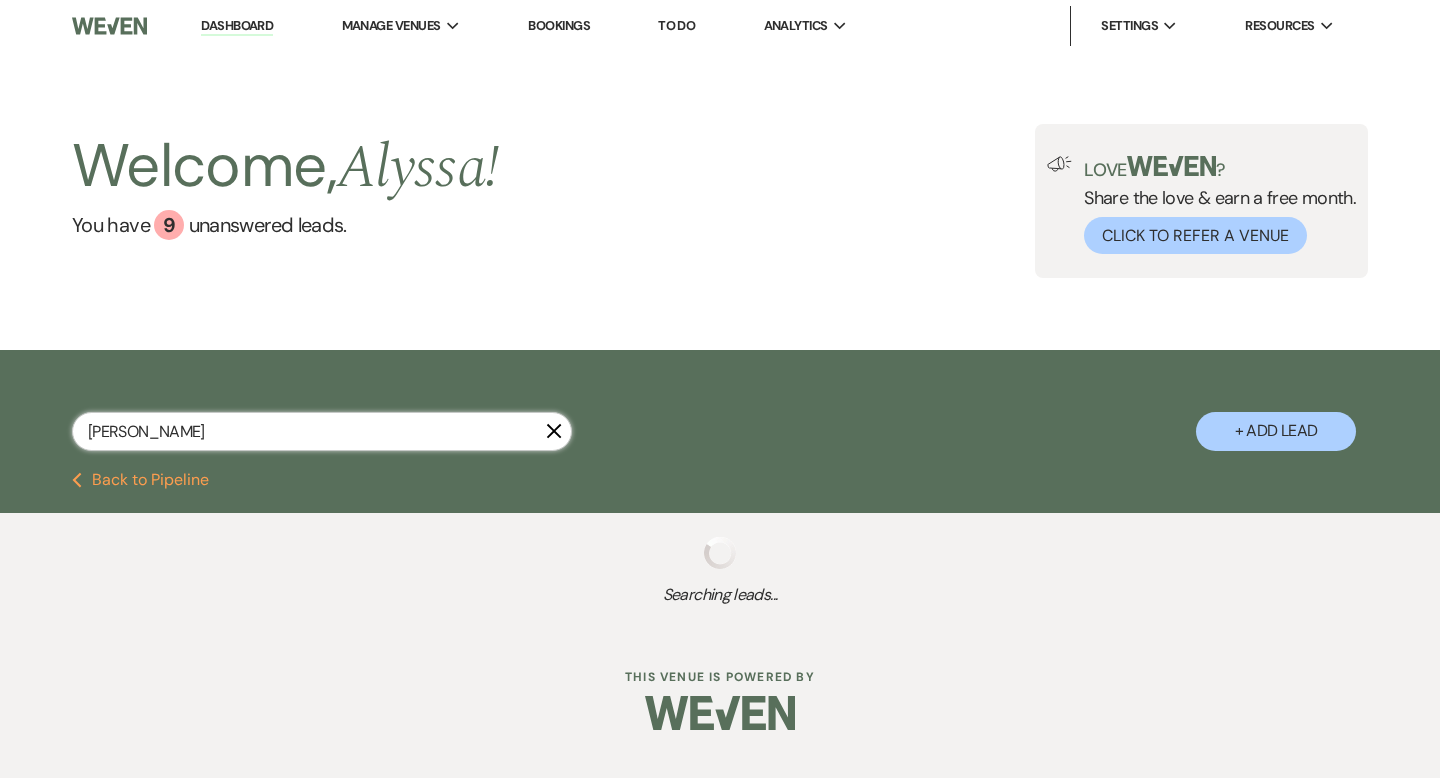 select on "6" 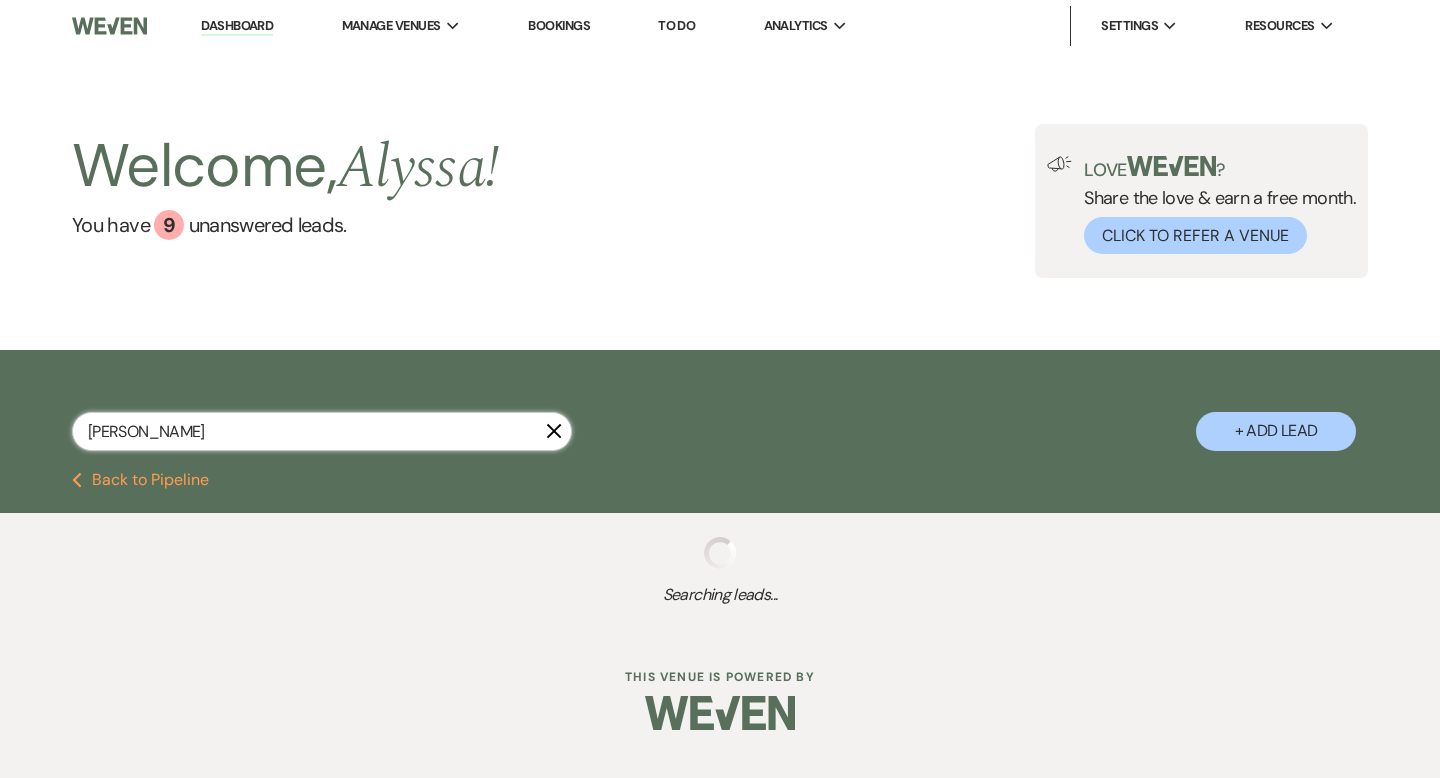 select on "8" 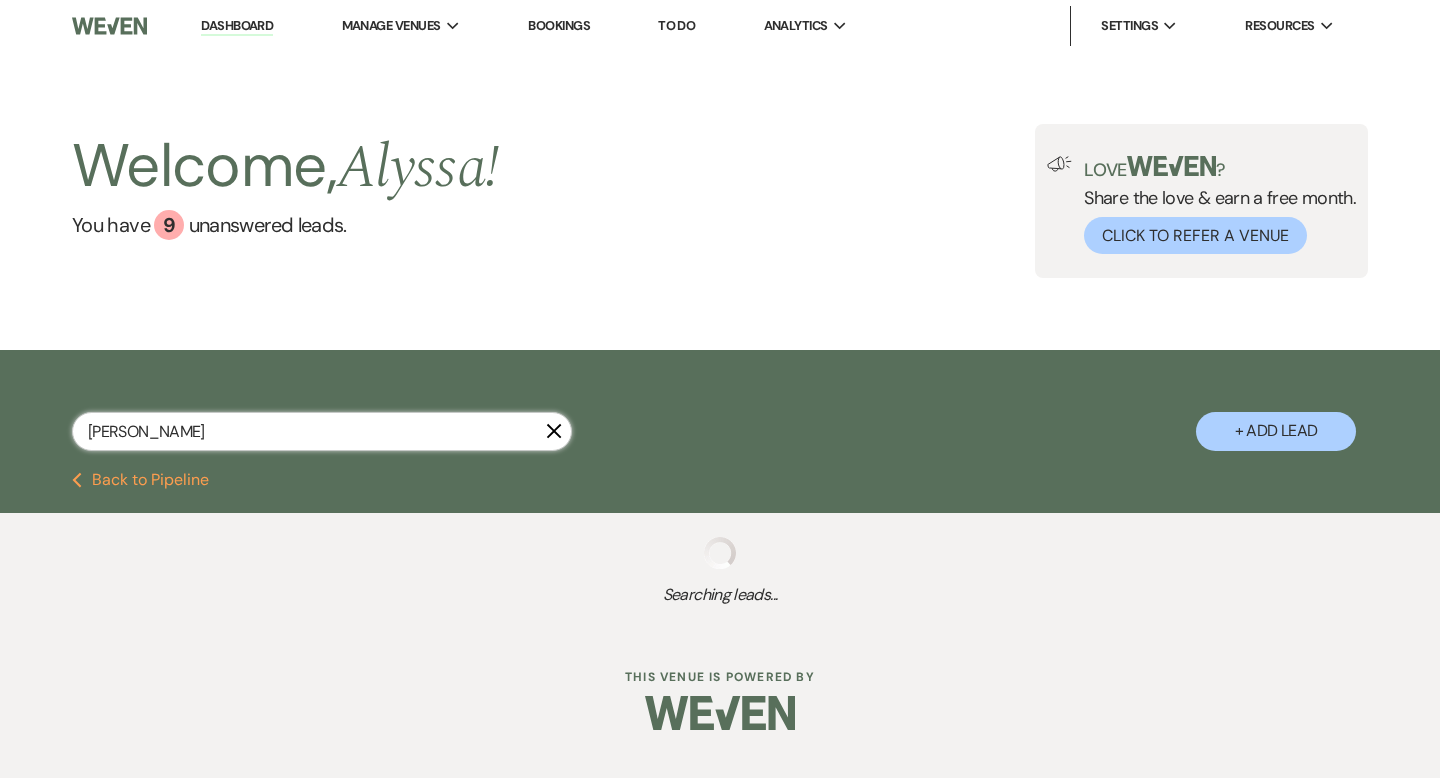 select on "5" 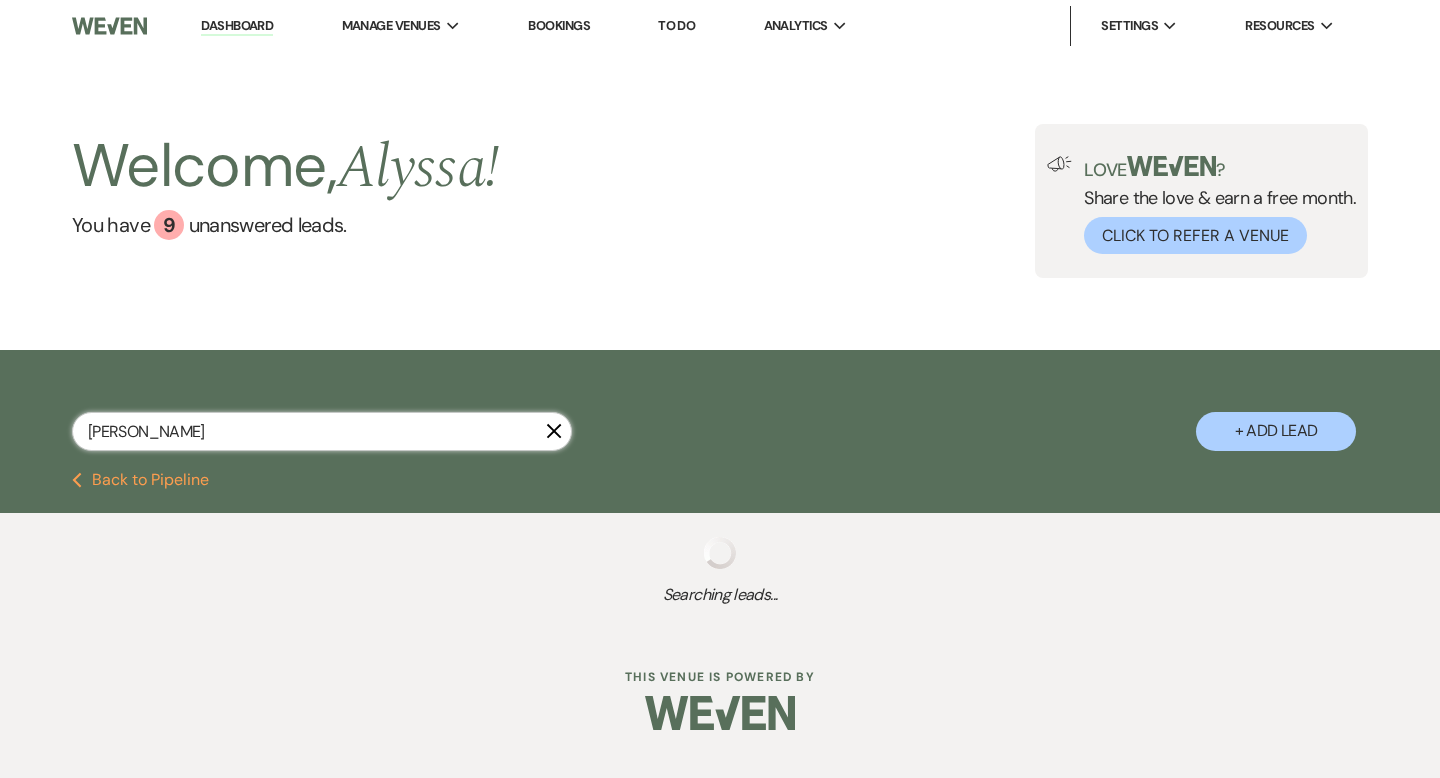 select on "8" 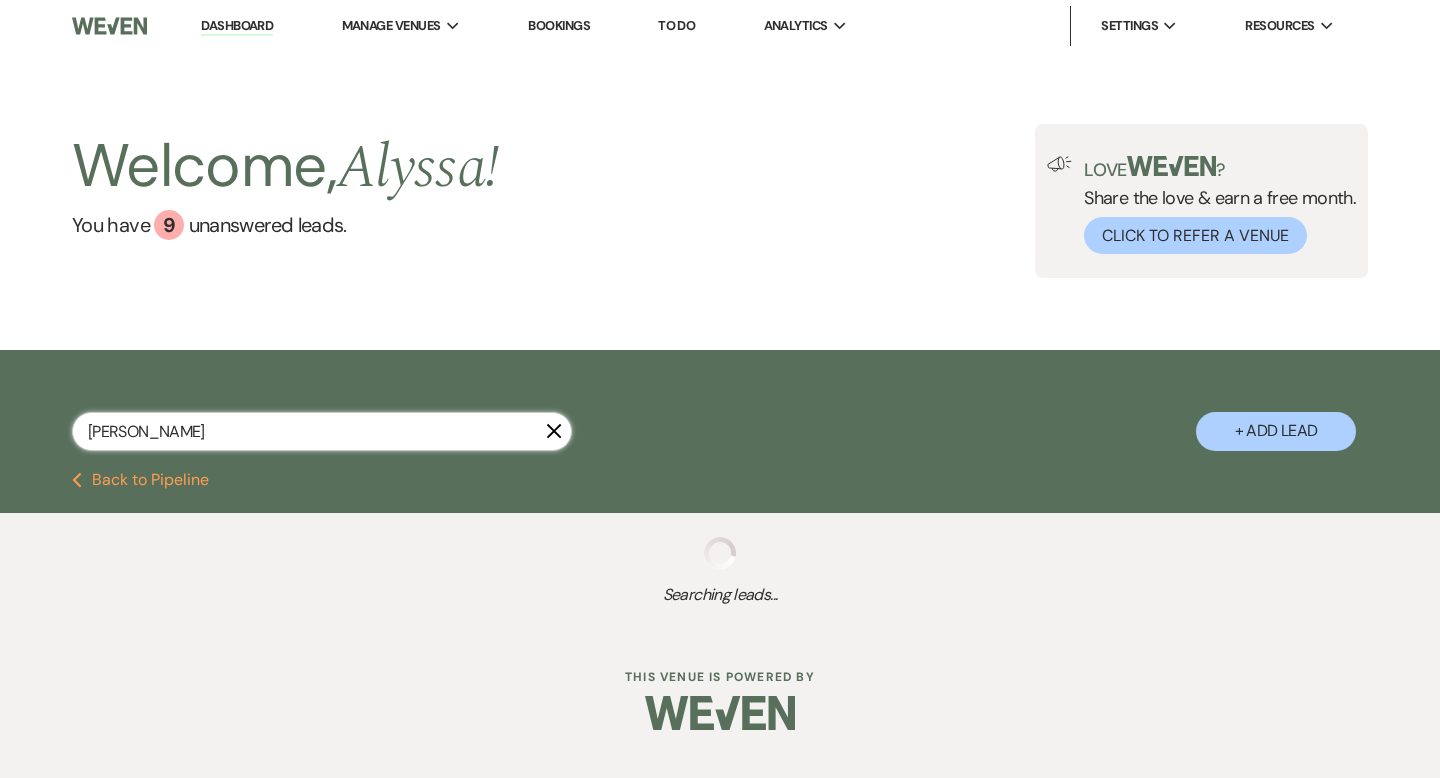 select on "5" 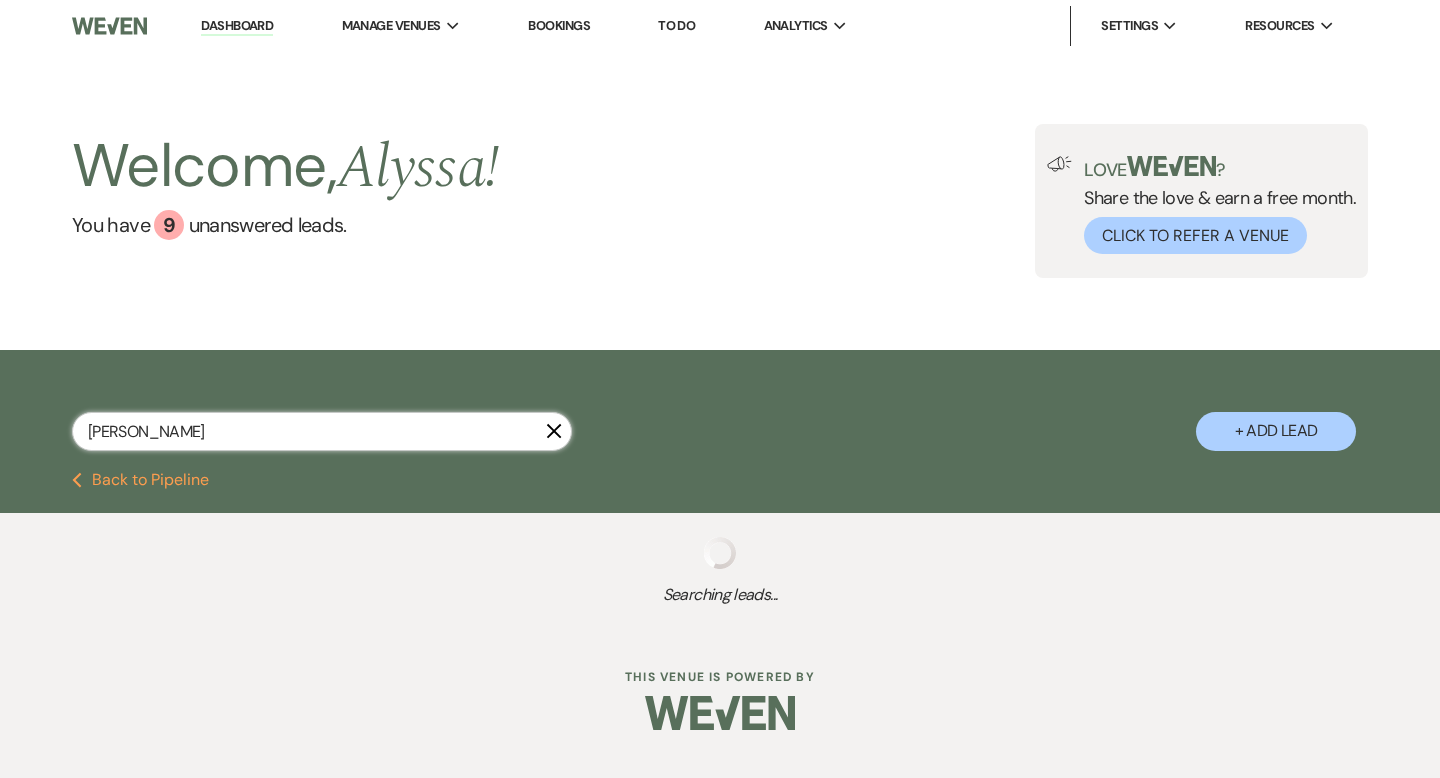 select on "8" 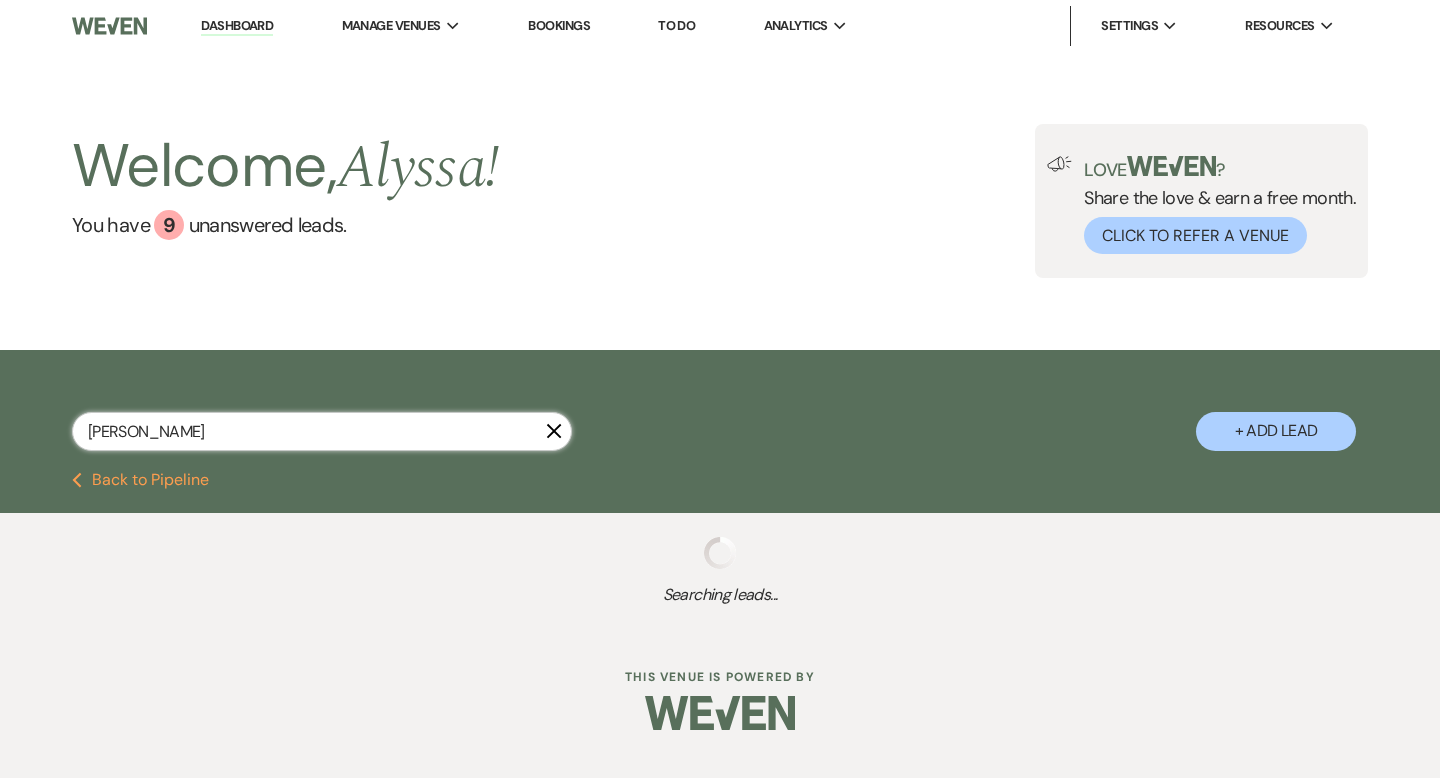 select on "5" 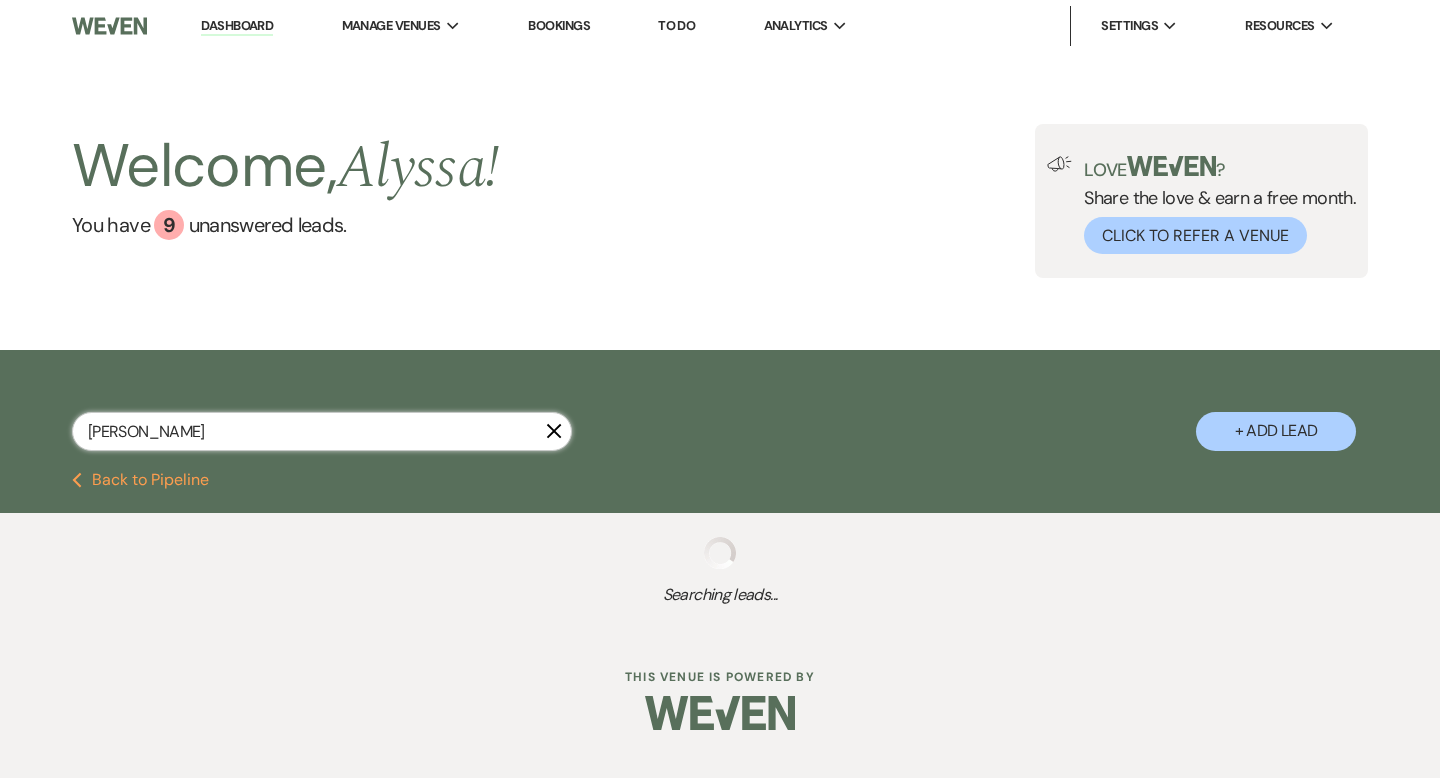 select on "8" 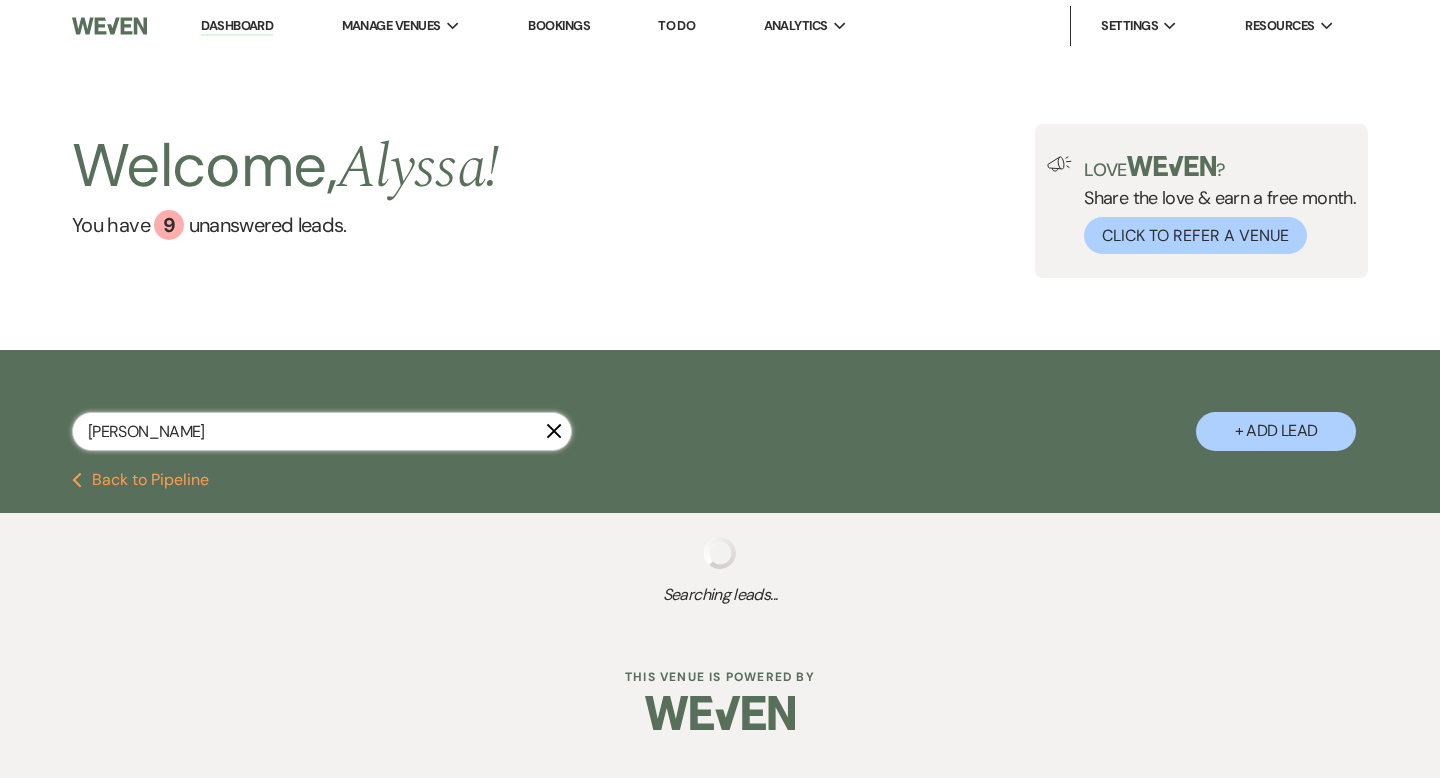 select on "5" 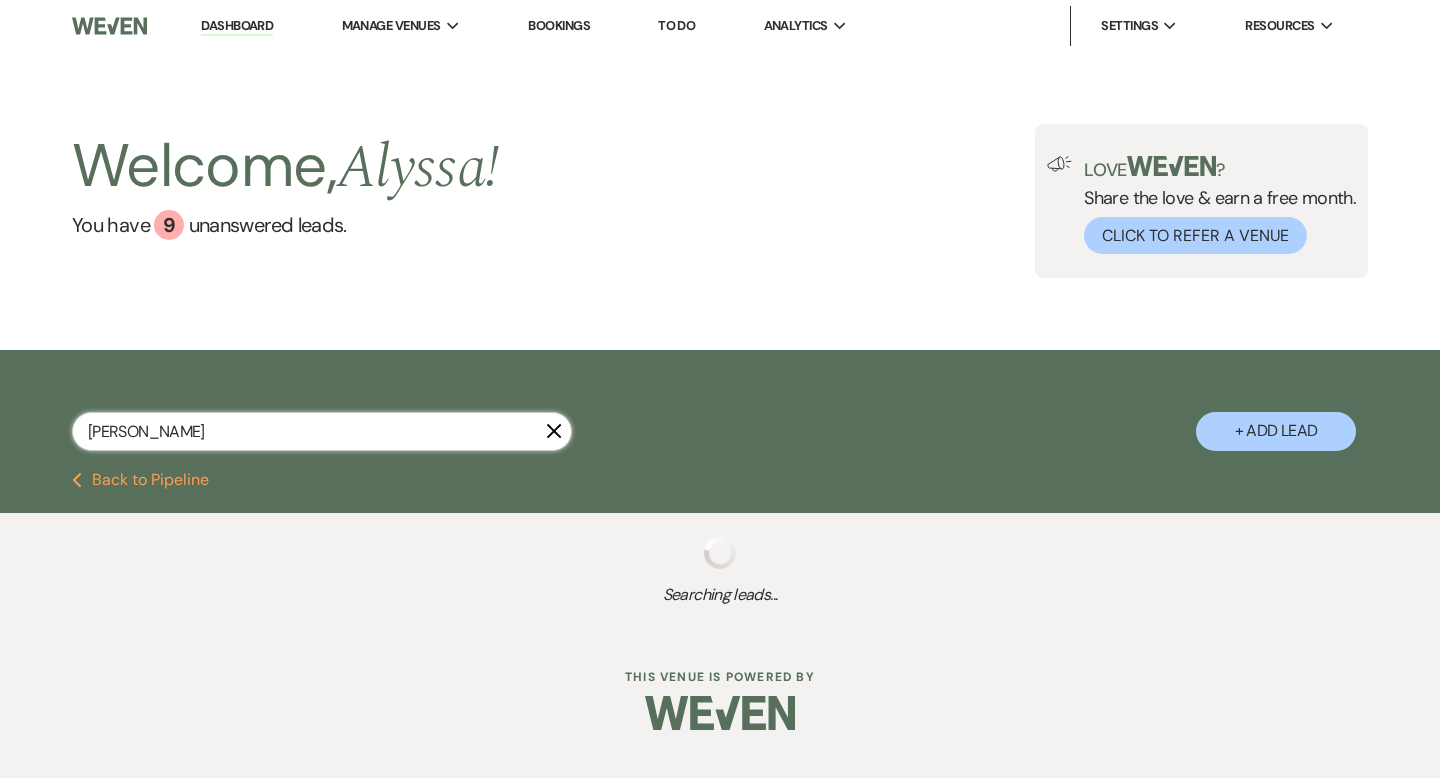 select on "8" 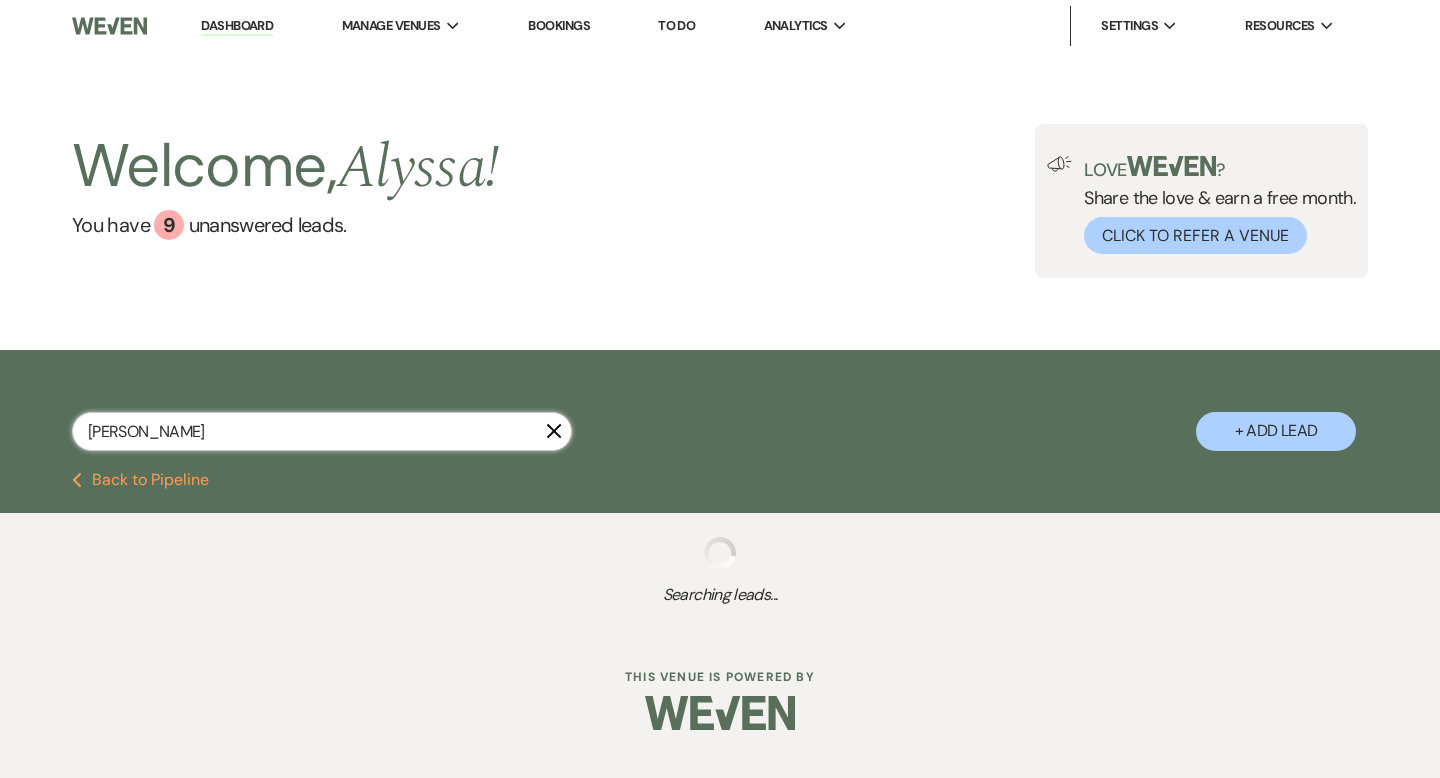 select on "5" 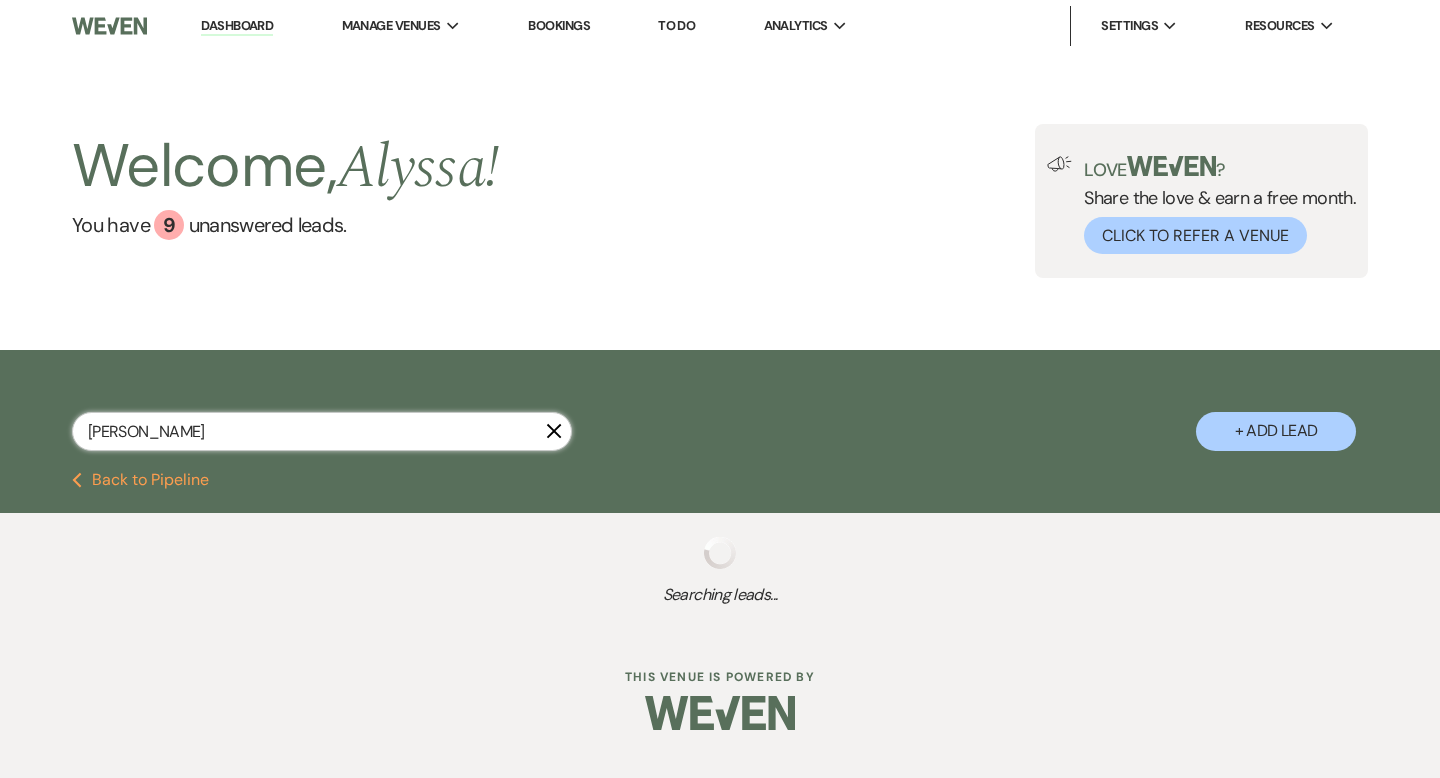 select on "8" 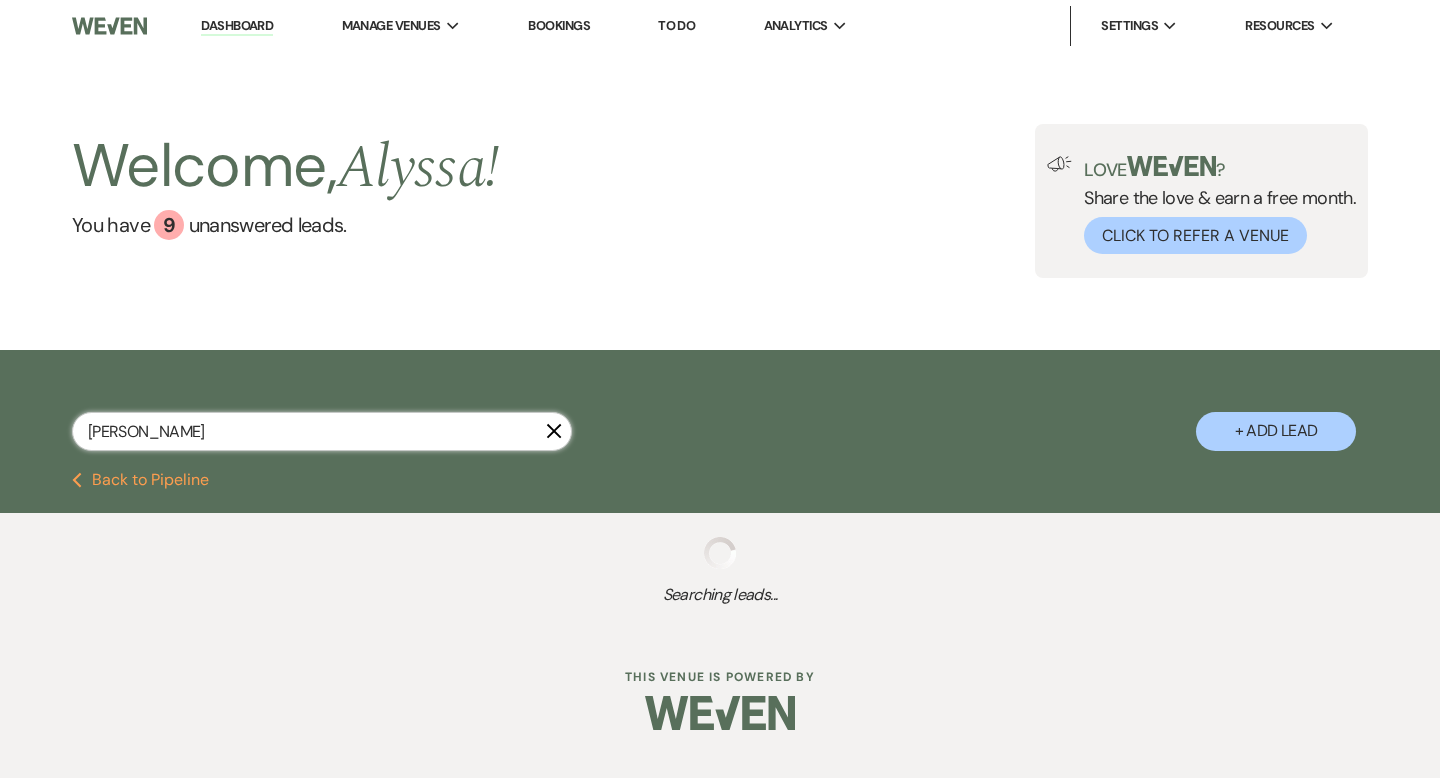 select on "7" 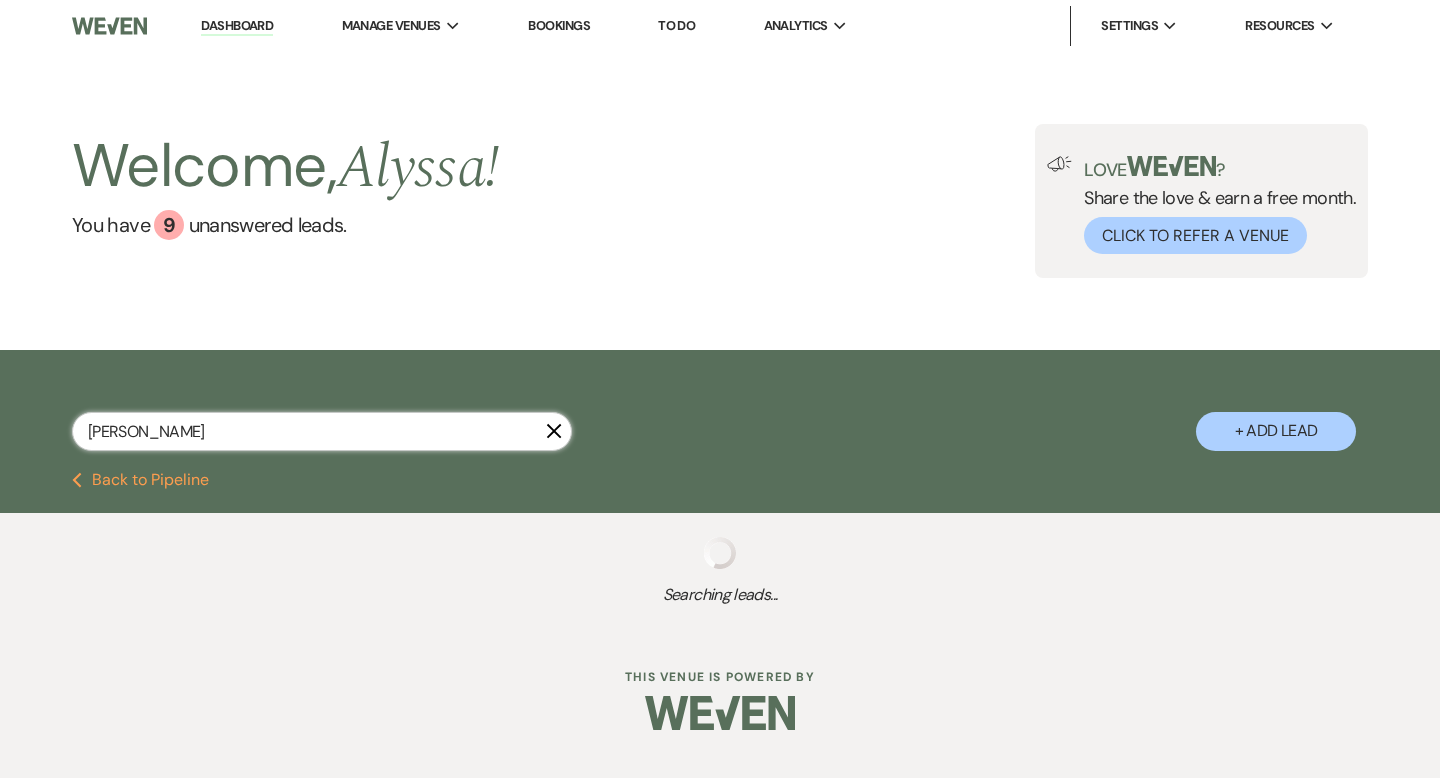select on "8" 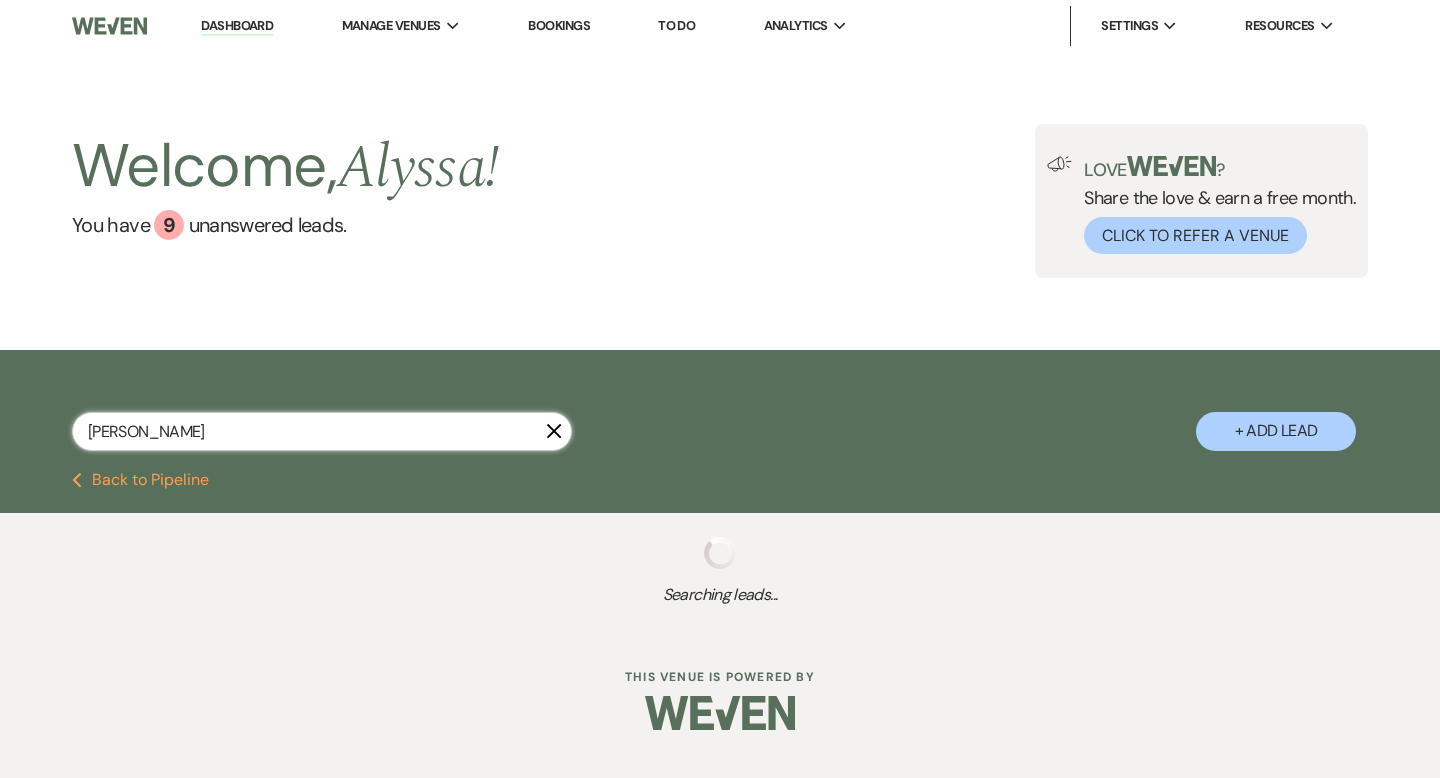 select on "5" 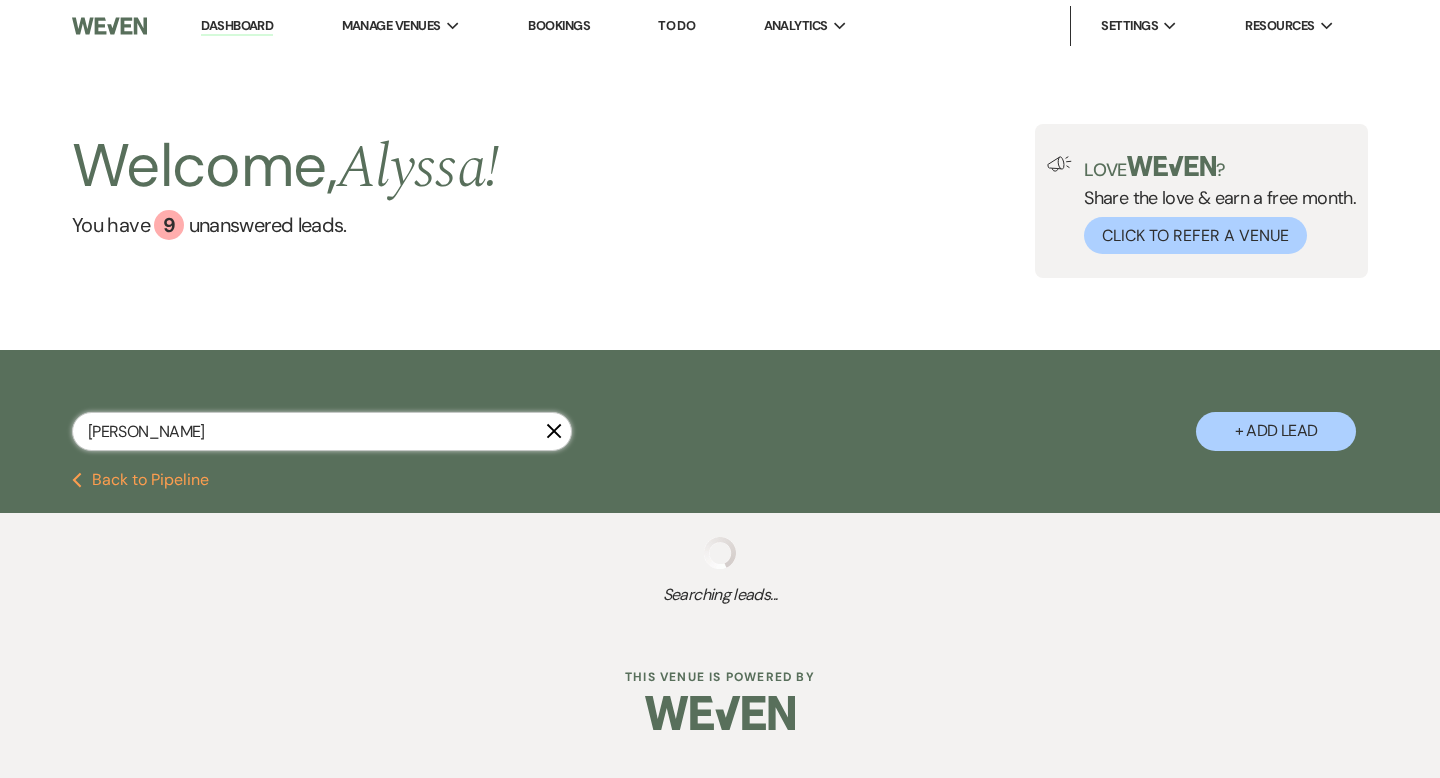 select on "8" 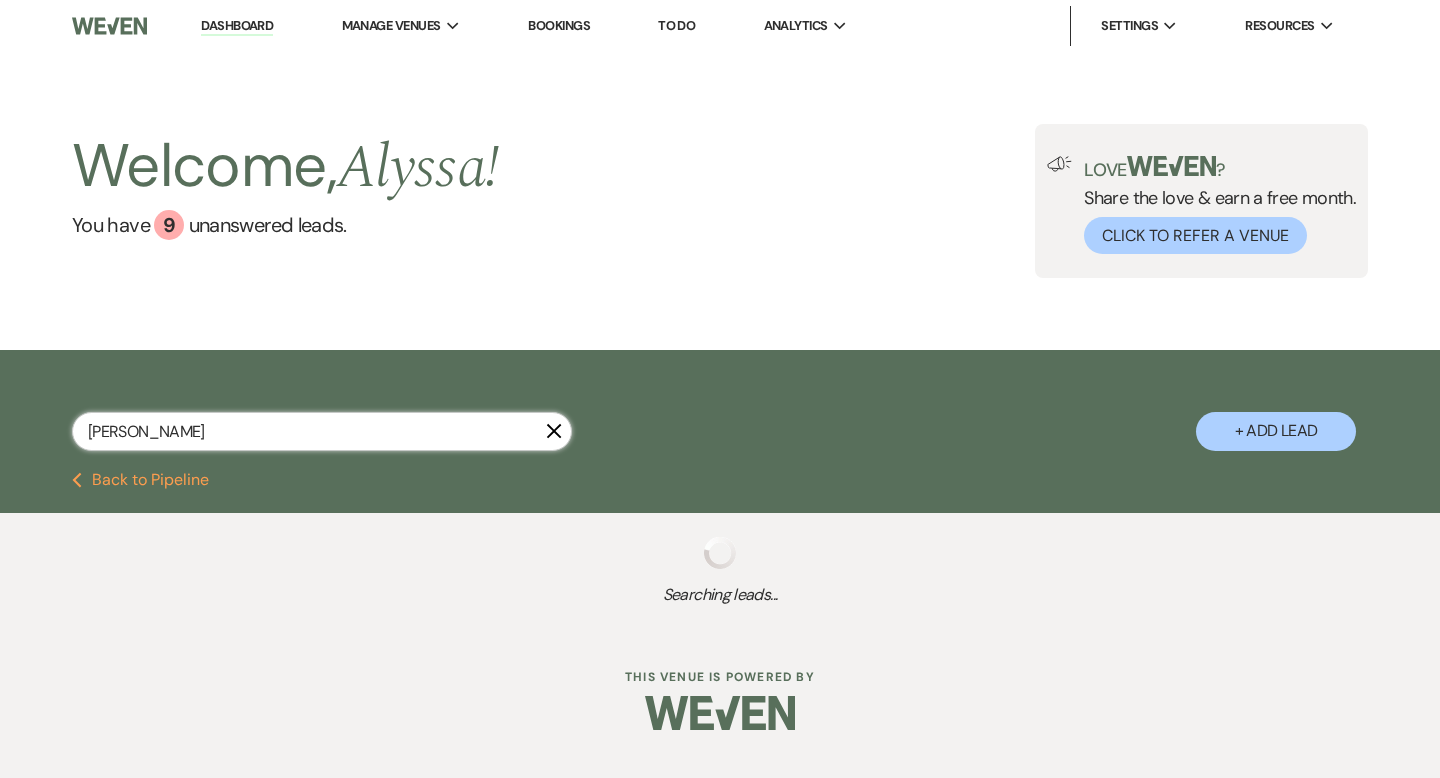 select on "3" 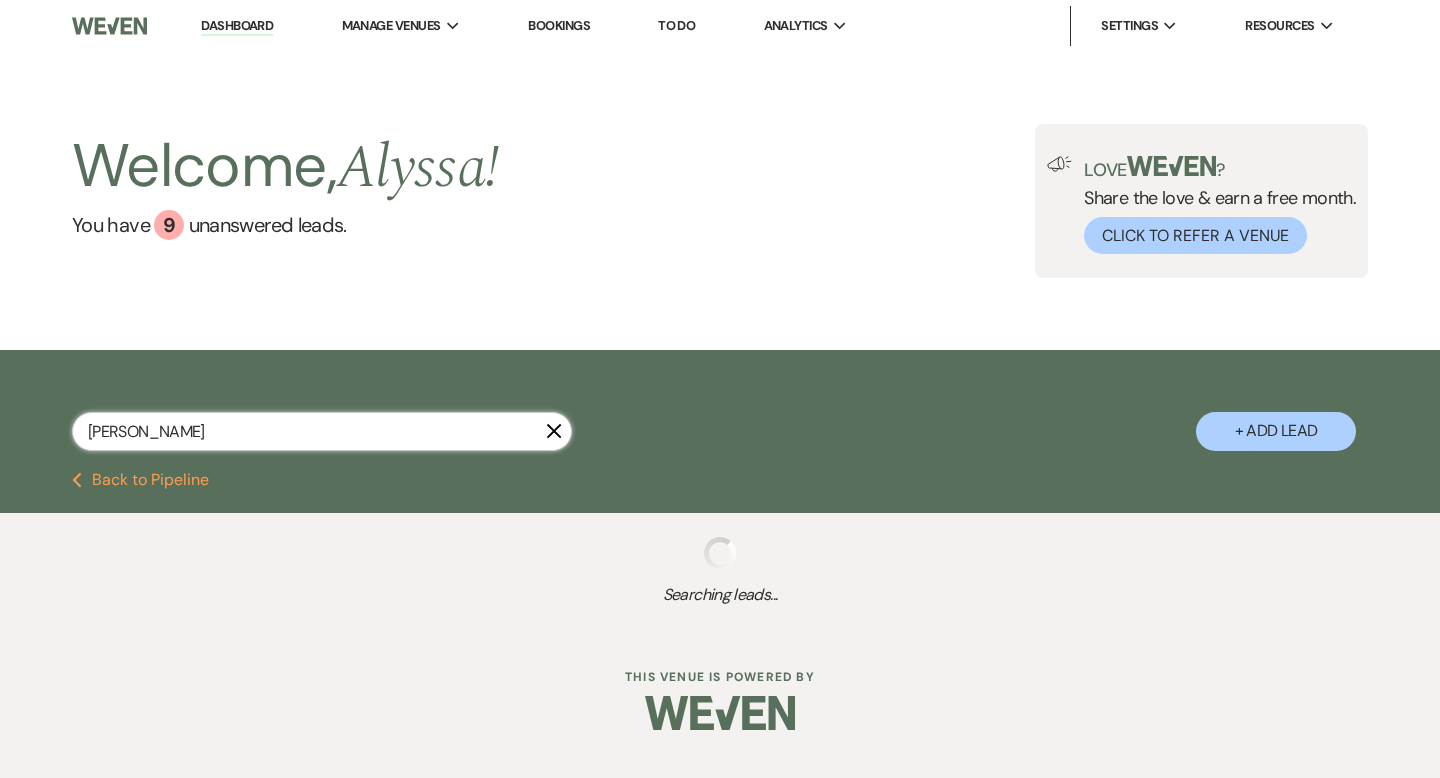 select on "8" 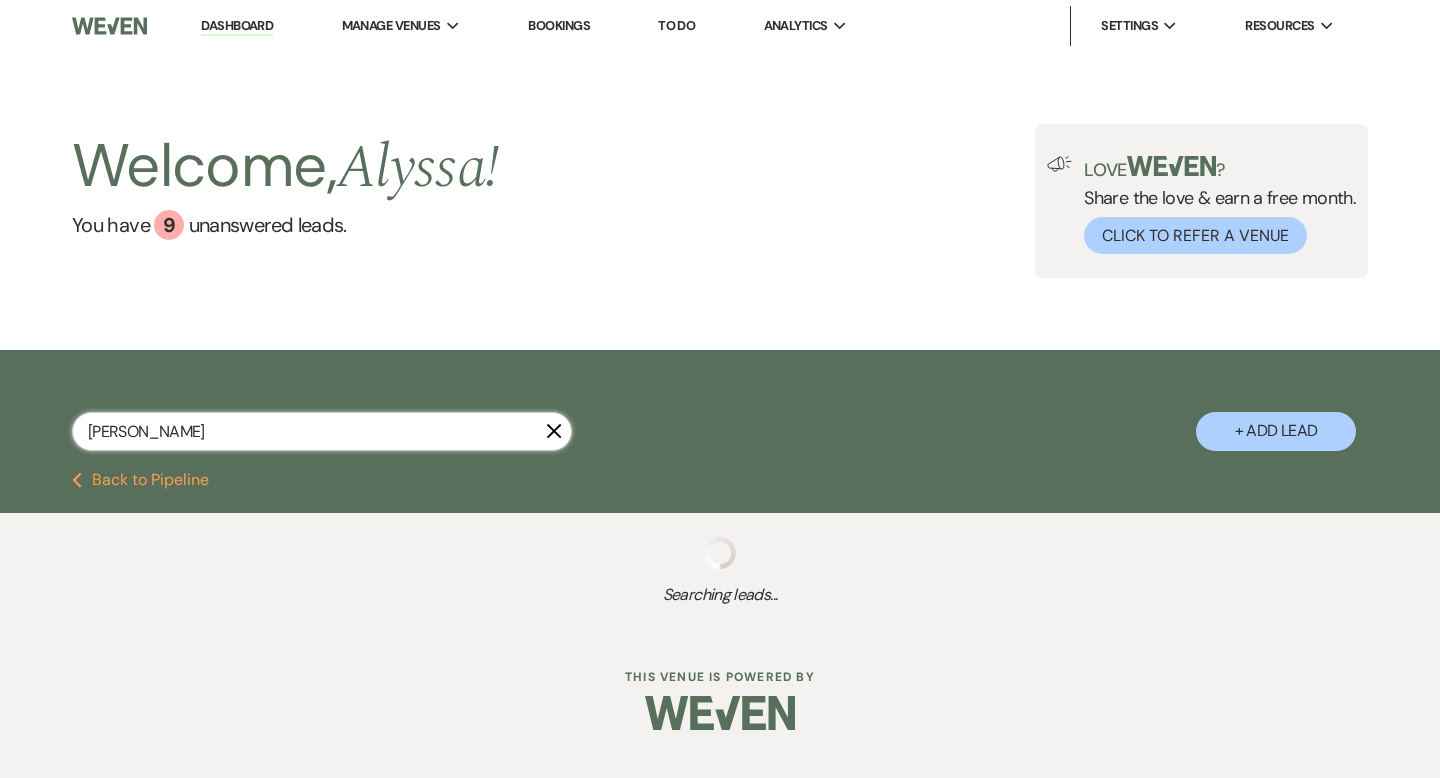 select on "3" 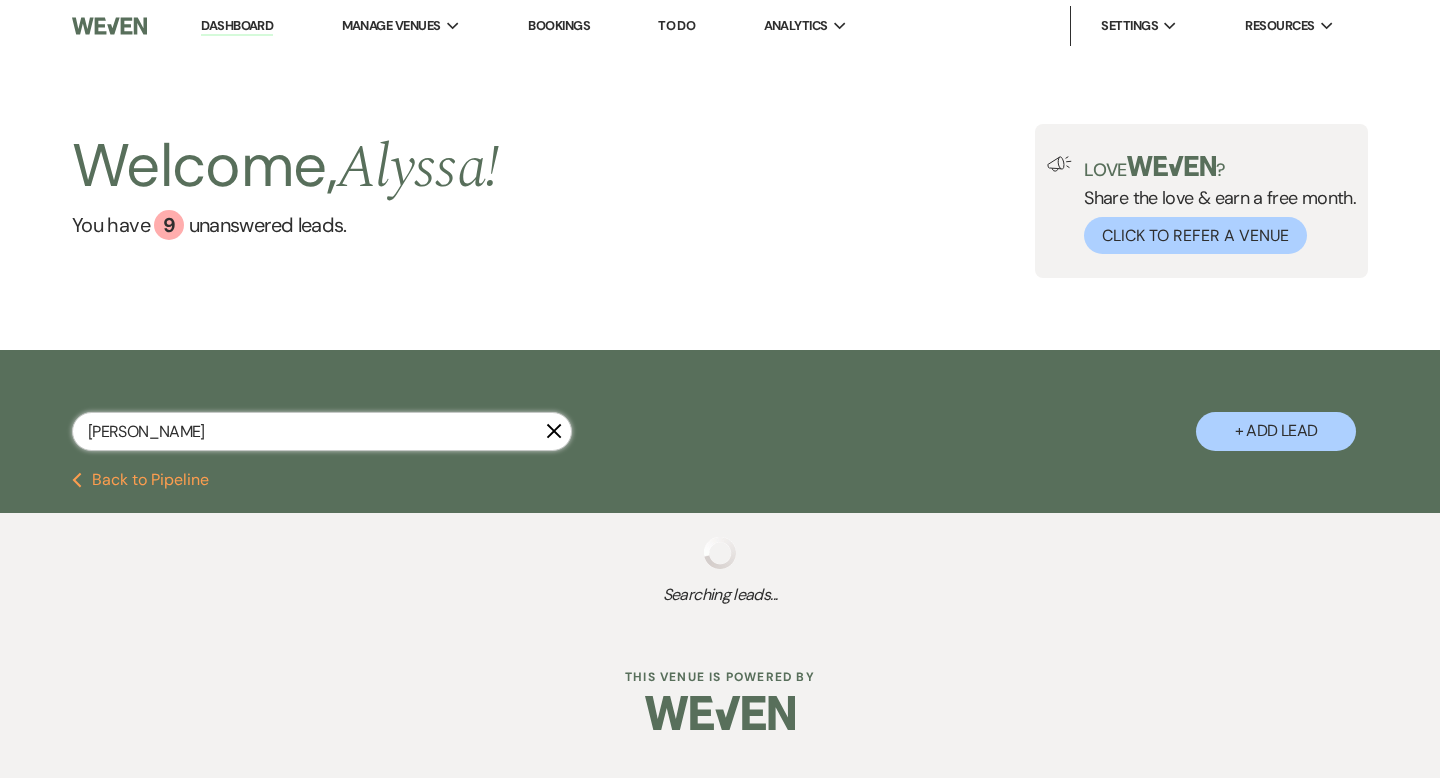 select on "8" 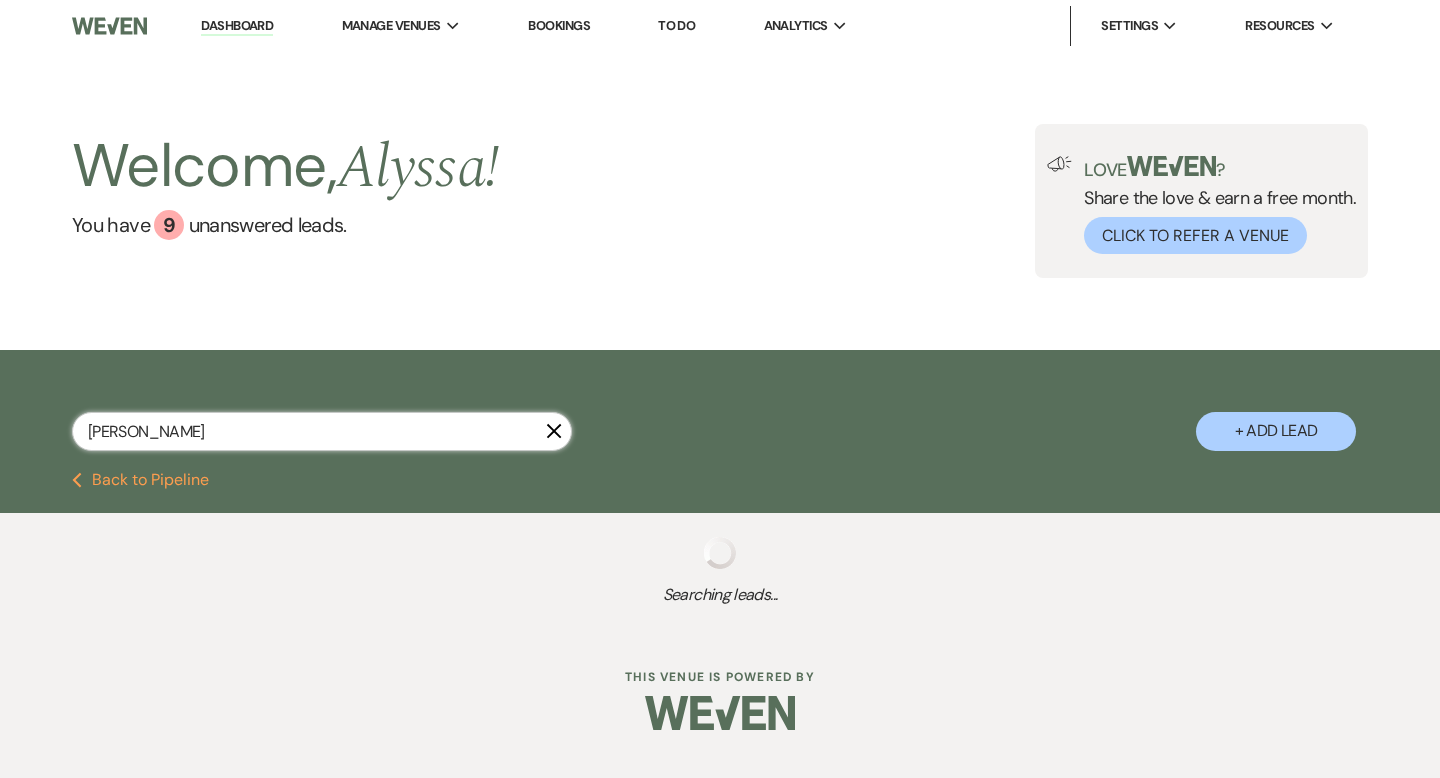 select on "5" 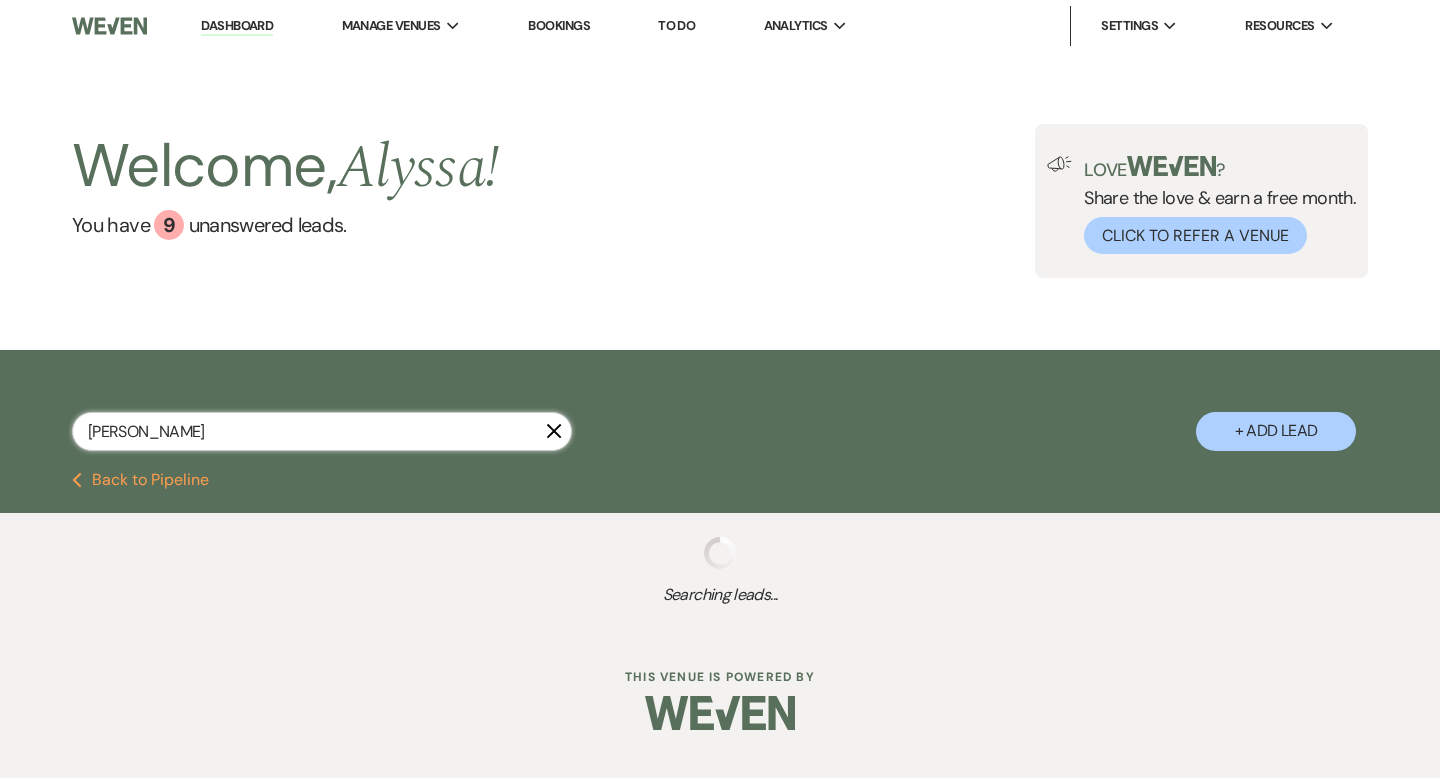 select on "8" 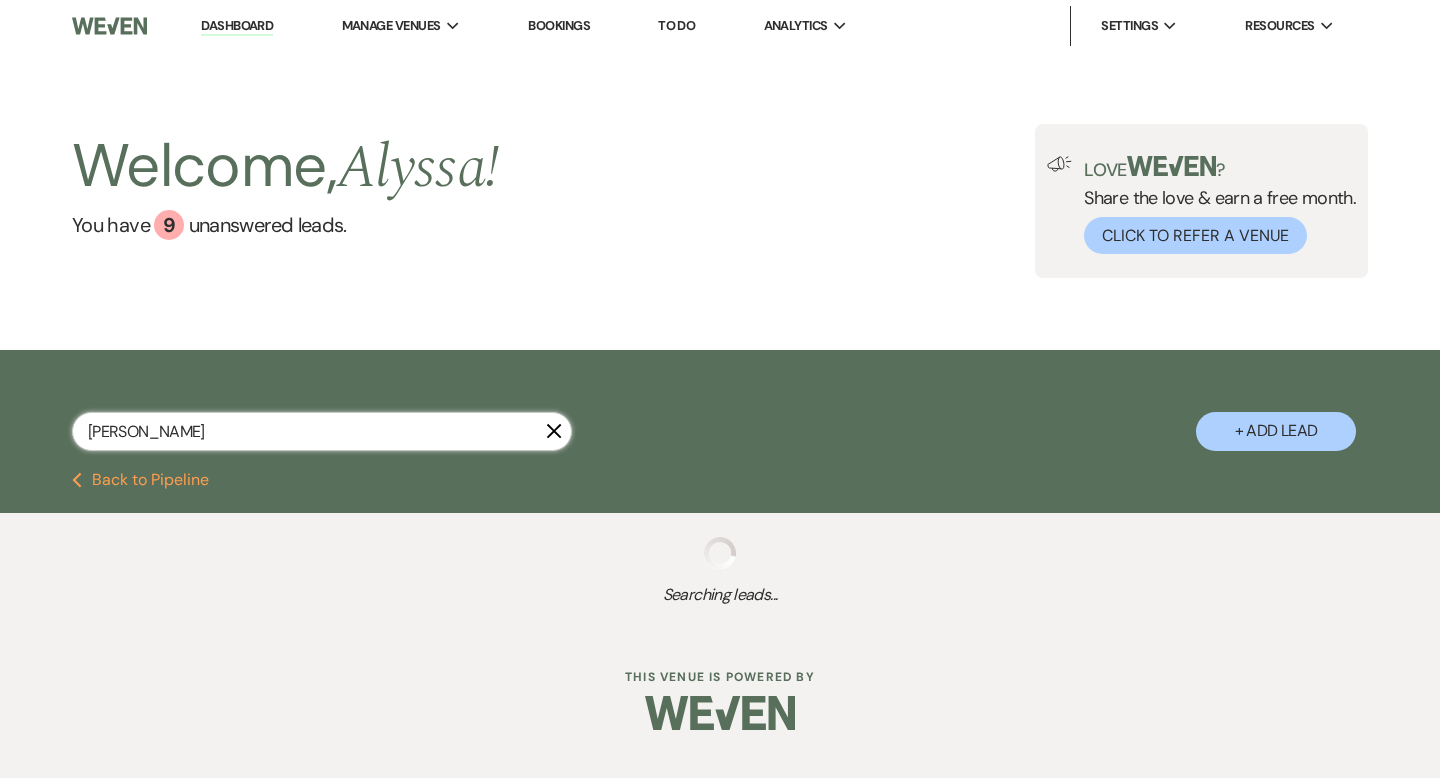select on "5" 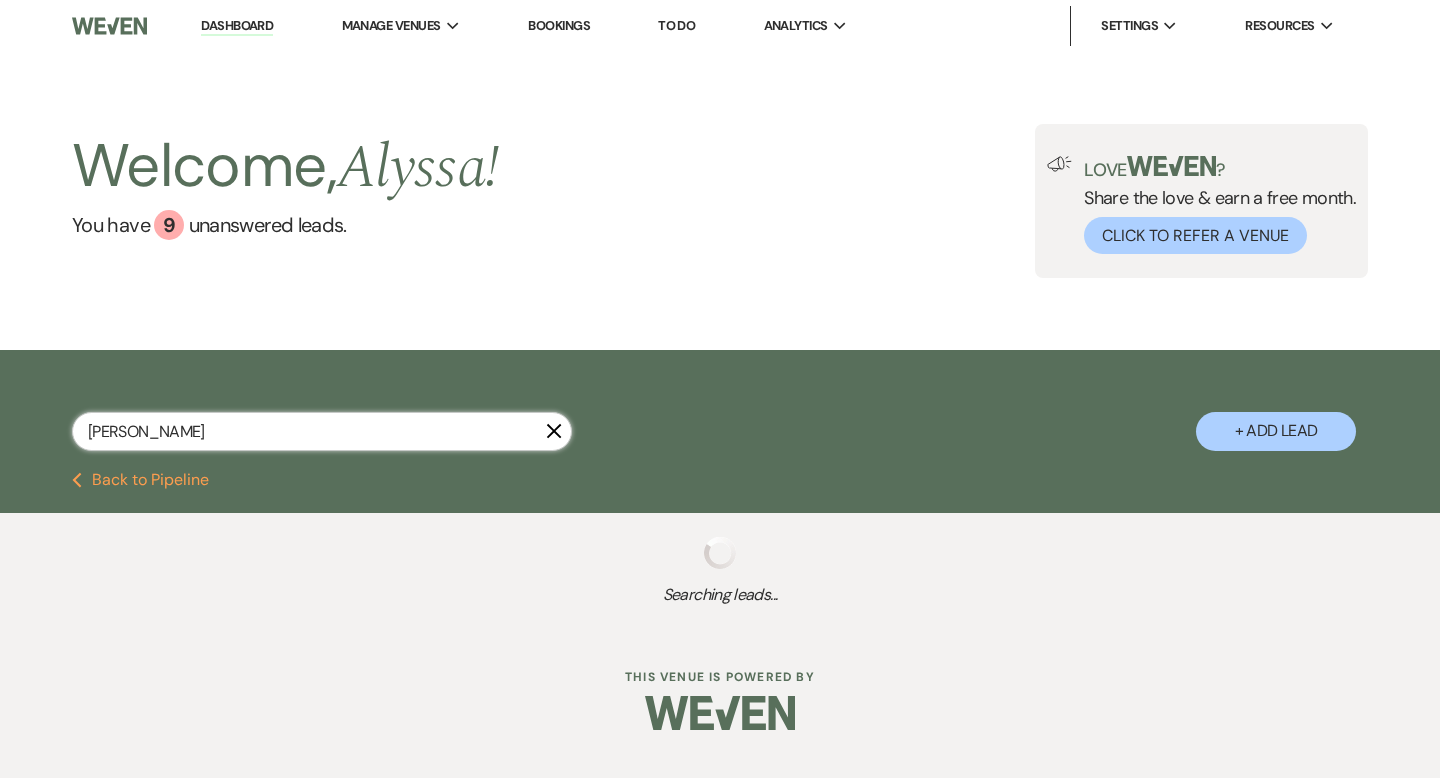 select on "8" 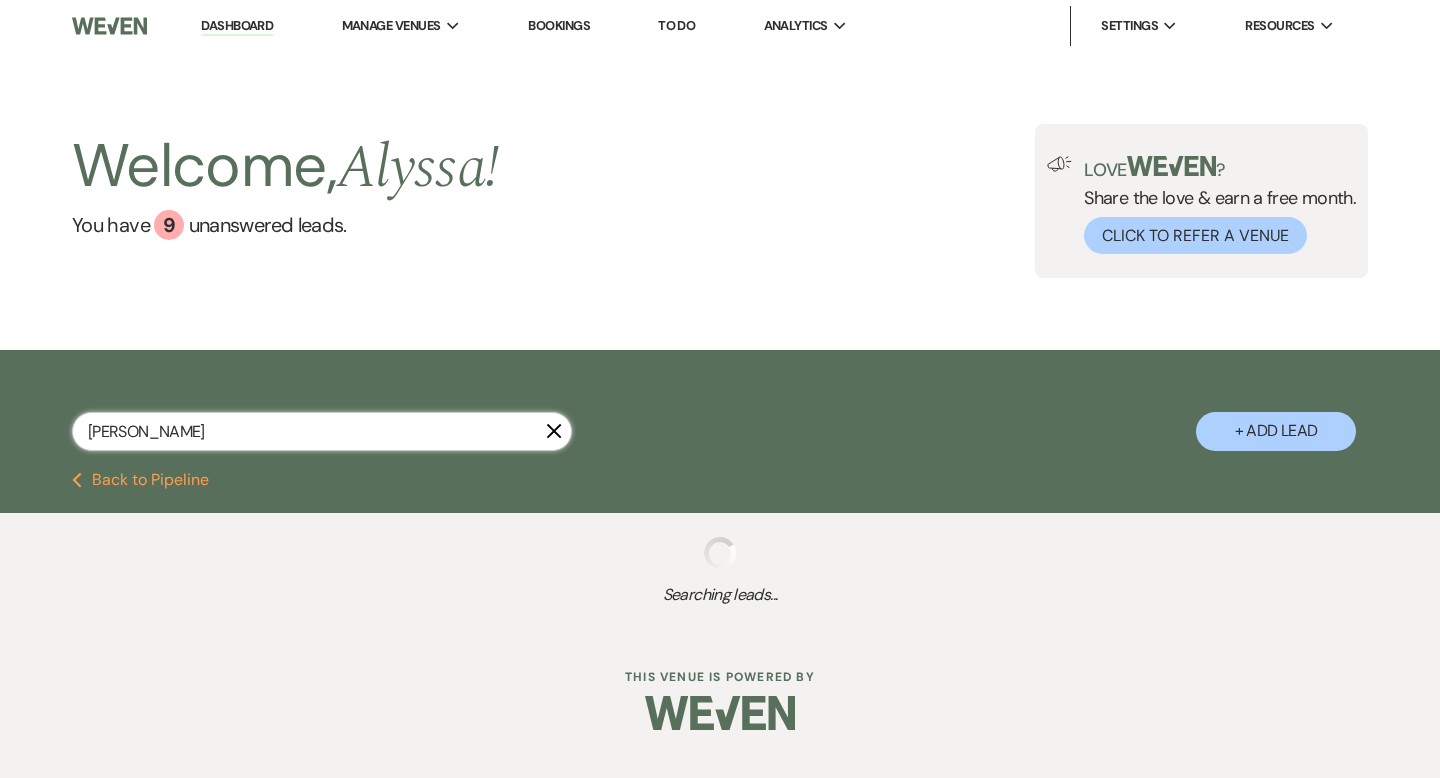select on "5" 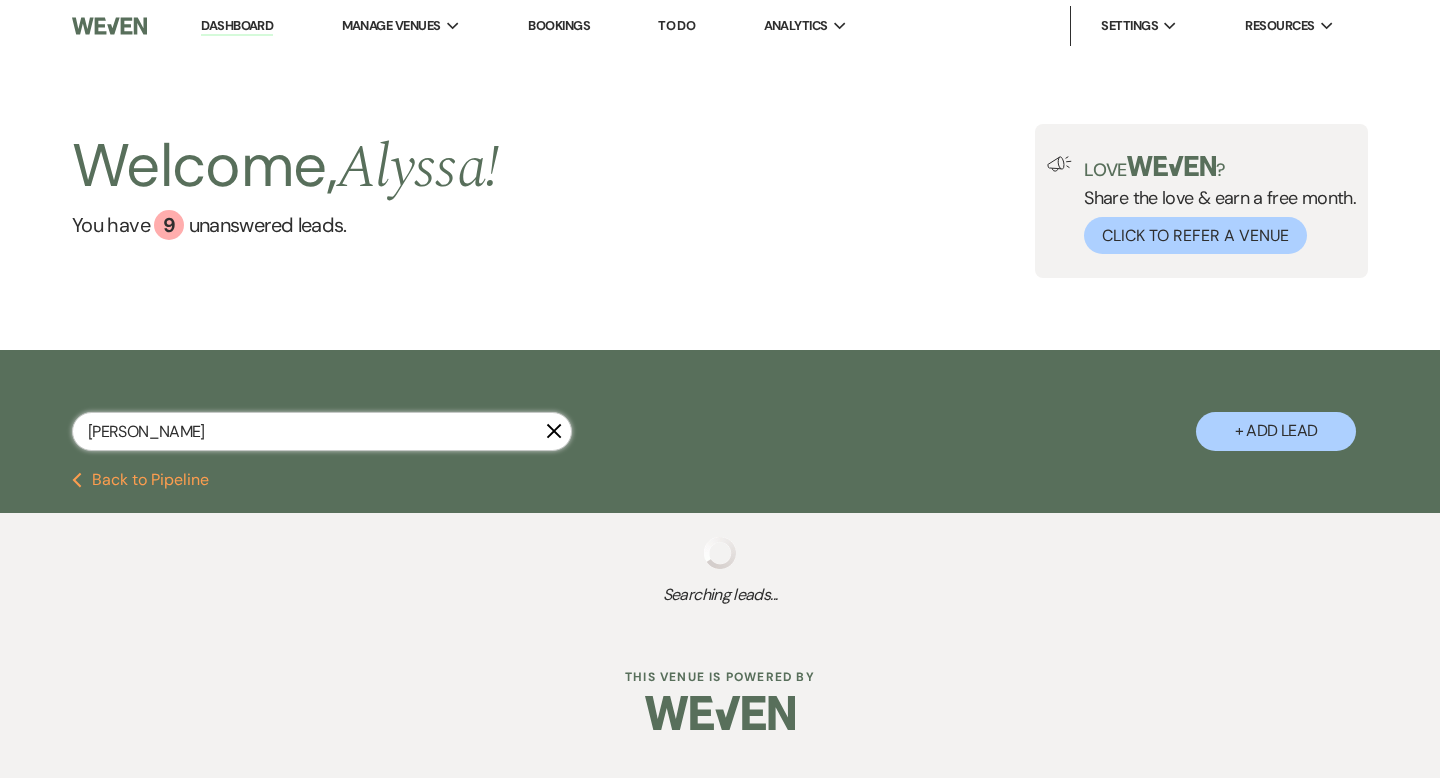 select on "8" 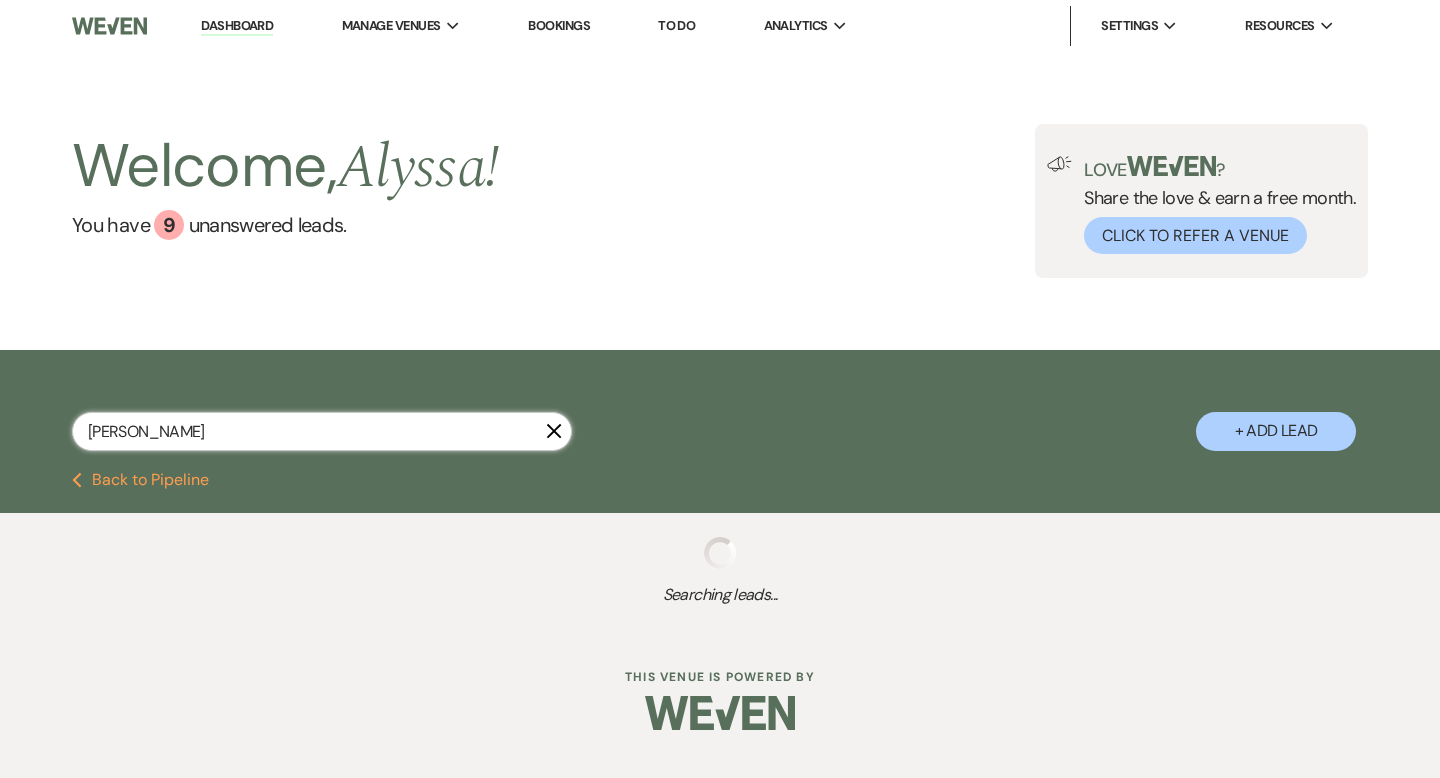 select on "5" 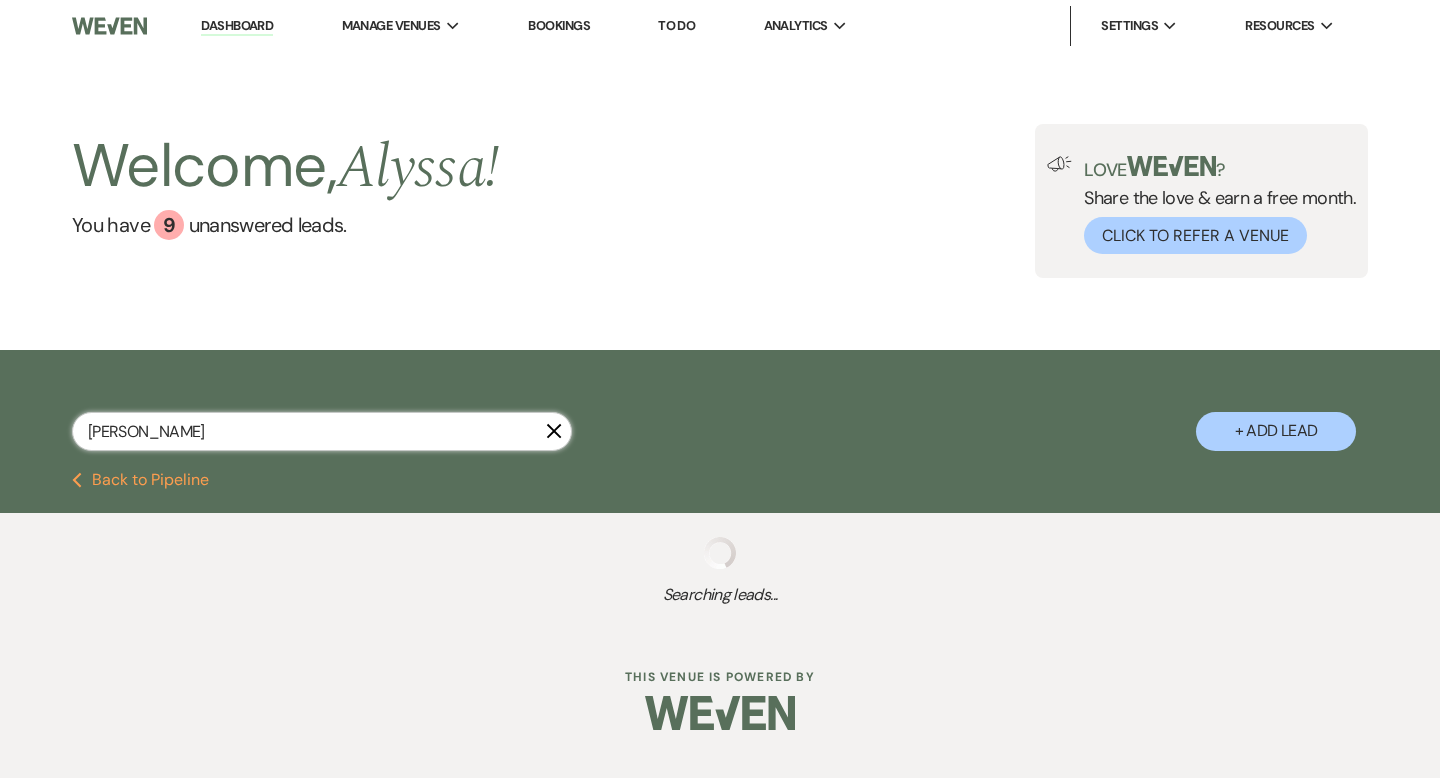 select on "8" 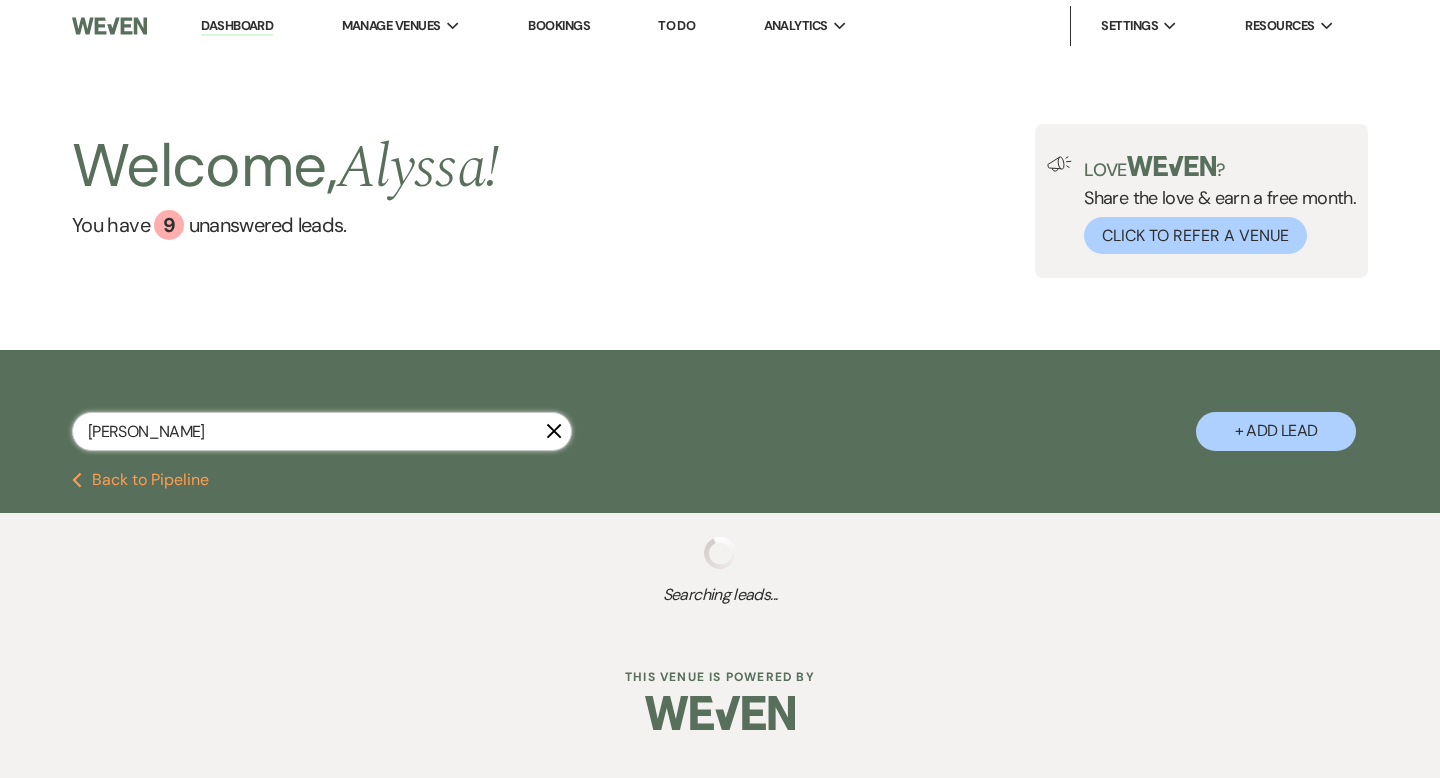 select on "5" 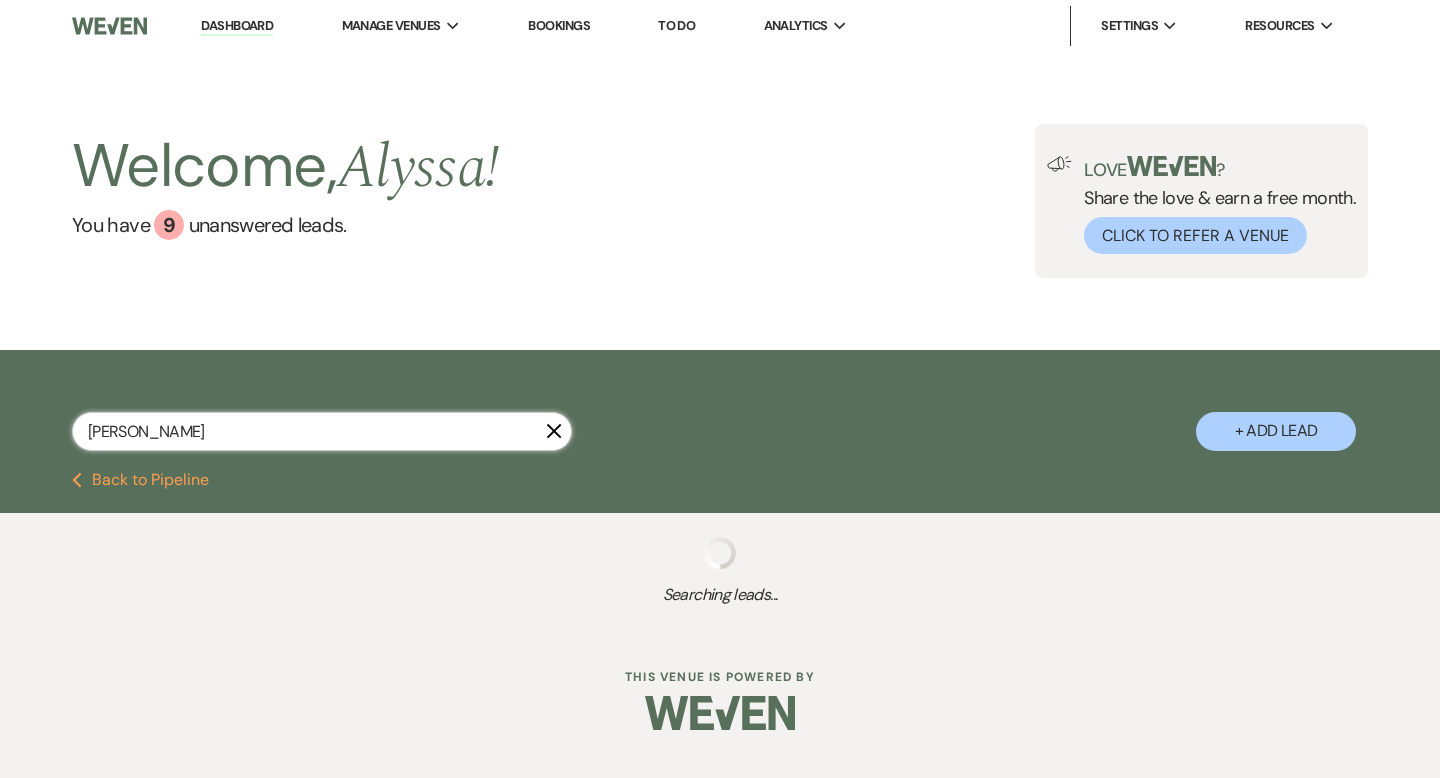 select on "8" 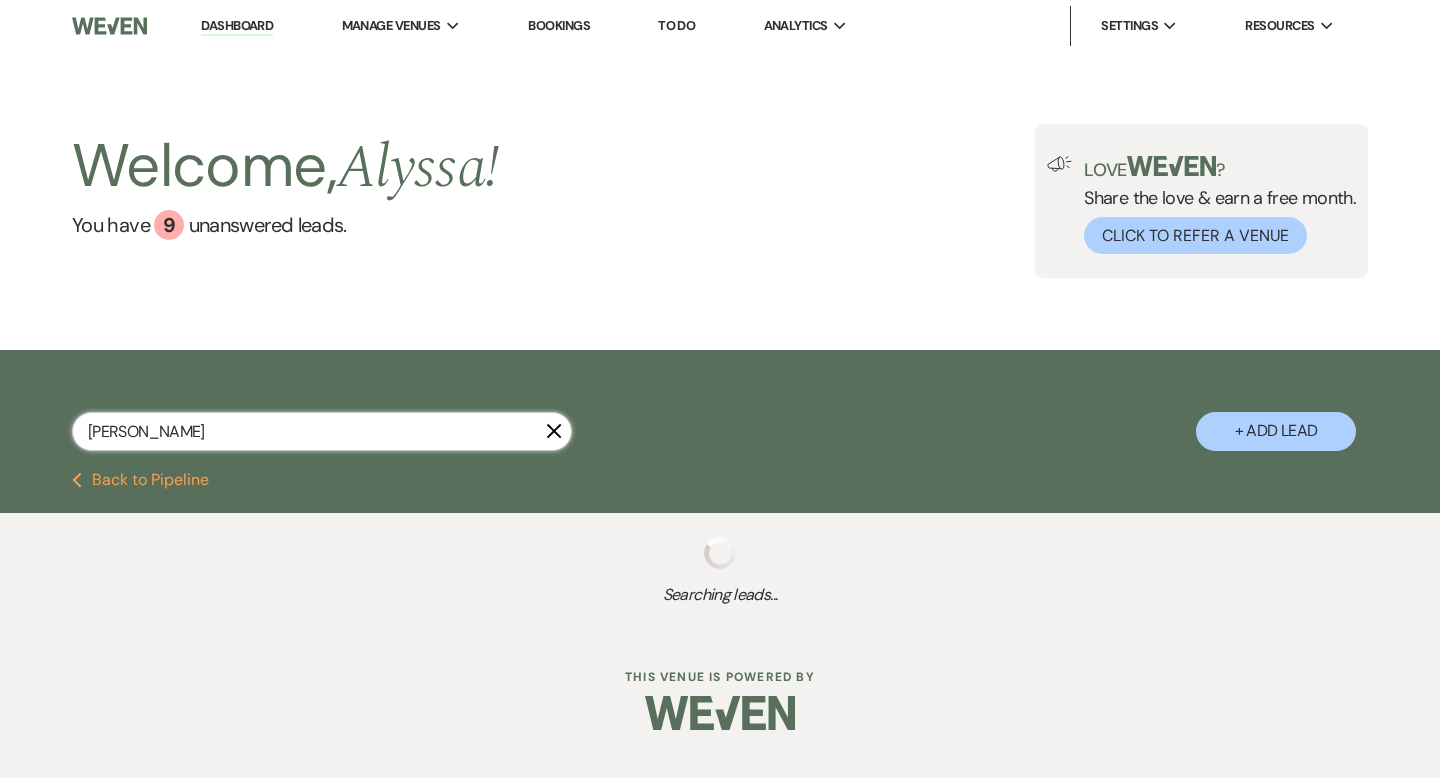 select on "5" 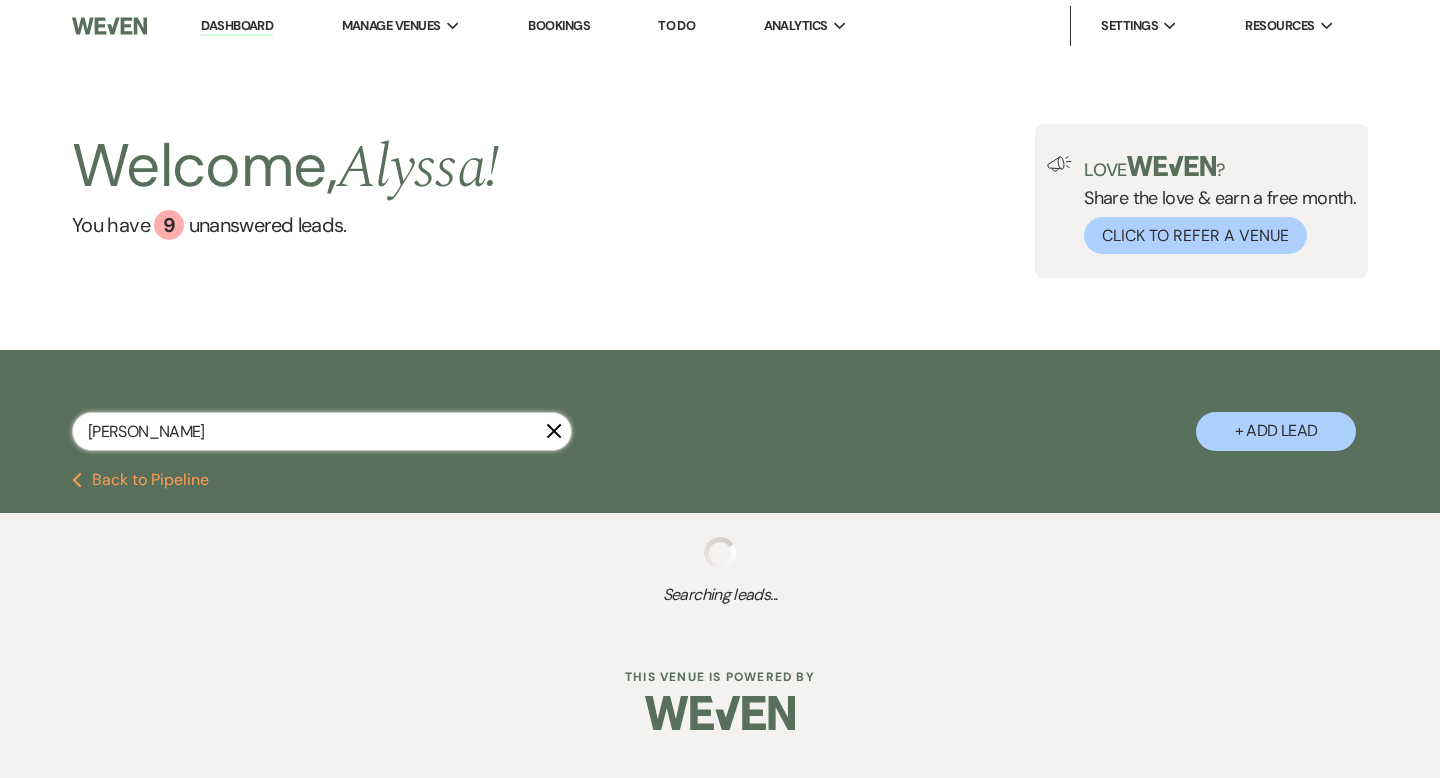 select on "8" 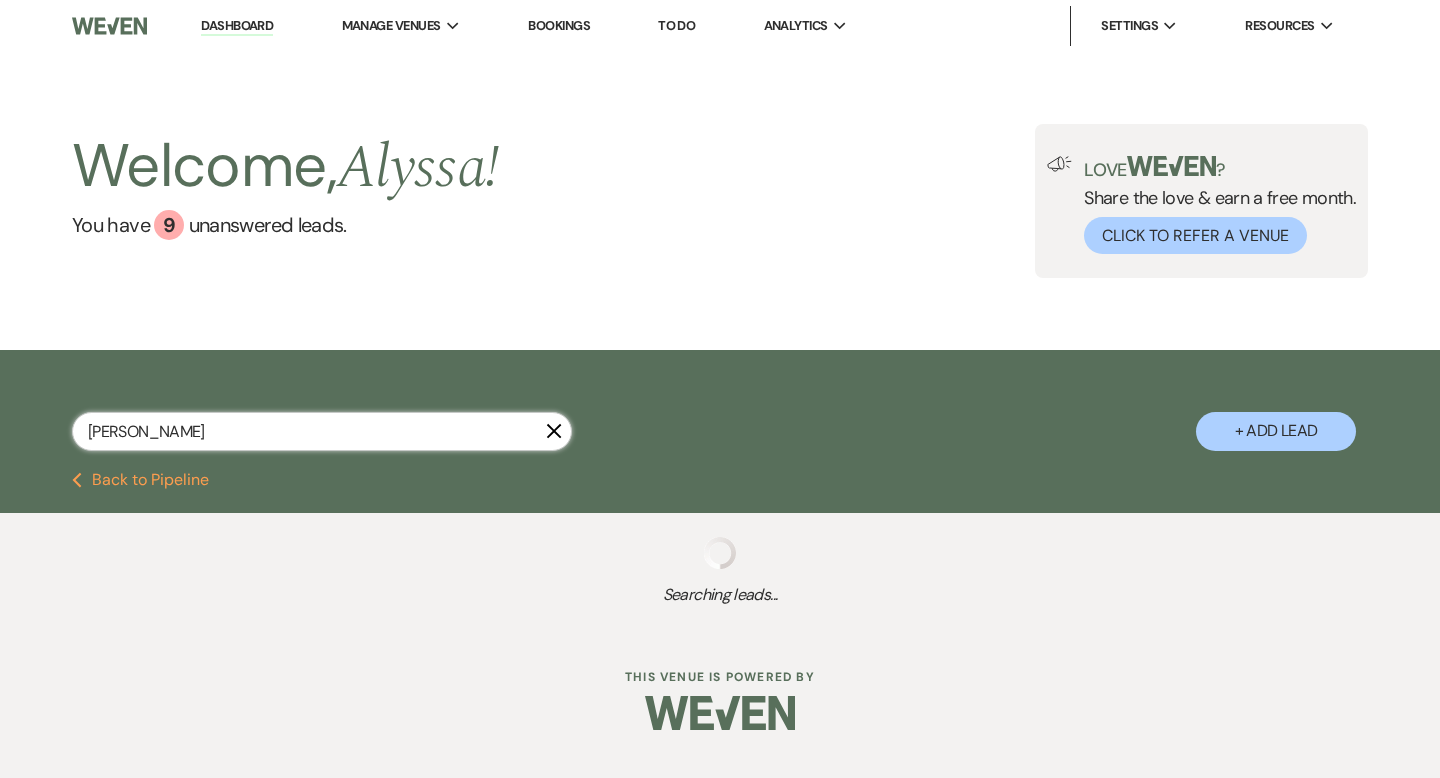 select on "5" 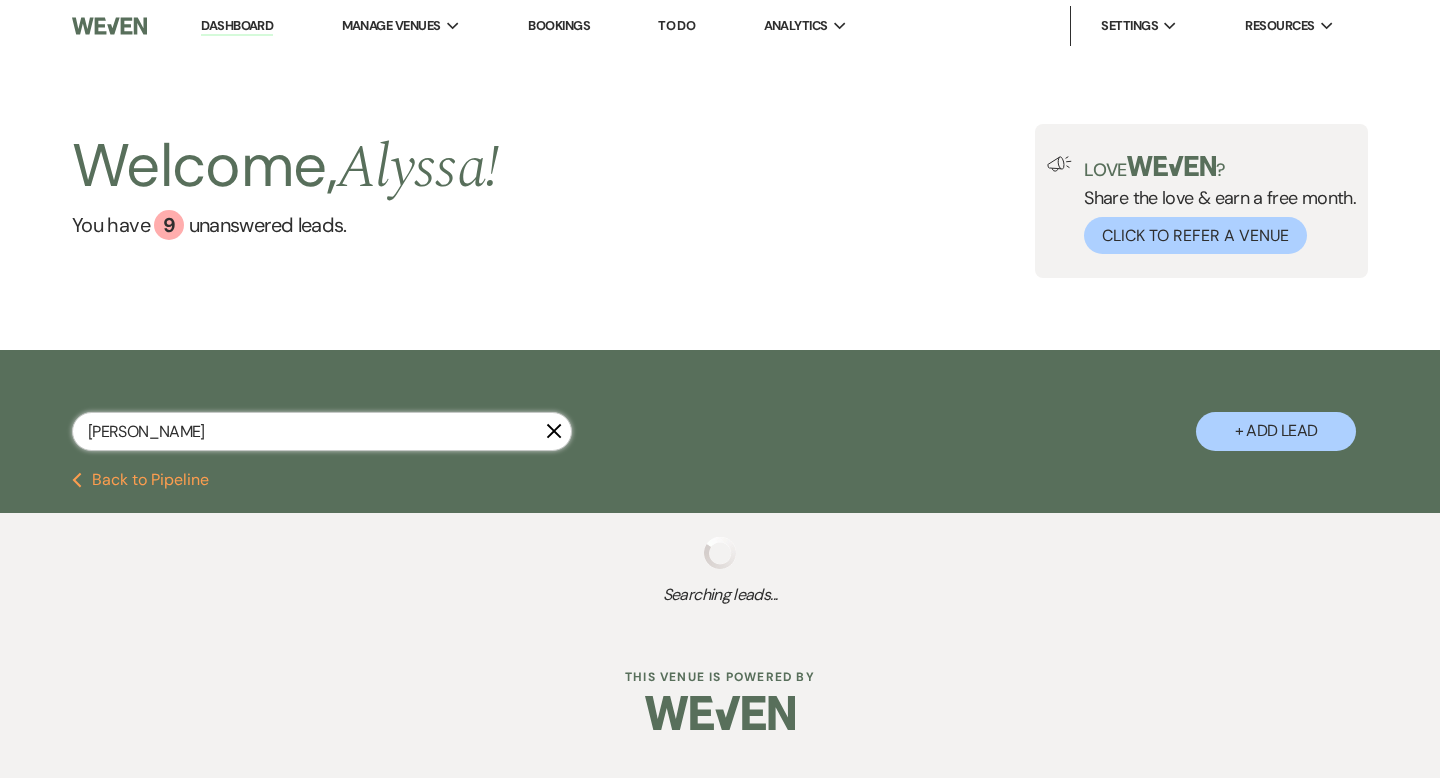 select on "8" 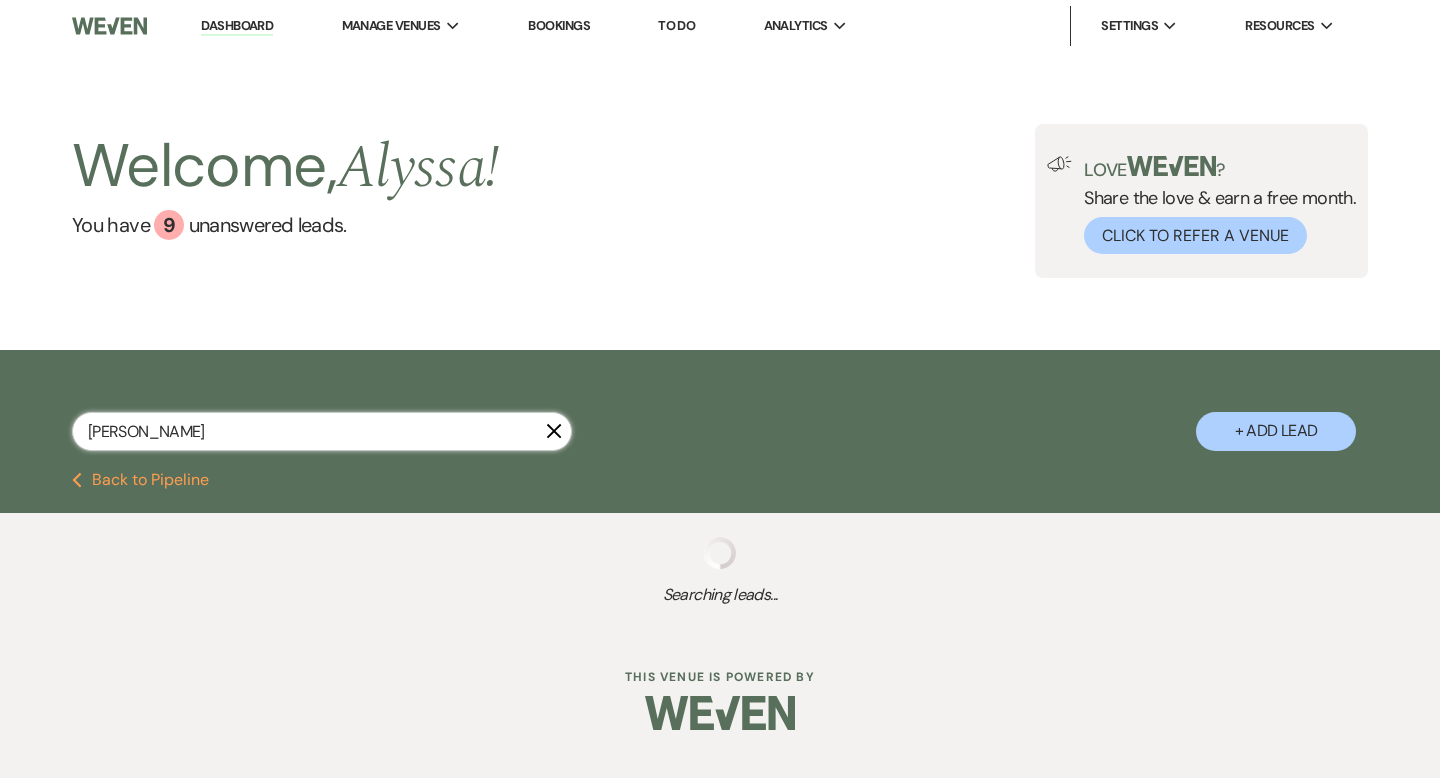 select on "5" 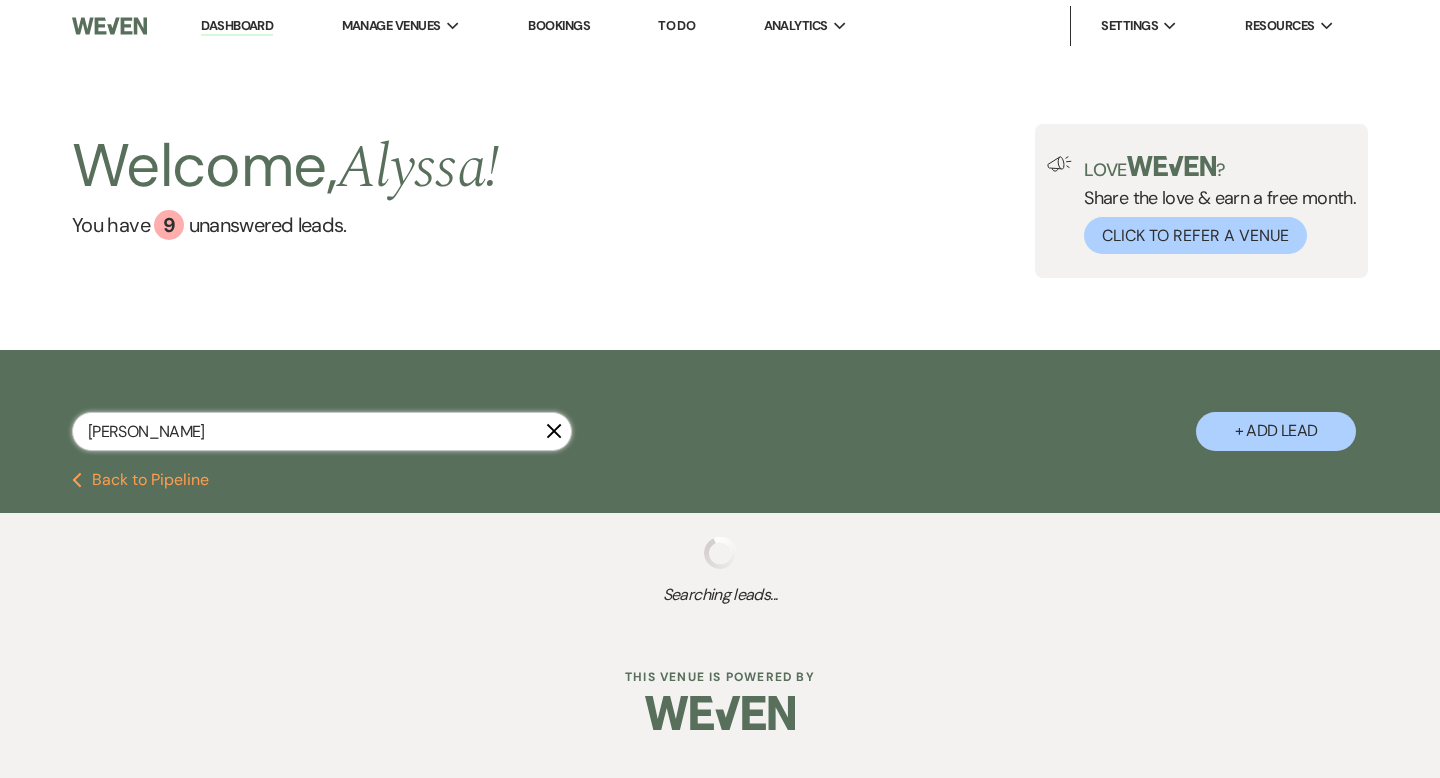 select on "8" 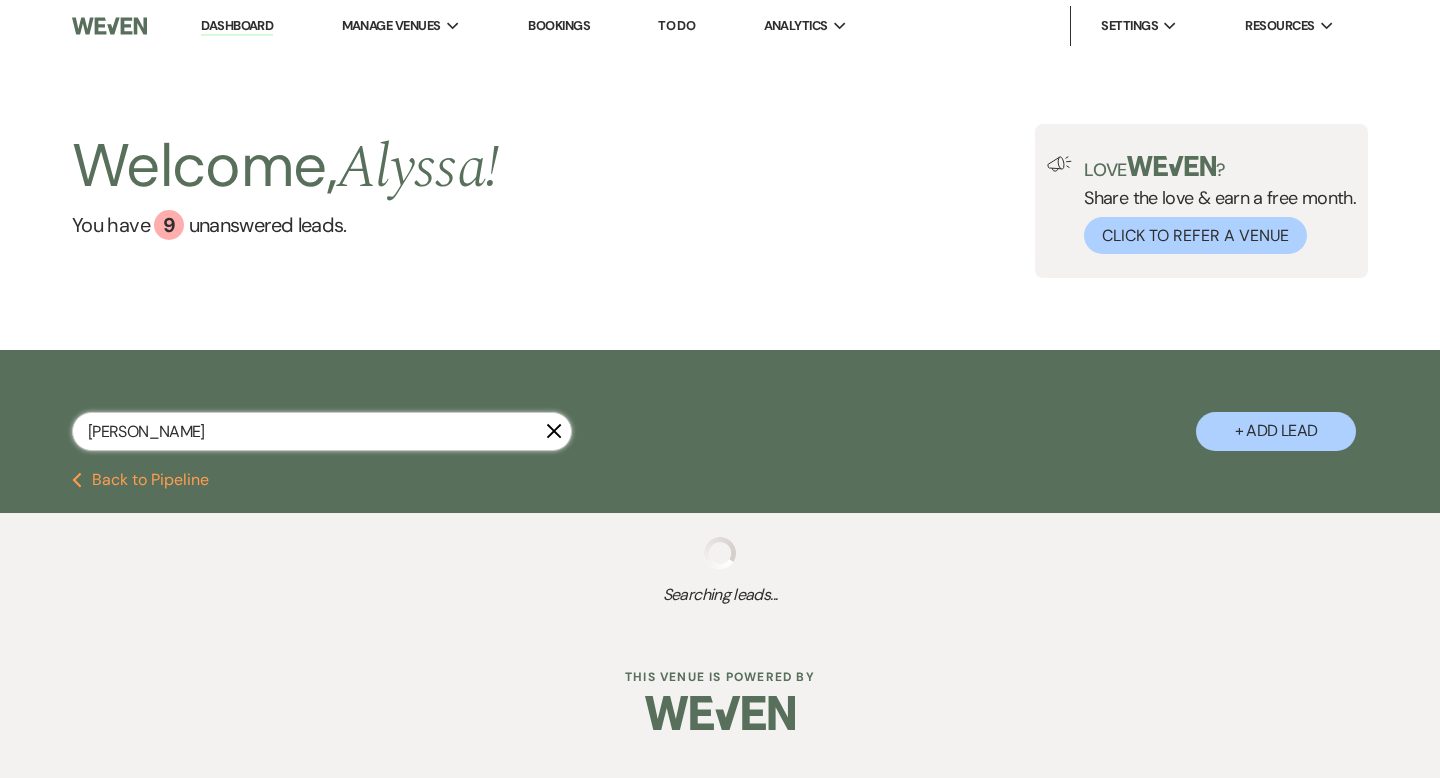 select on "5" 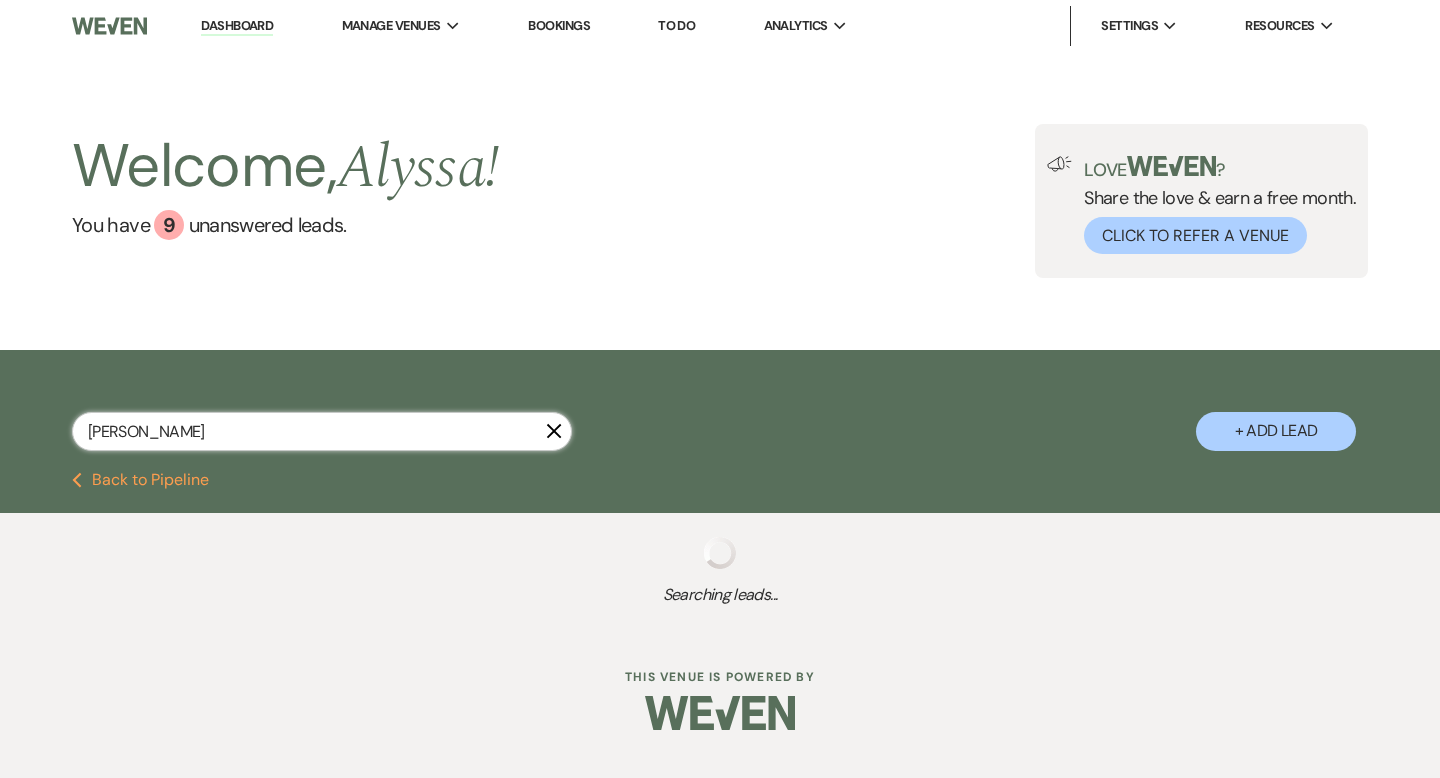 select on "8" 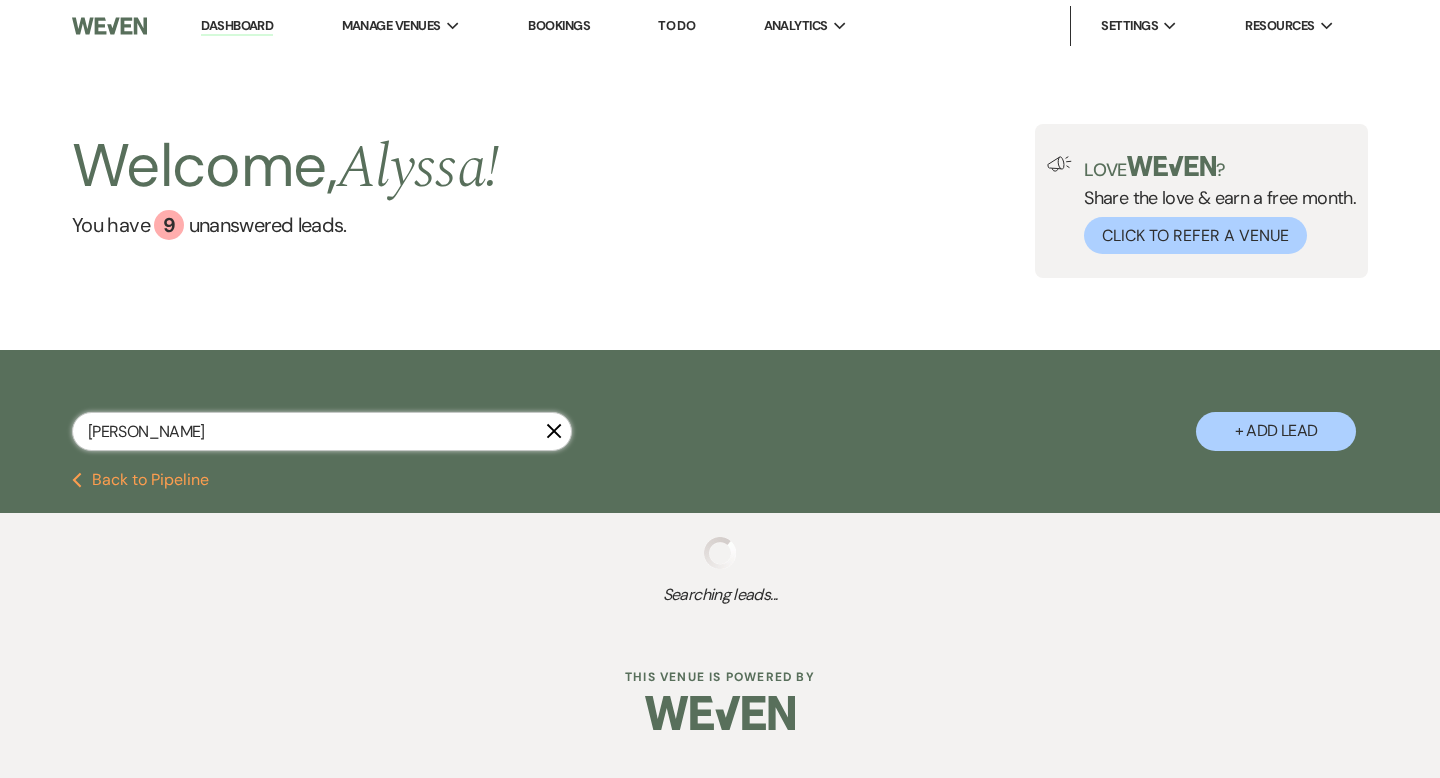 select on "5" 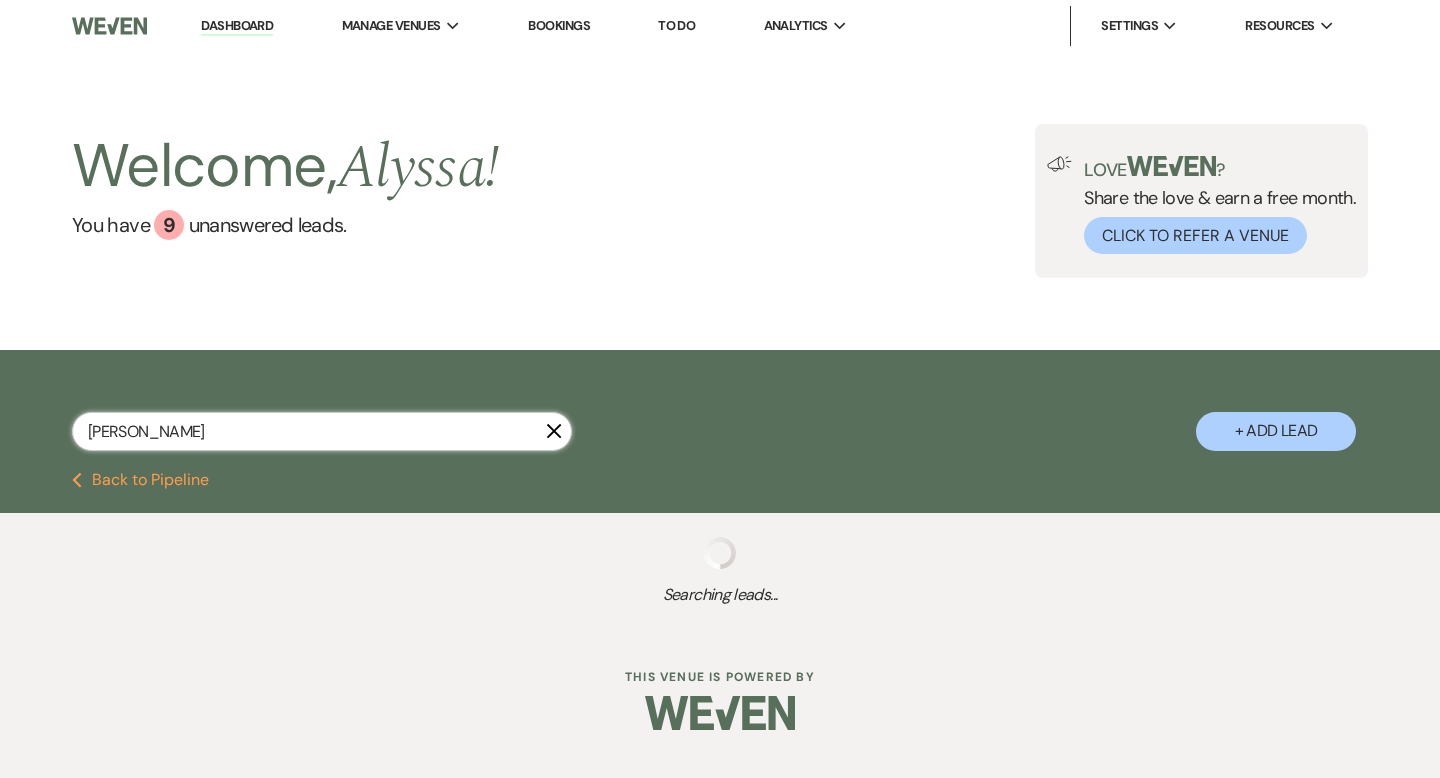 select on "8" 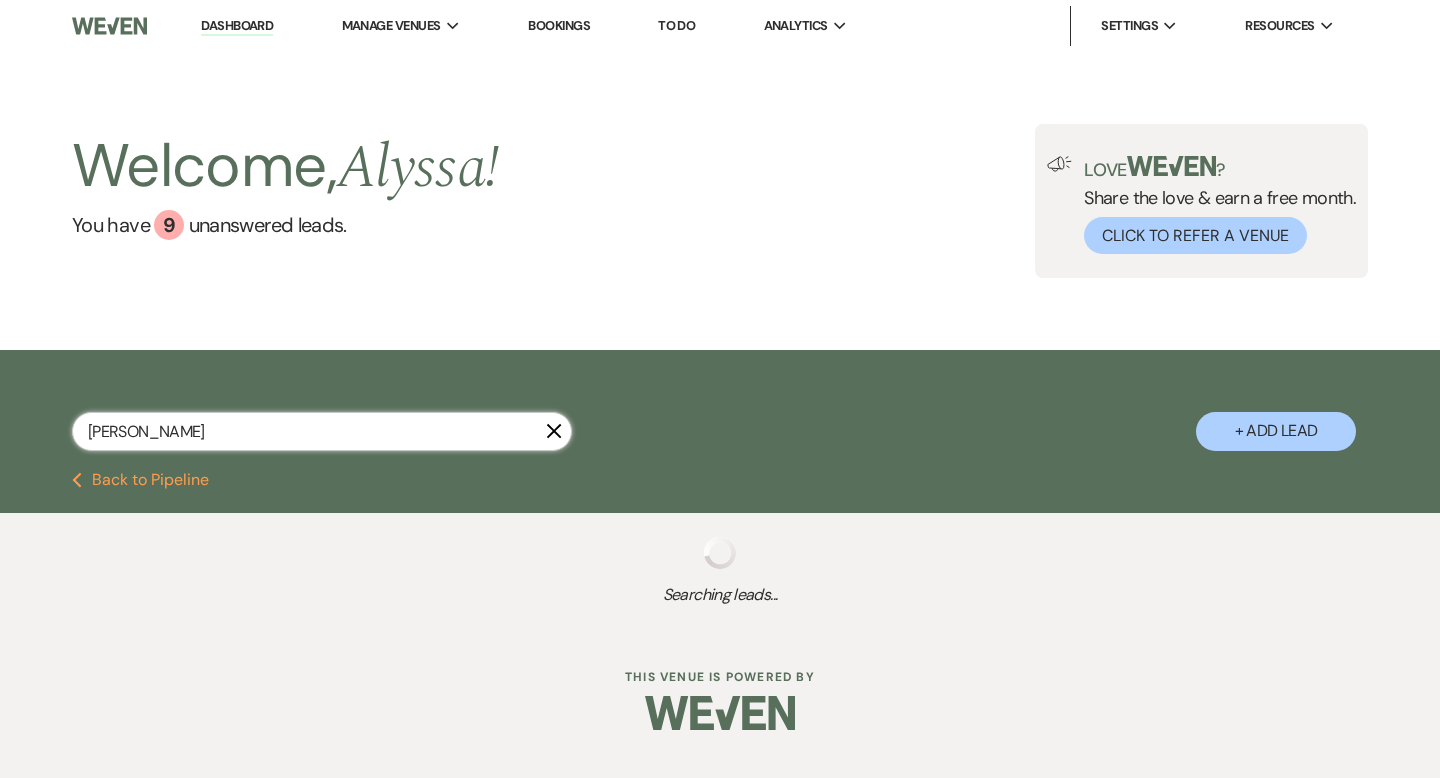 select on "5" 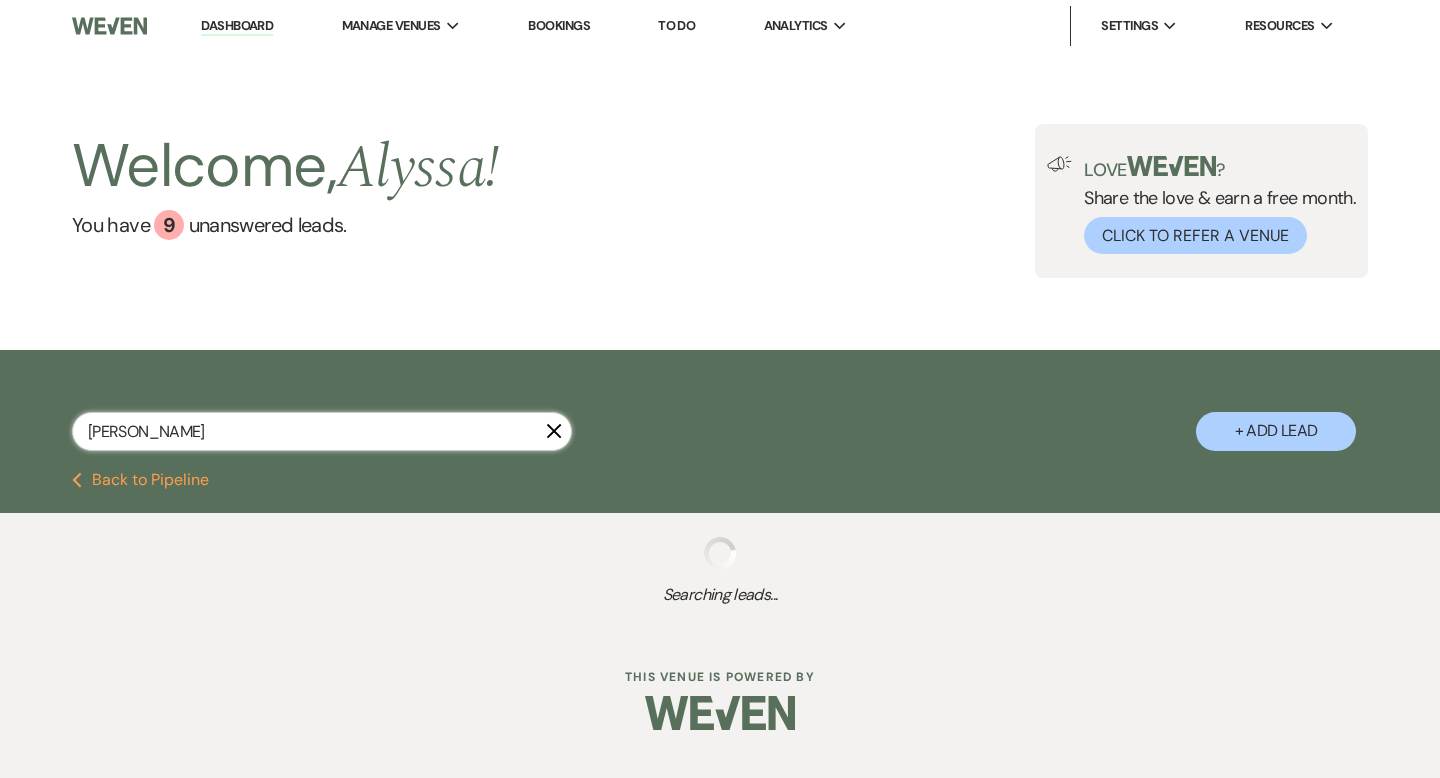 select on "8" 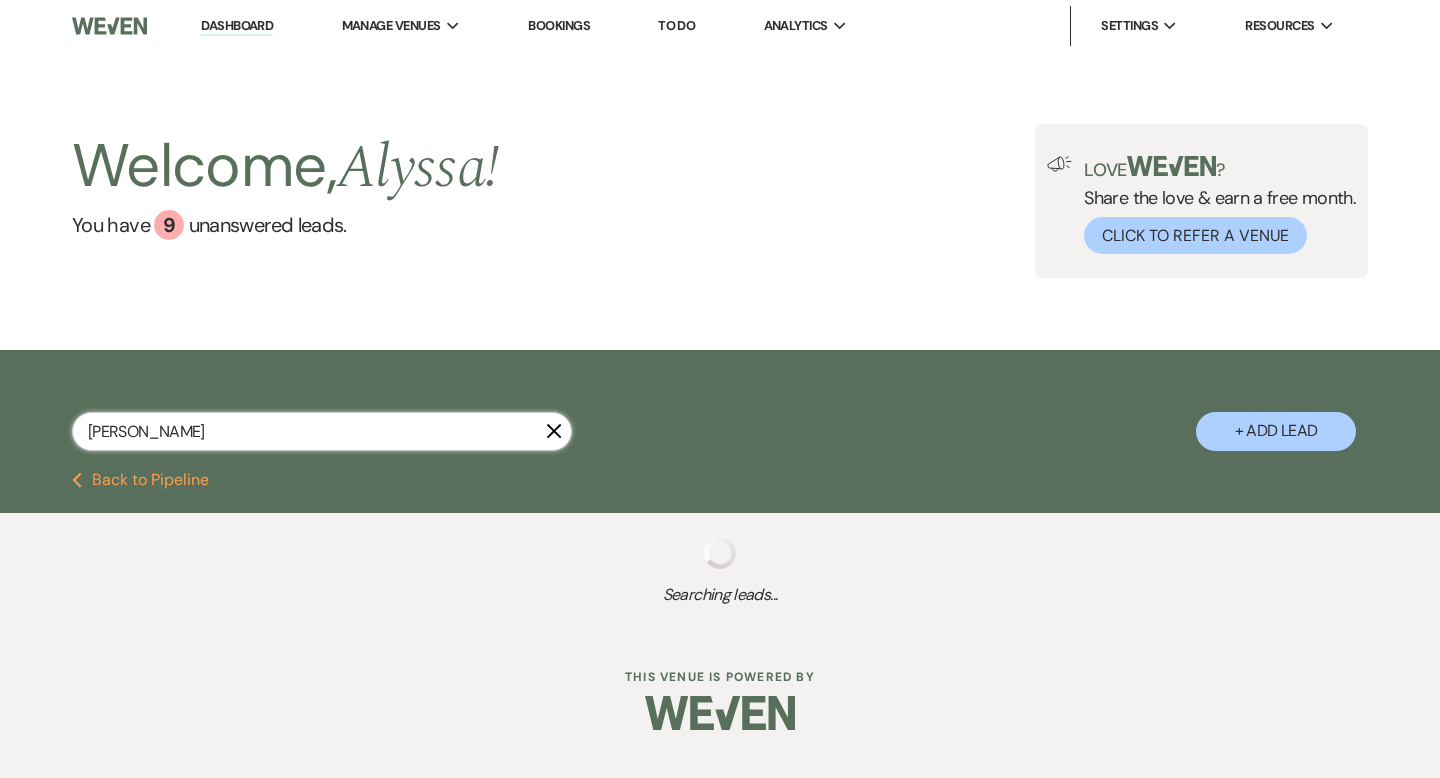select on "6" 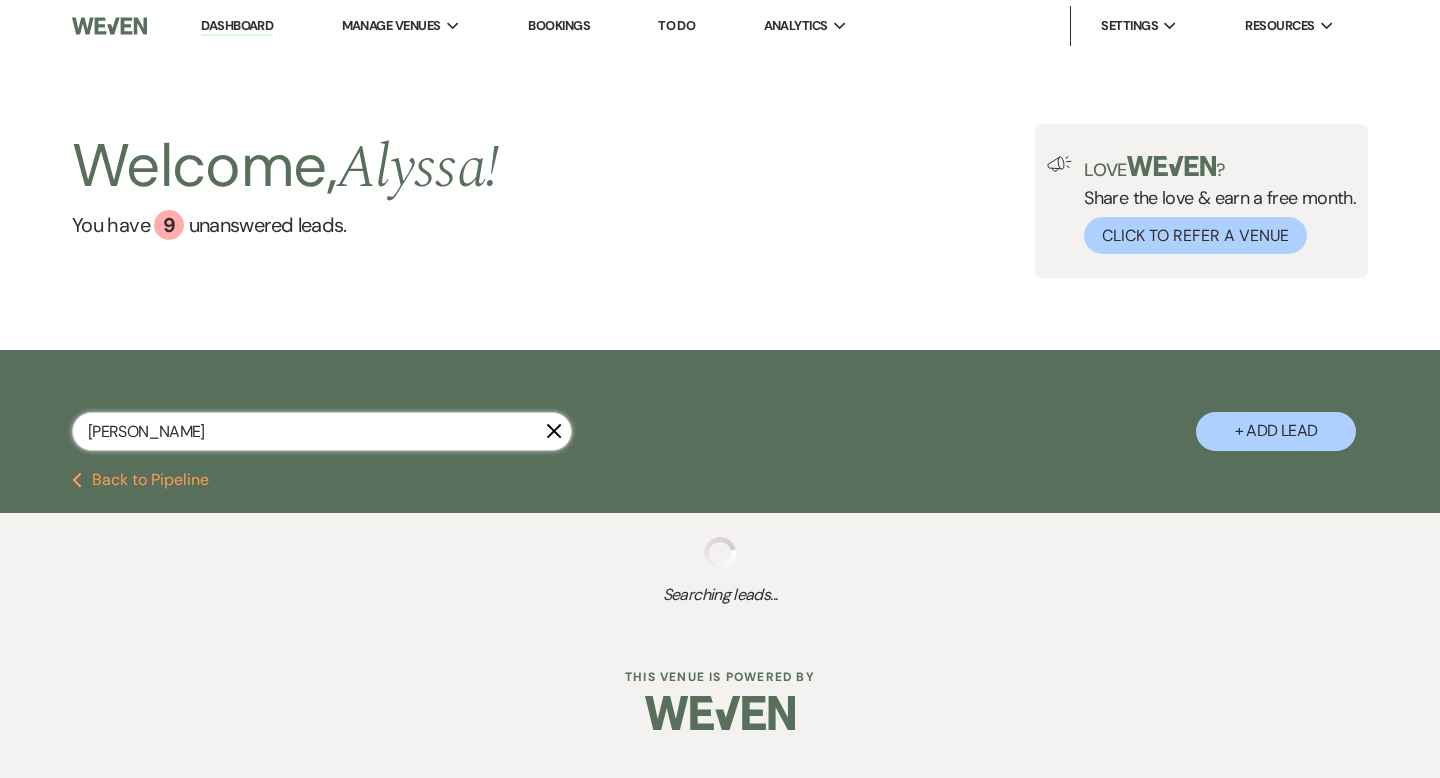 select on "8" 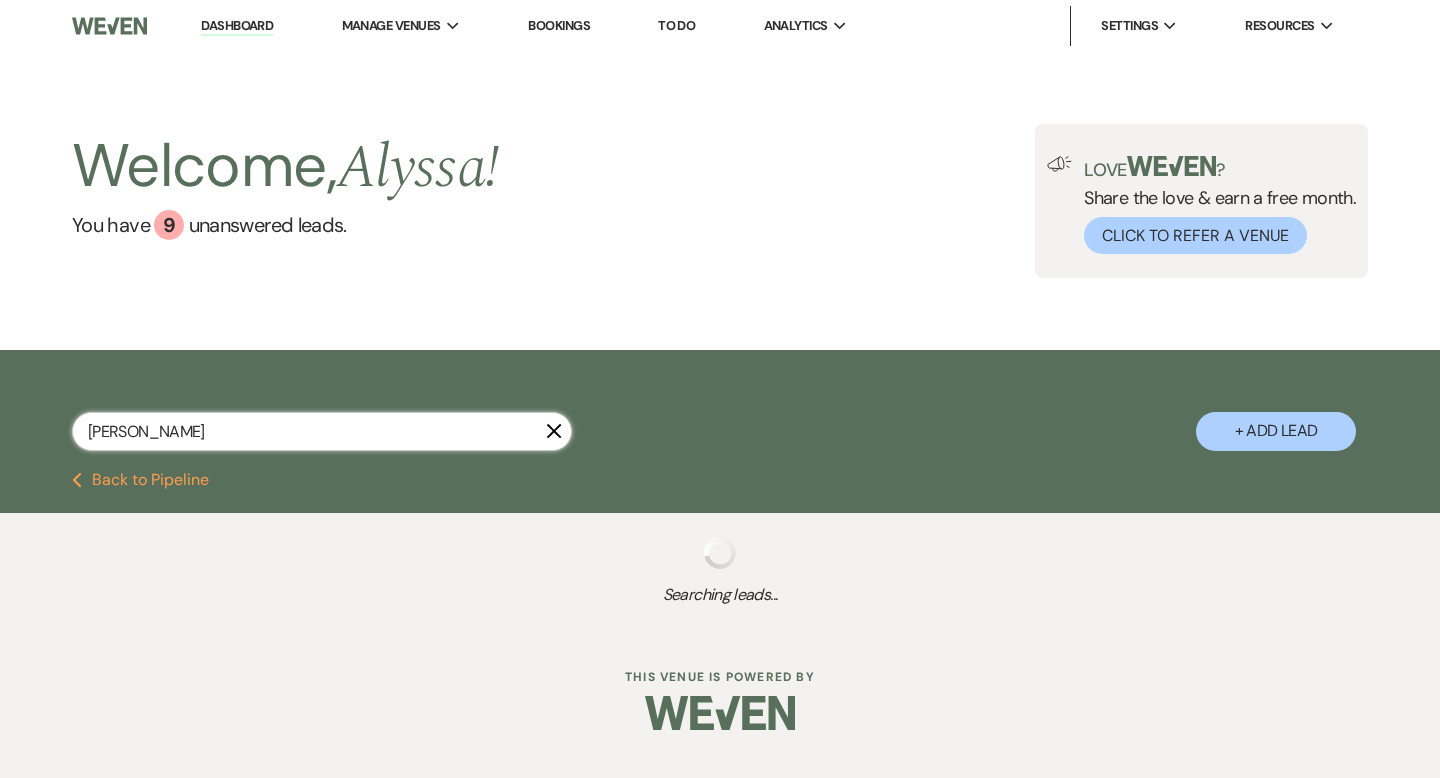 select on "5" 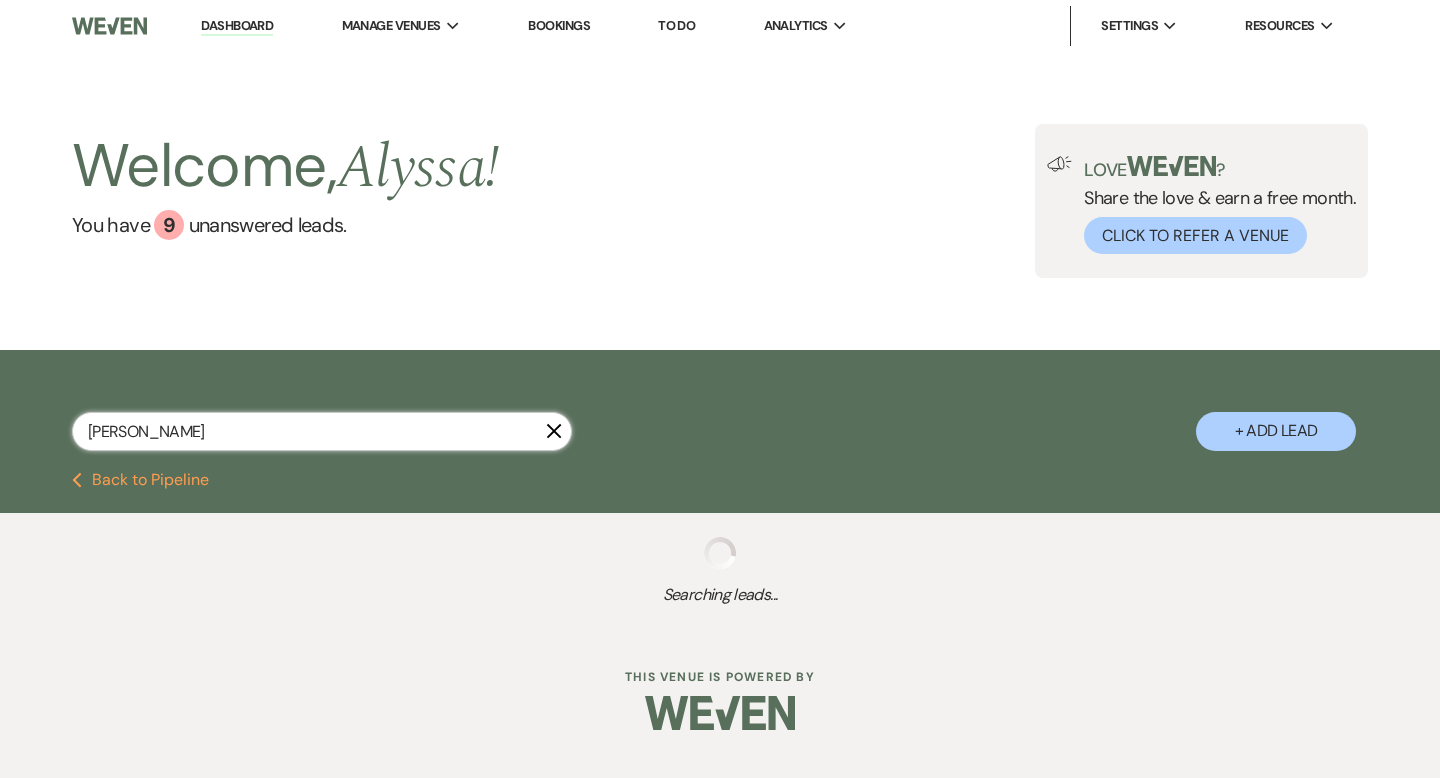 select on "8" 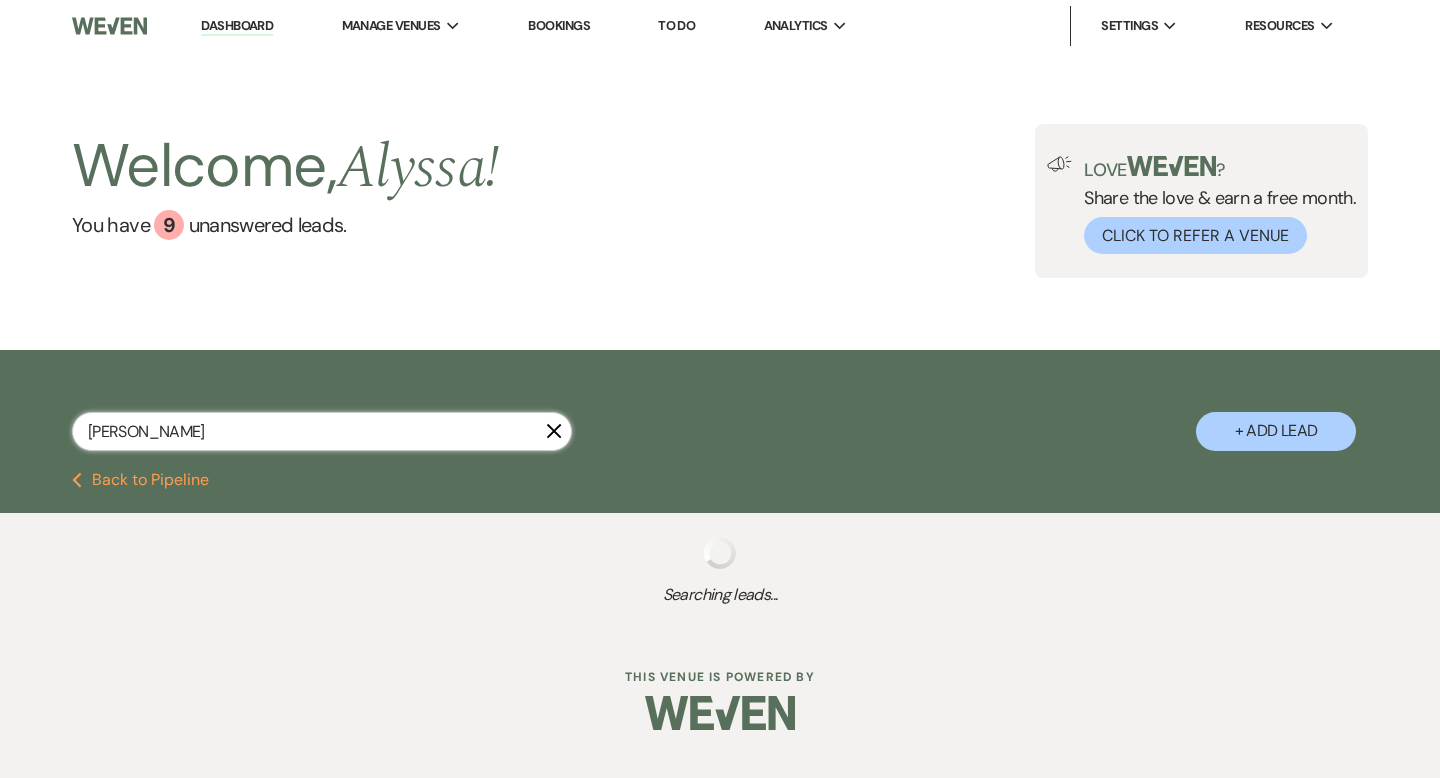 select on "5" 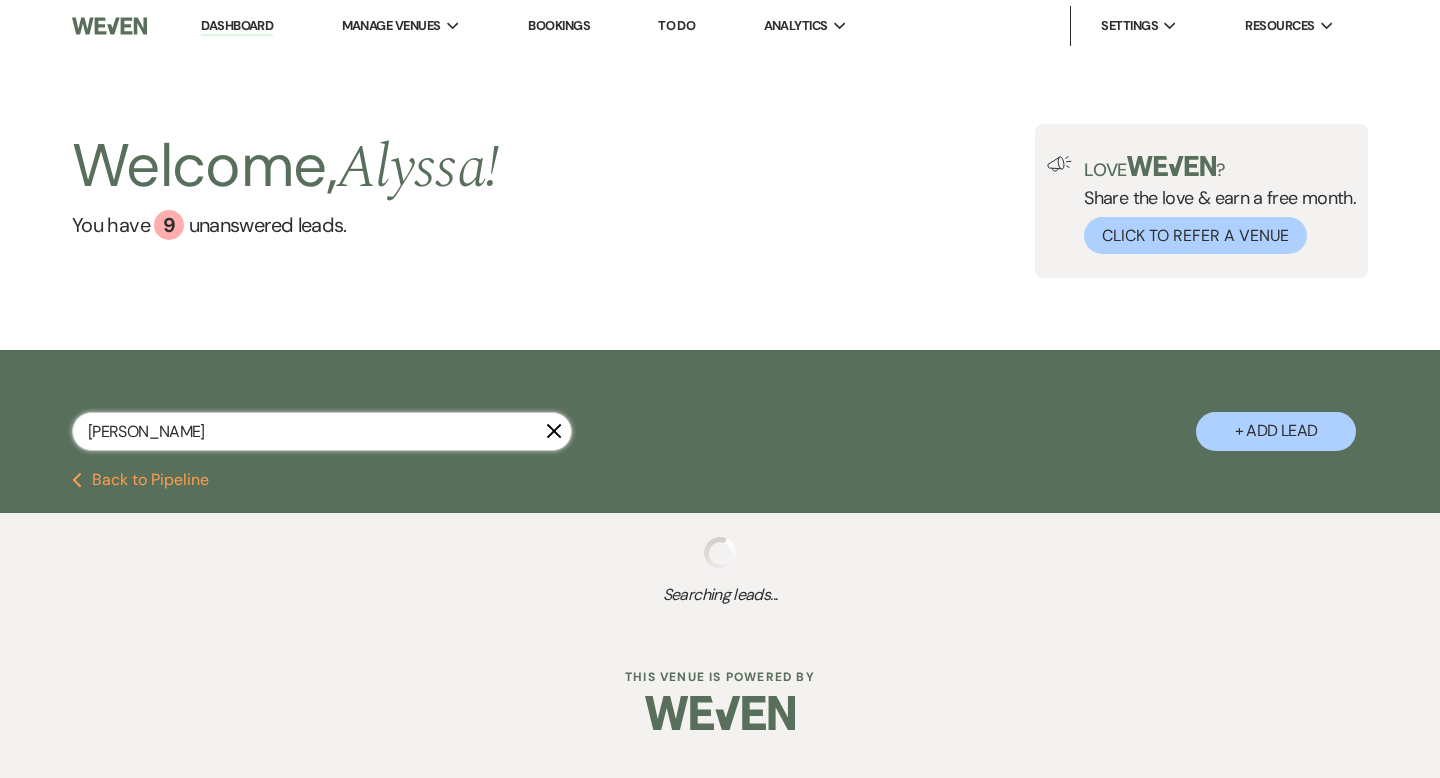 select on "8" 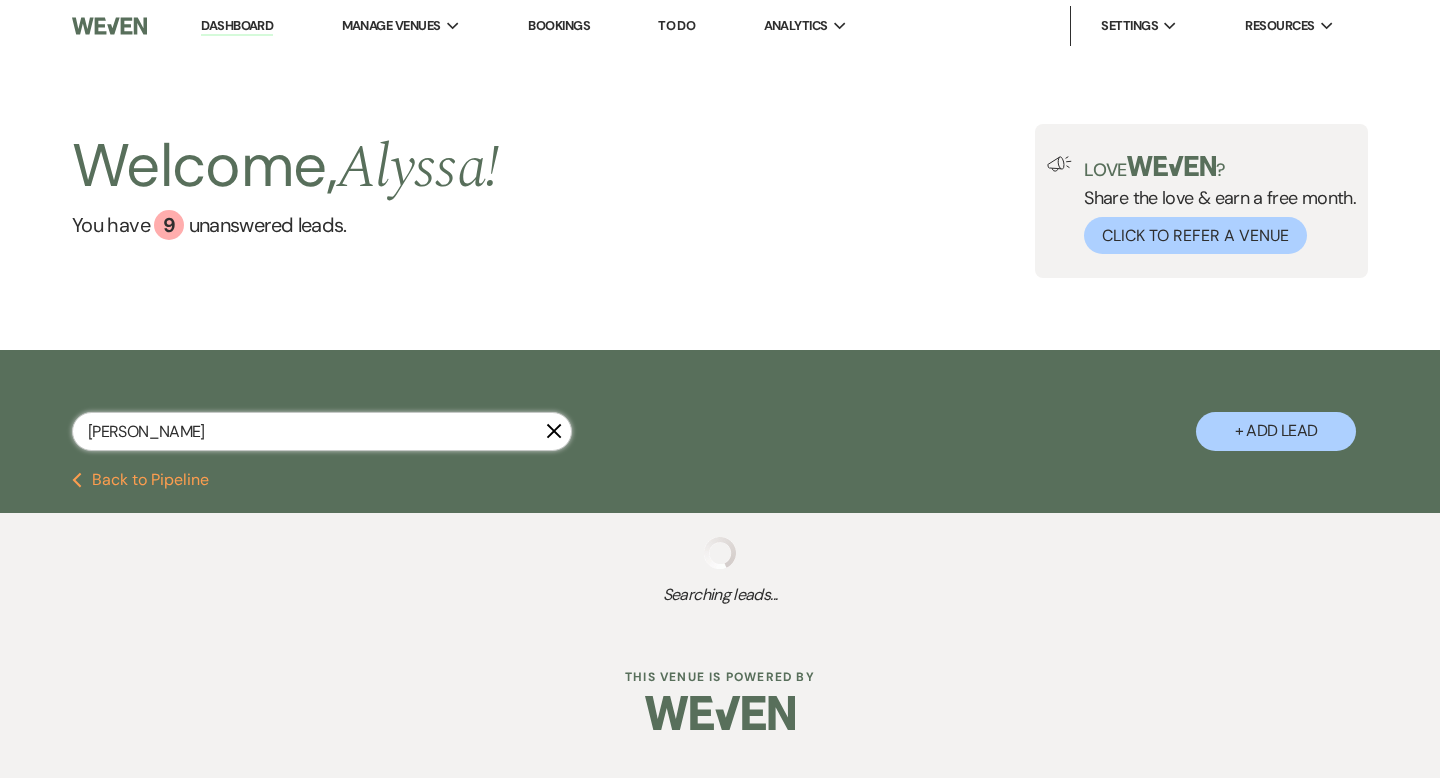 select on "5" 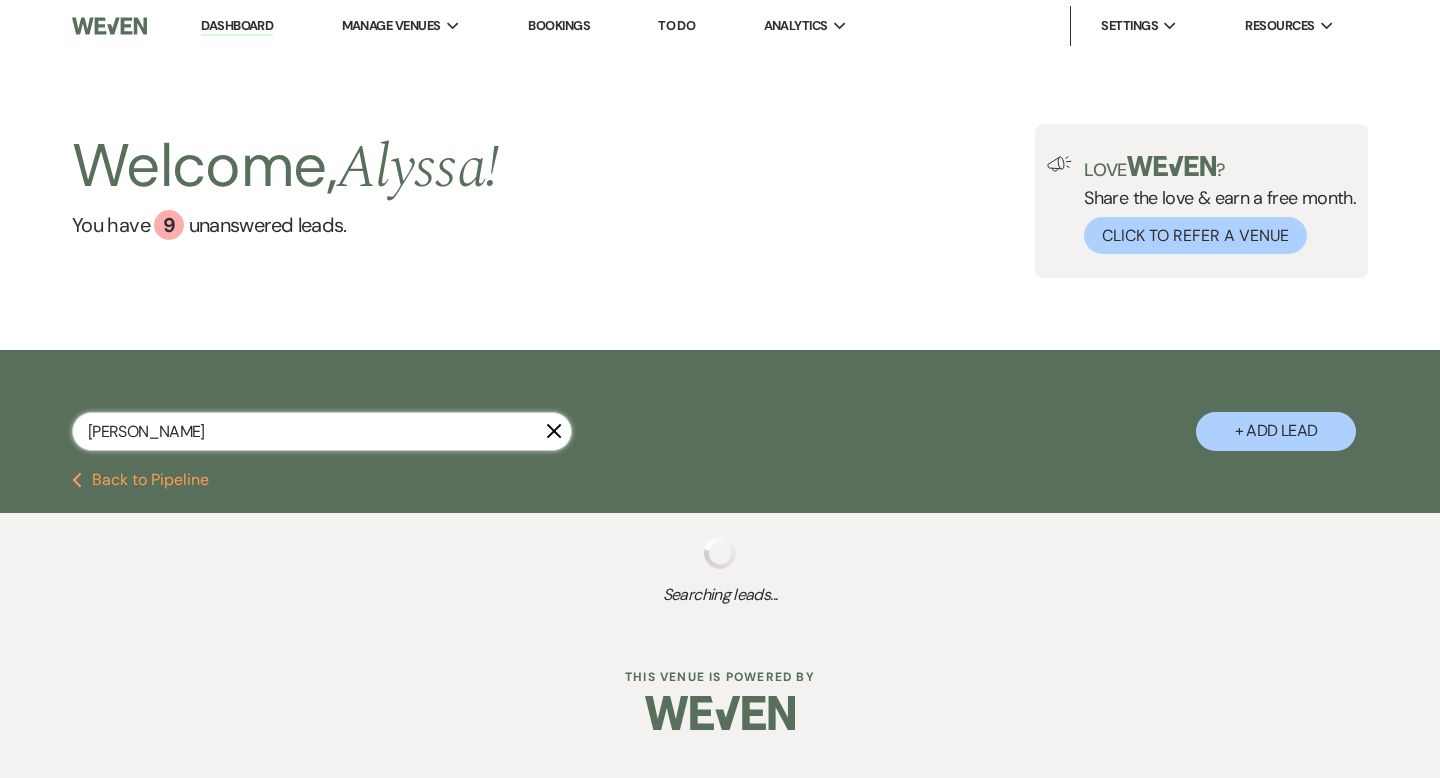 select on "8" 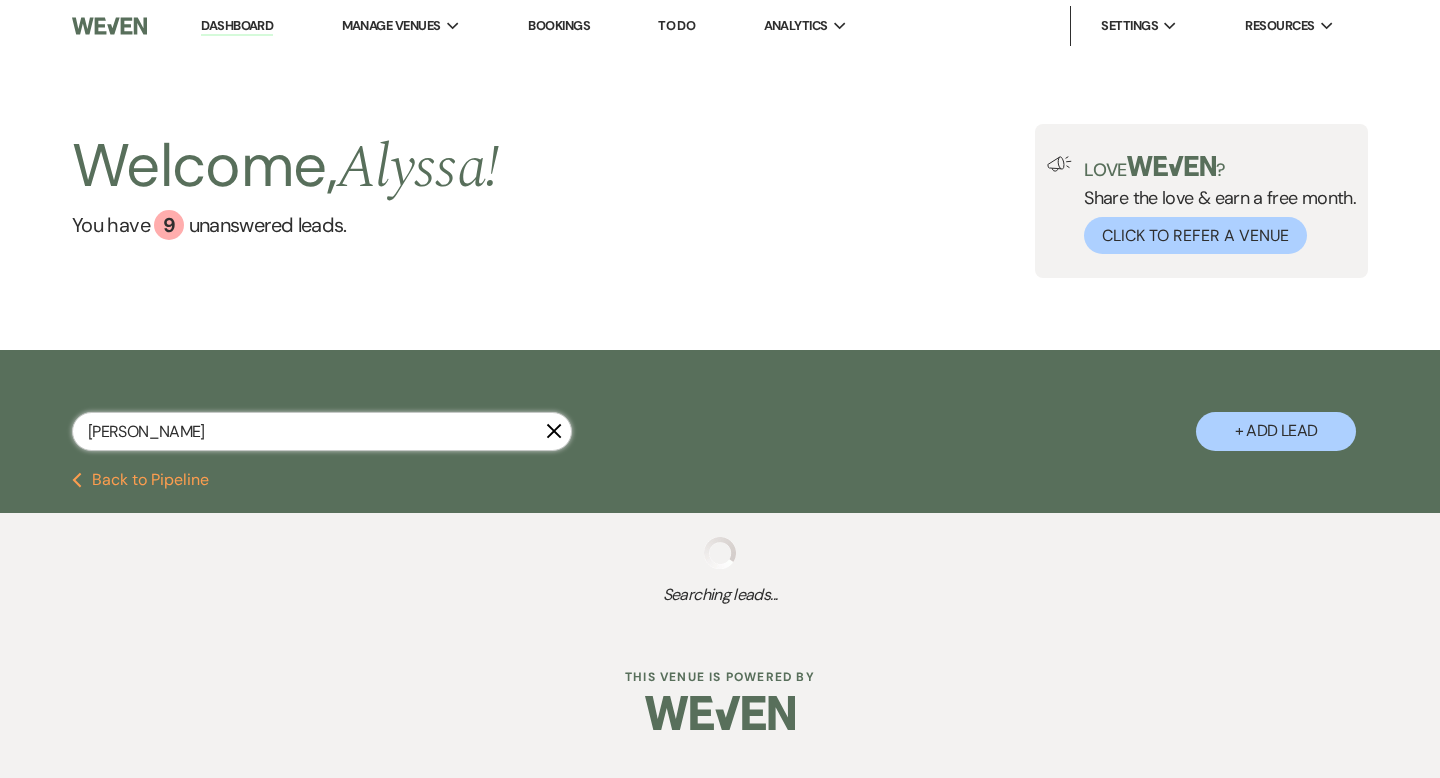 select on "2" 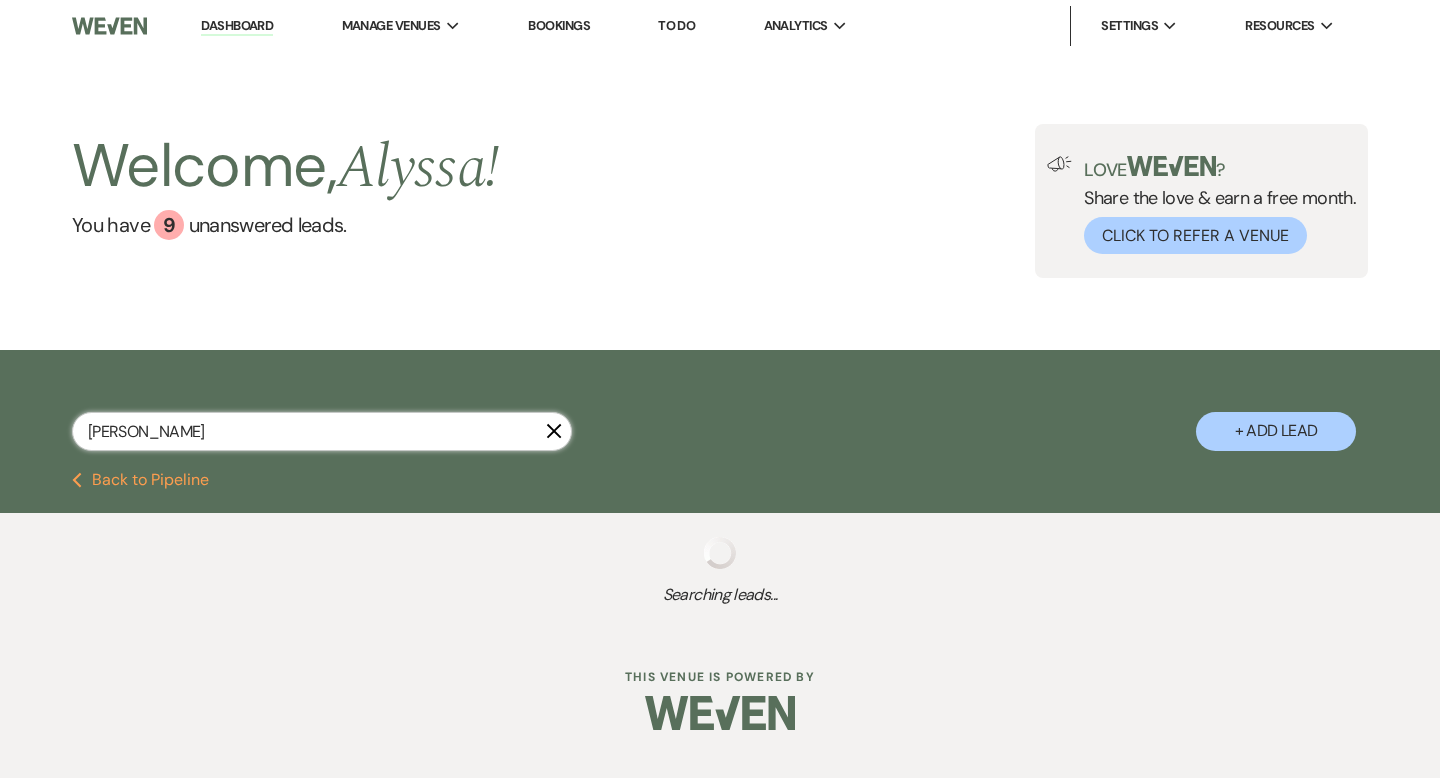 select on "8" 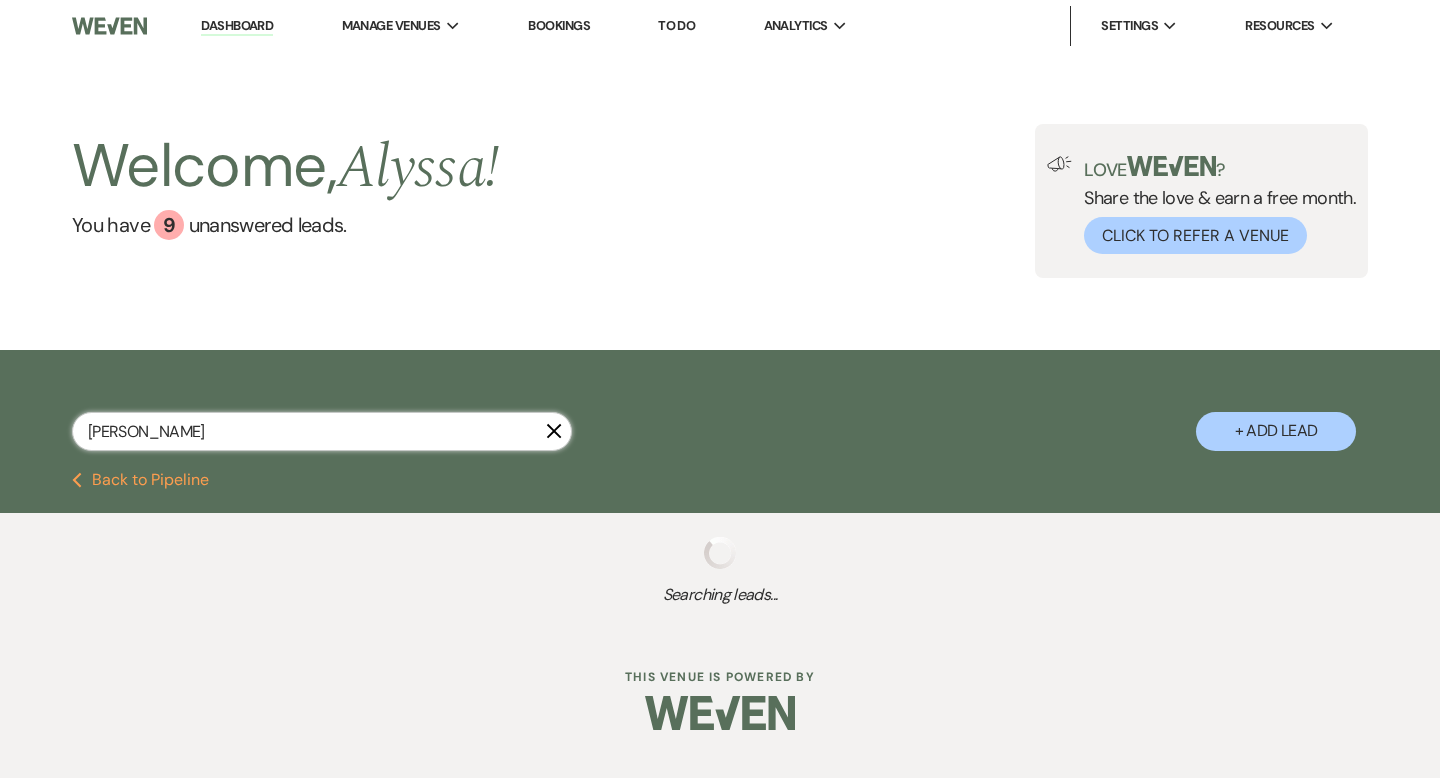 select on "2" 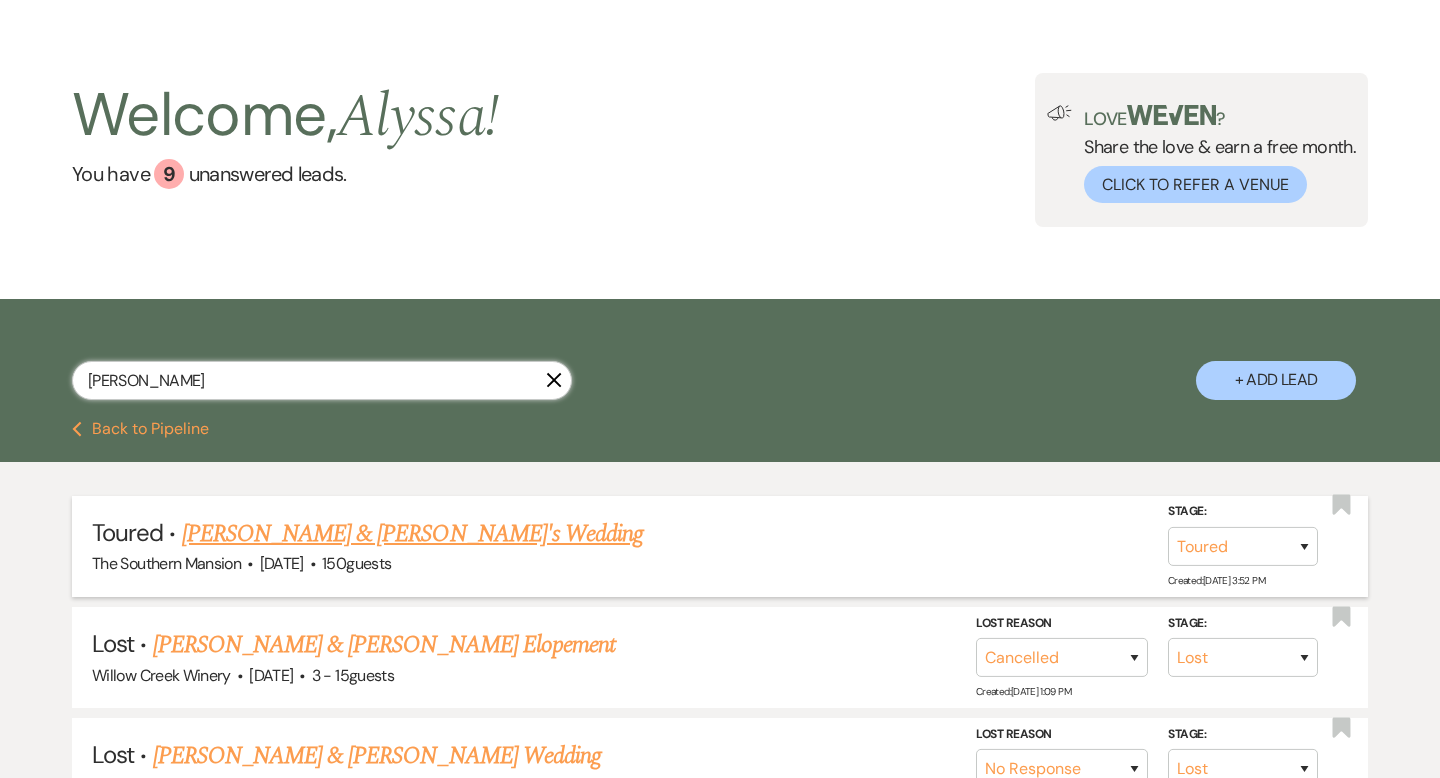 scroll, scrollTop: 52, scrollLeft: 0, axis: vertical 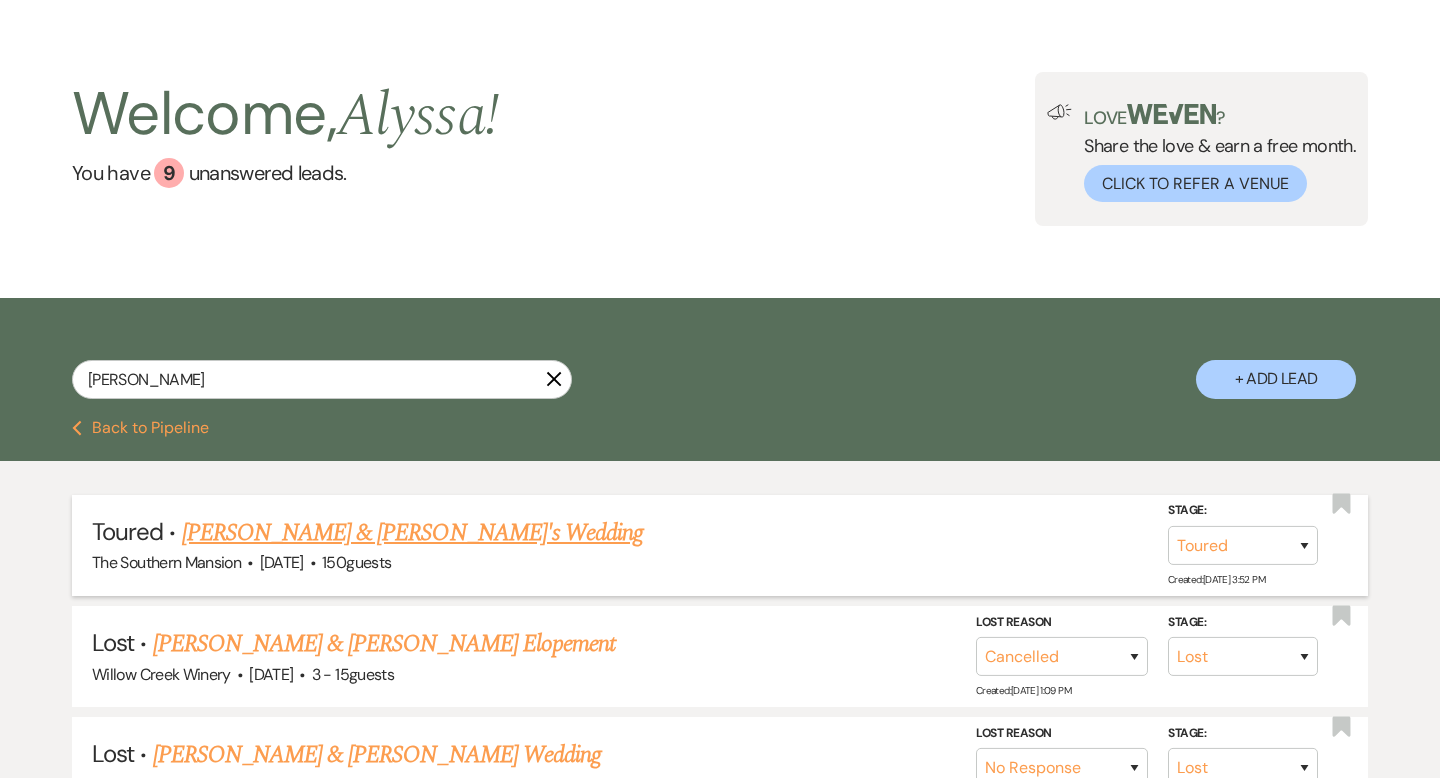 click on "Christopher Dignen & Marianna's Wedding" at bounding box center (413, 533) 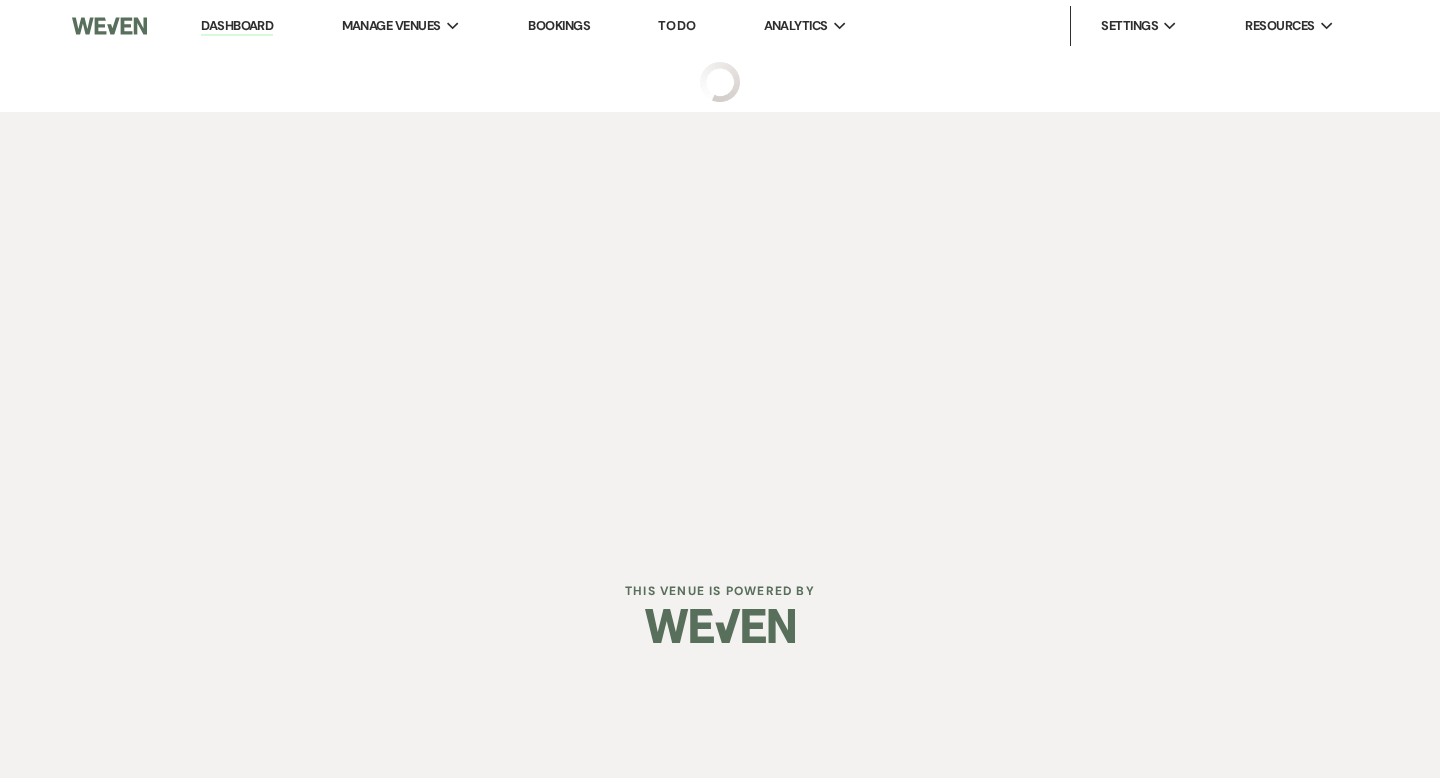 scroll, scrollTop: 0, scrollLeft: 0, axis: both 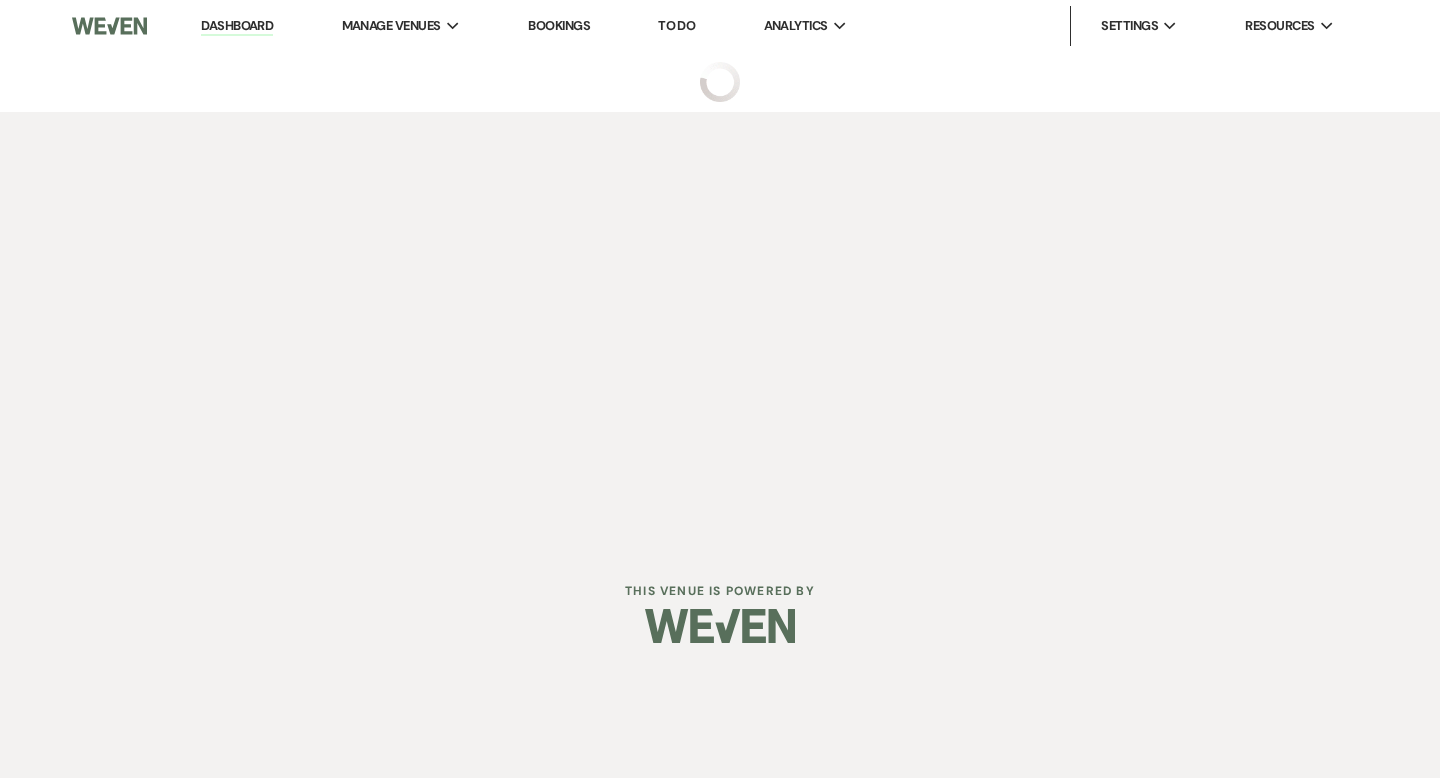 select on "5" 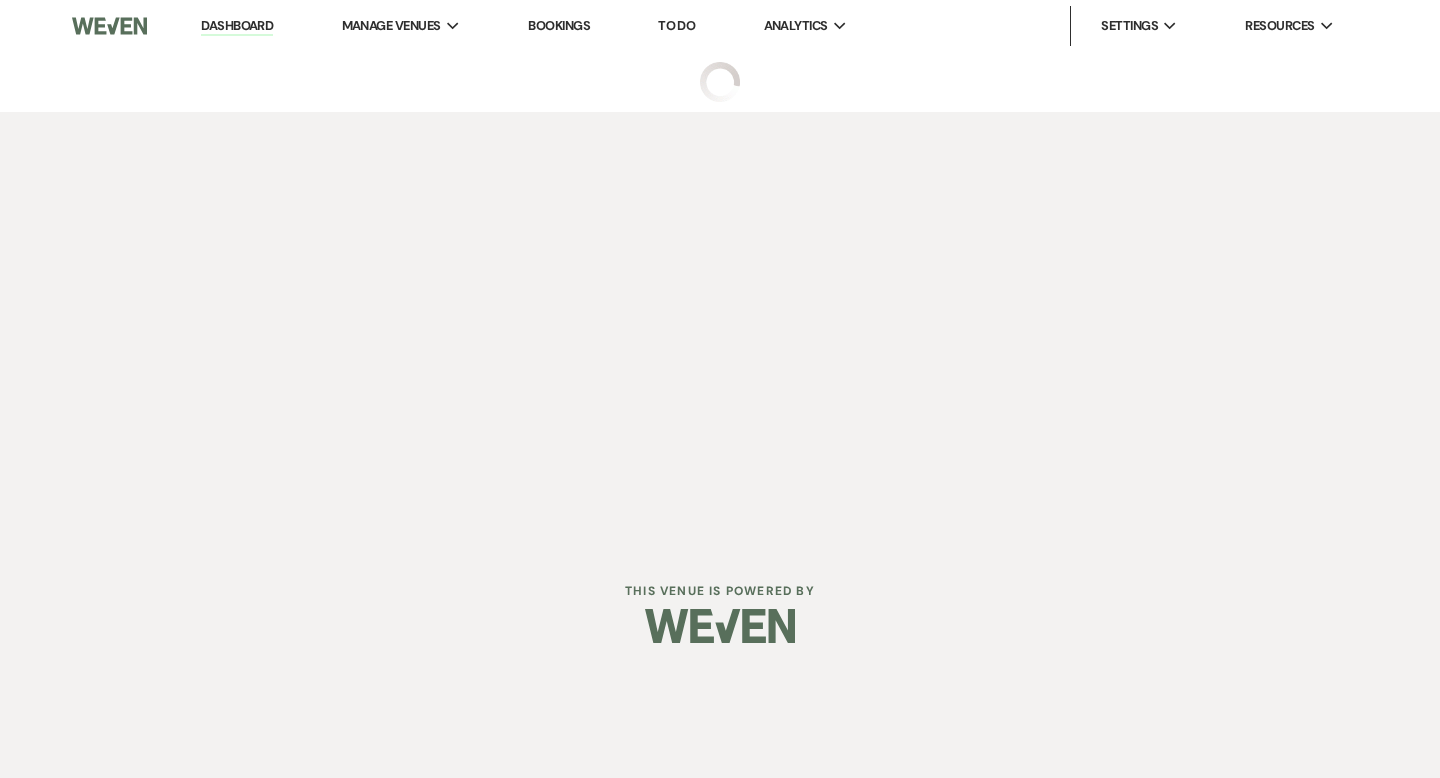 select on "14" 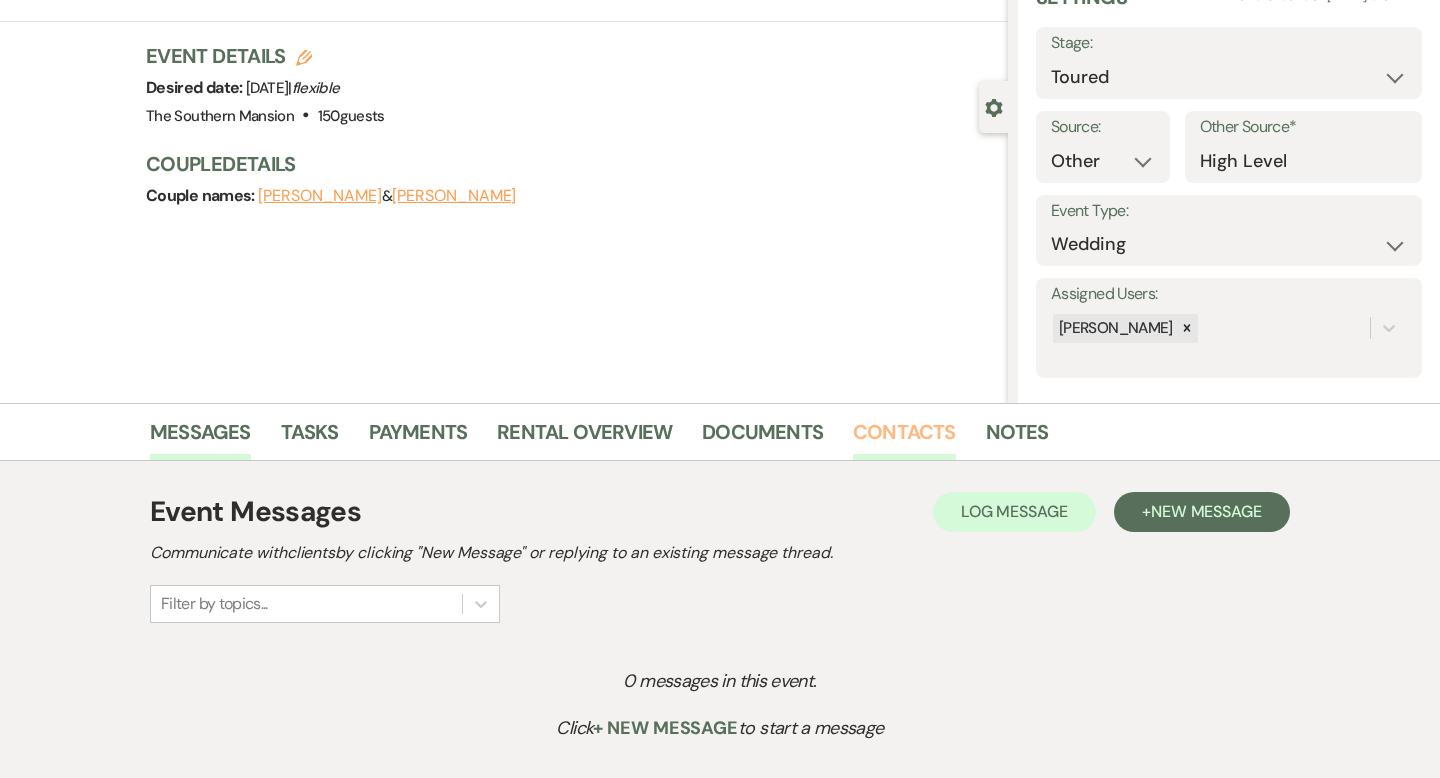 scroll, scrollTop: 116, scrollLeft: 0, axis: vertical 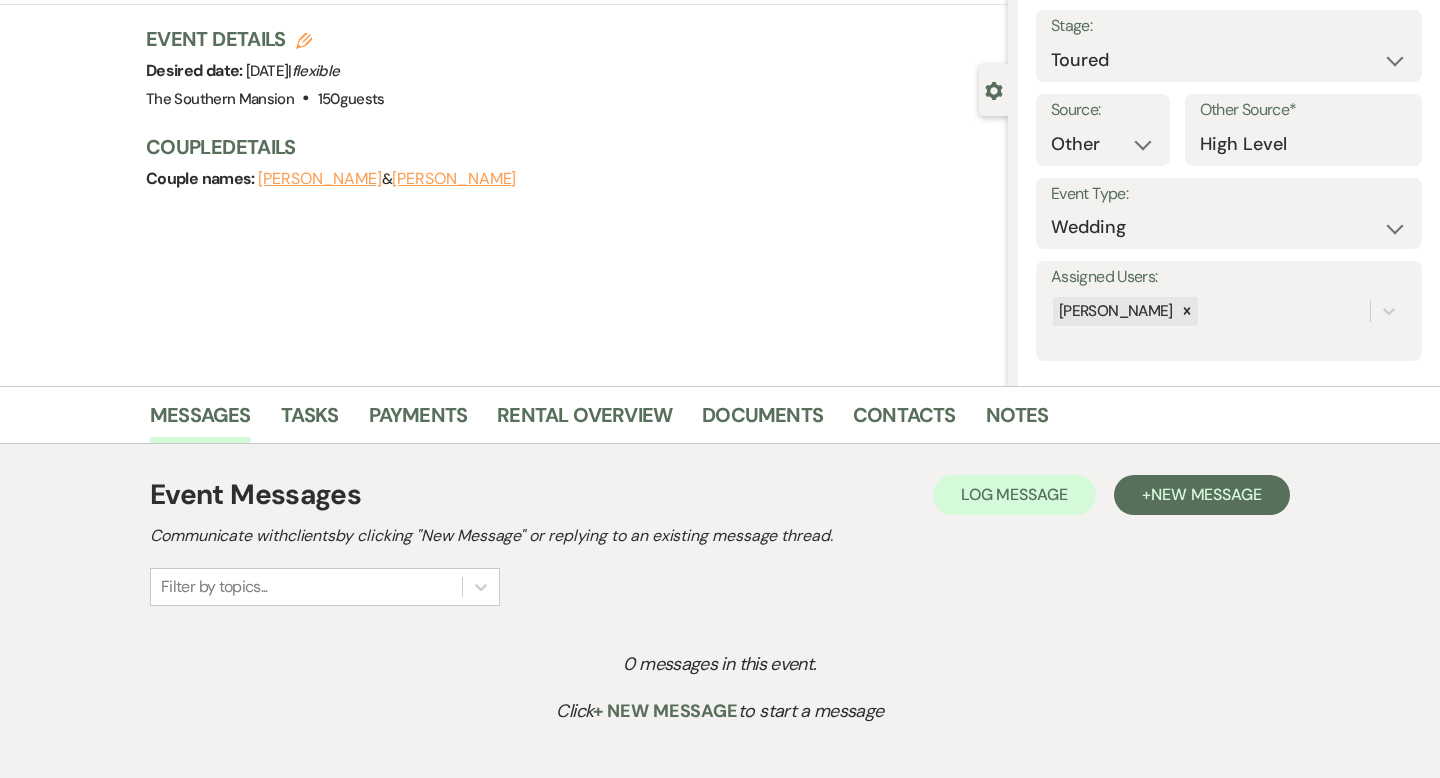 click on "Notes" at bounding box center (1032, 419) 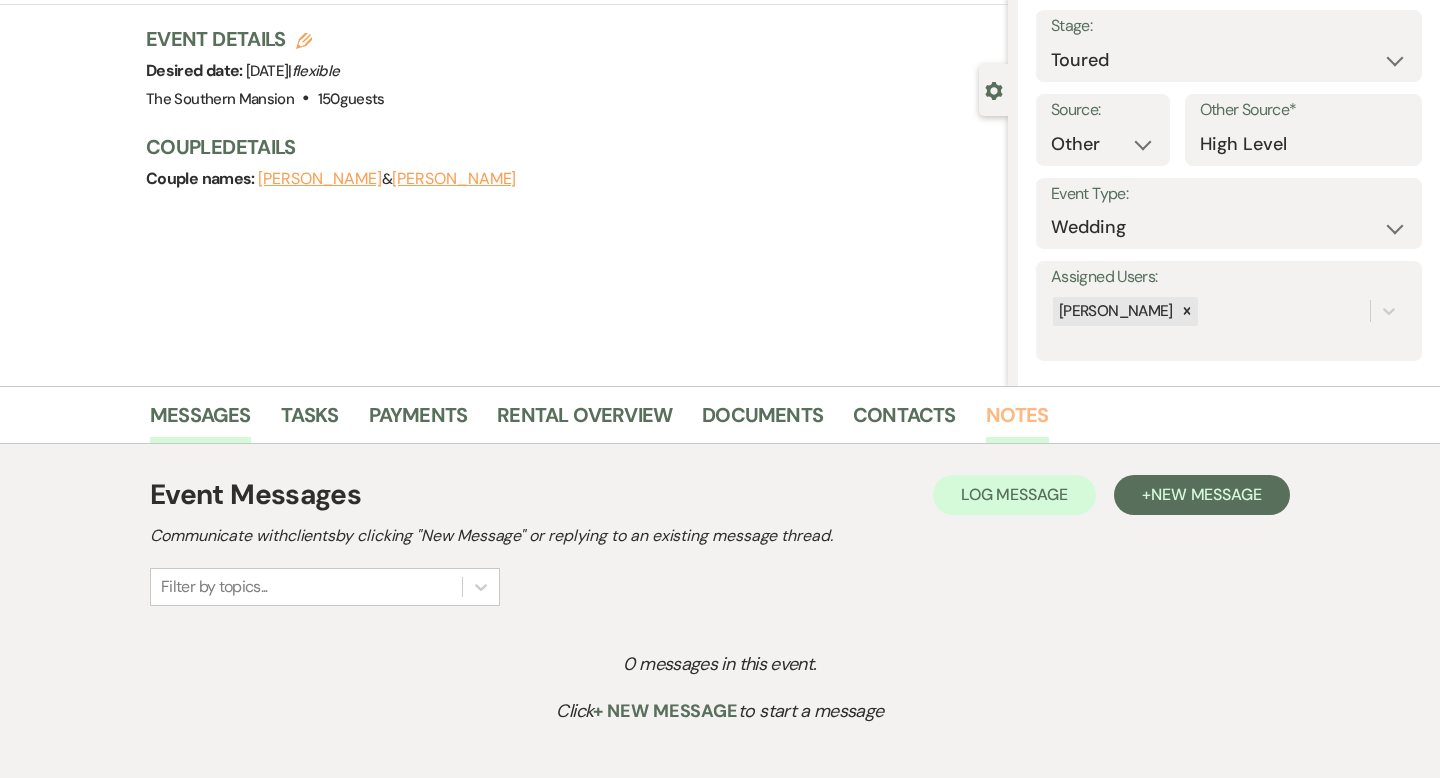 click on "Notes" at bounding box center [1017, 421] 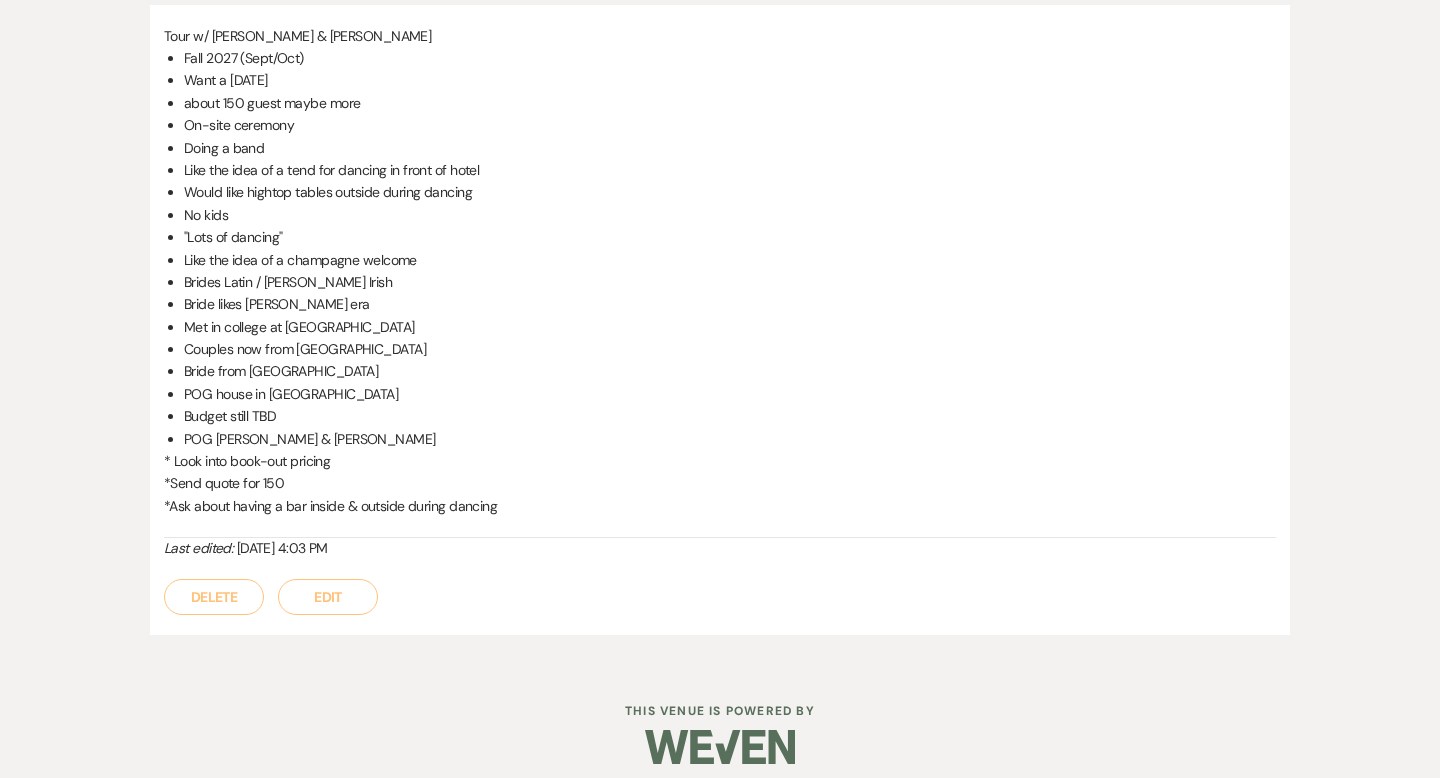 scroll, scrollTop: 689, scrollLeft: 0, axis: vertical 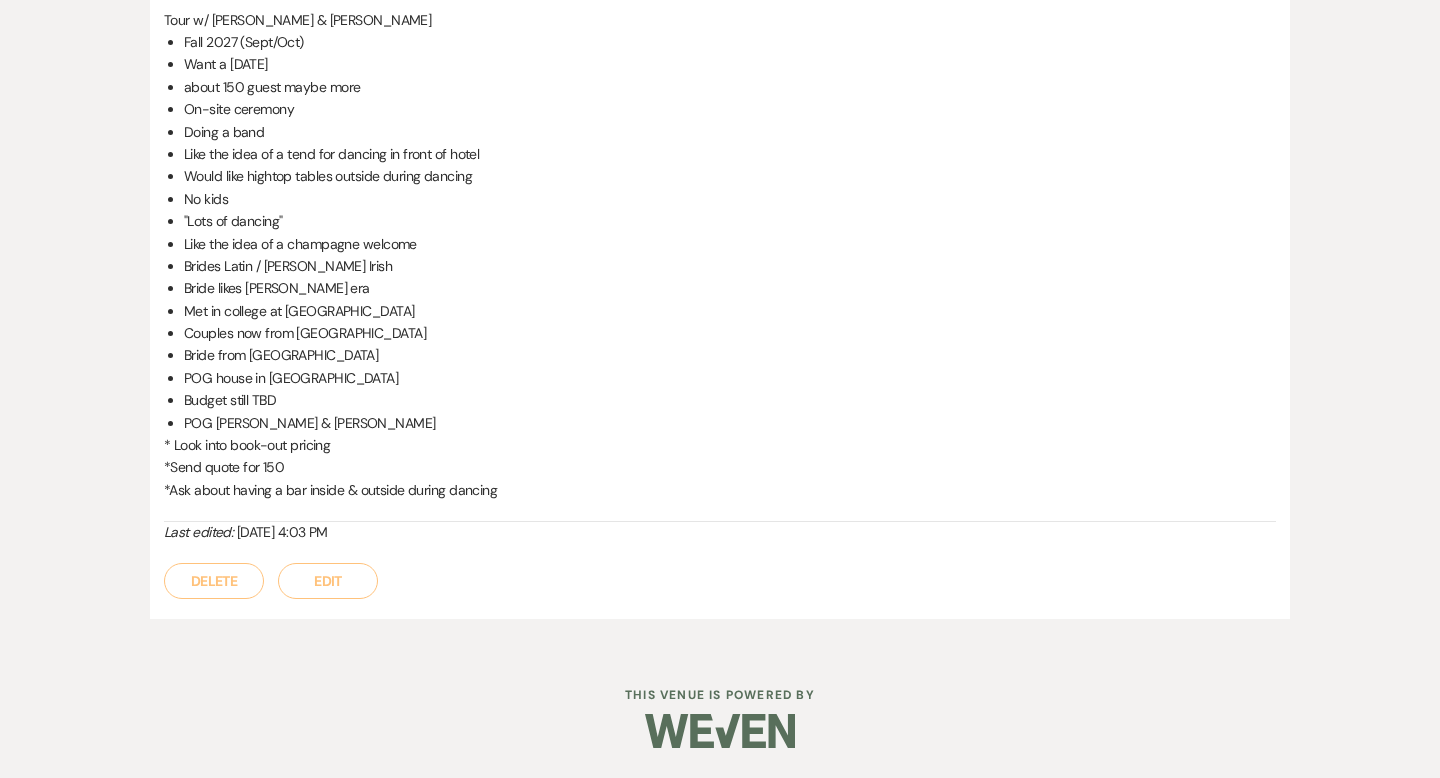 click on "Edit" at bounding box center [328, 581] 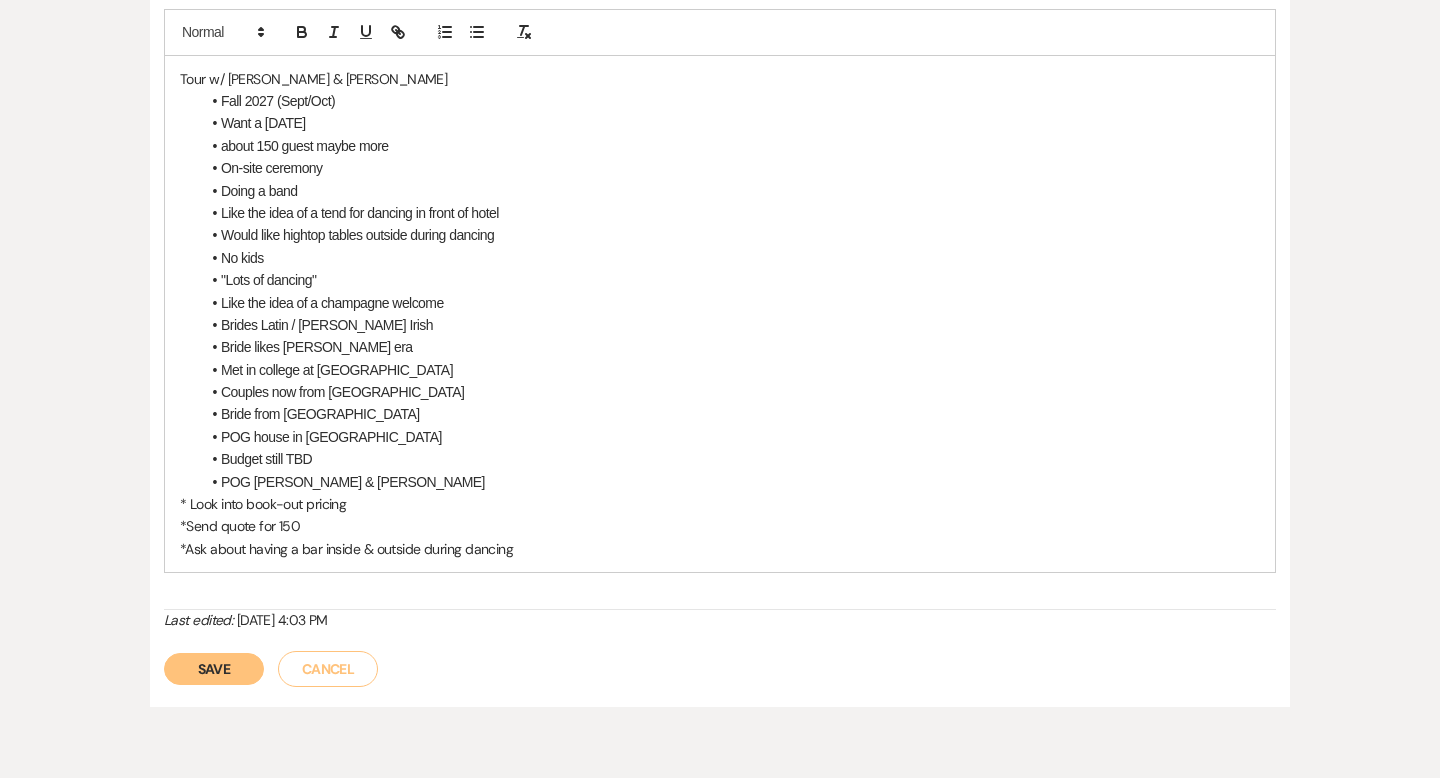 click on "*Ask about having a bar inside & outside during dancing" at bounding box center (720, 549) 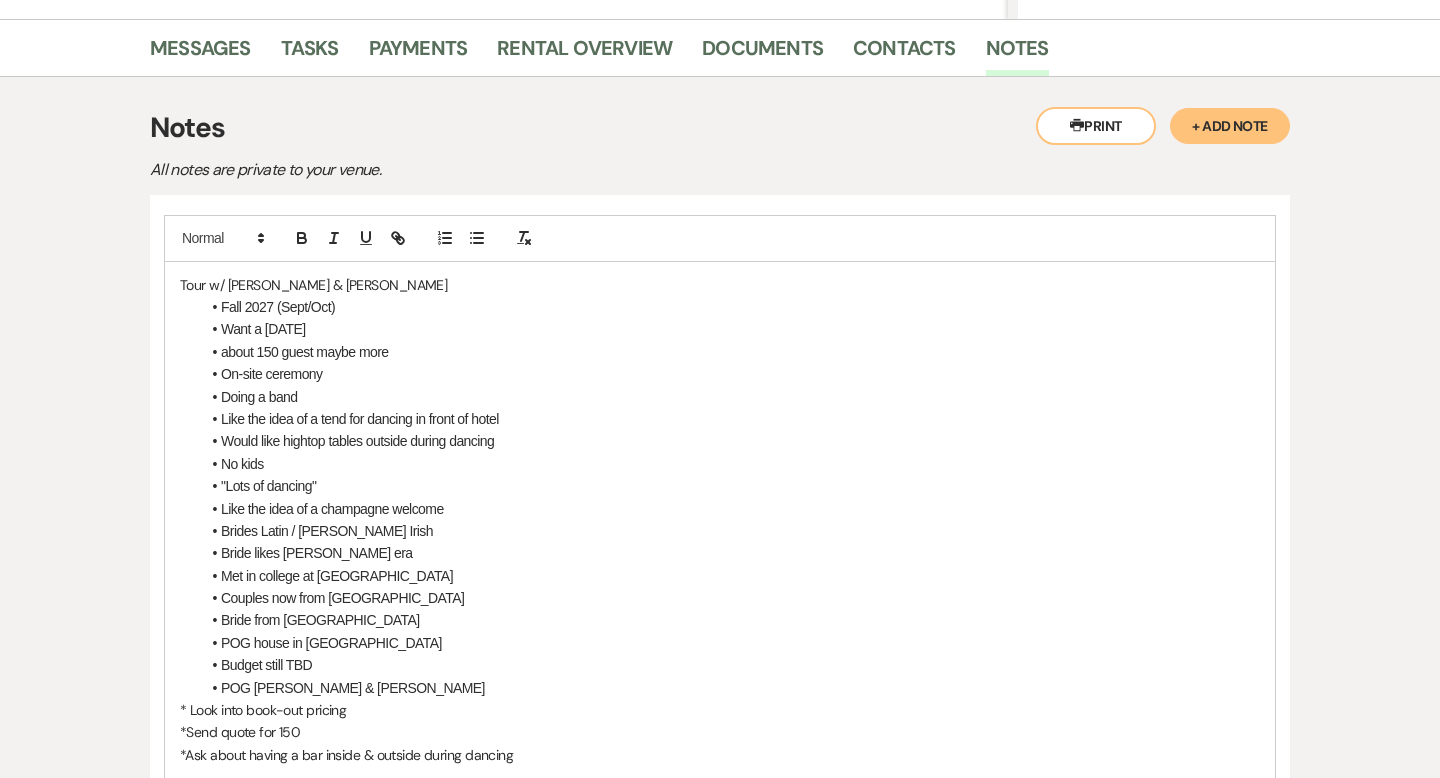 scroll, scrollTop: 461, scrollLeft: 0, axis: vertical 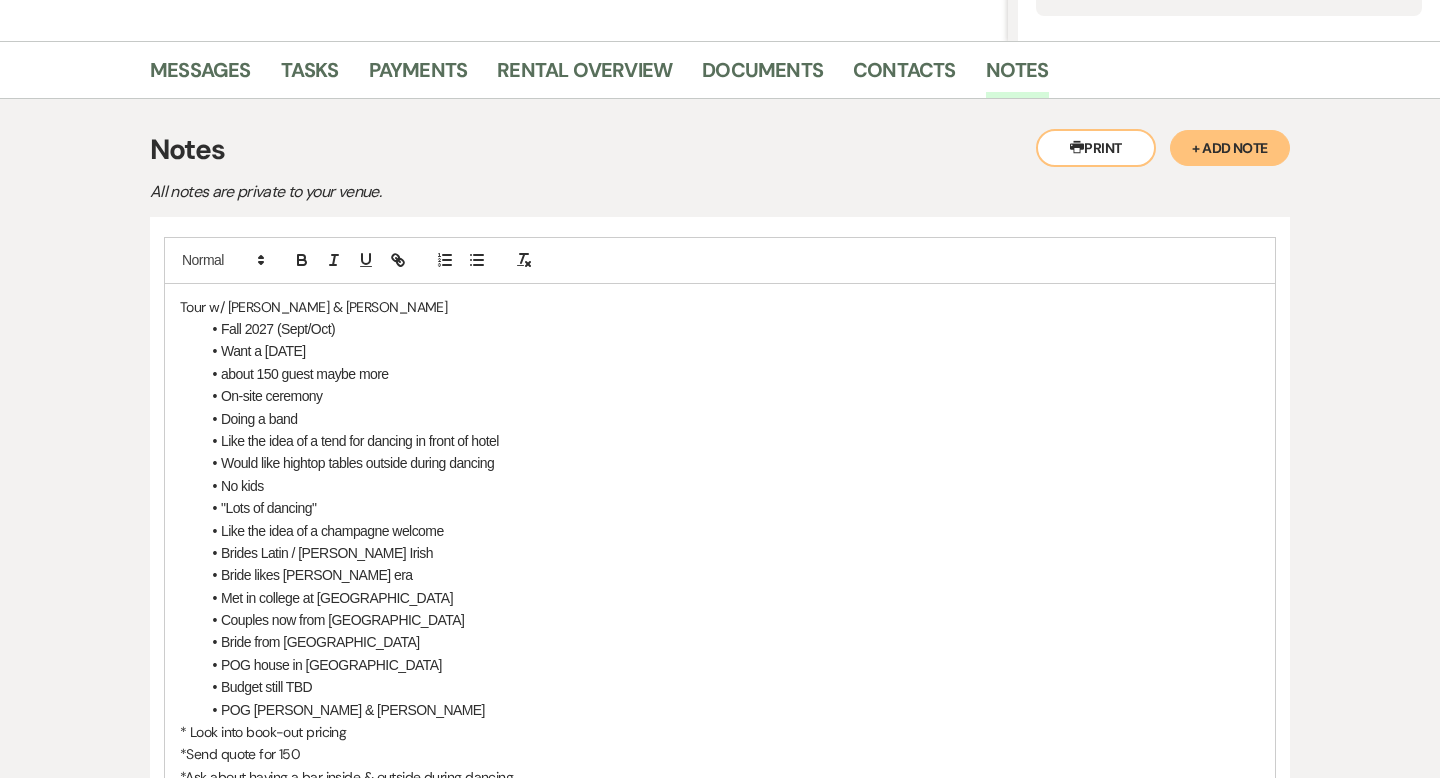 click on "Tour w/ Chris & Marianna" at bounding box center [720, 307] 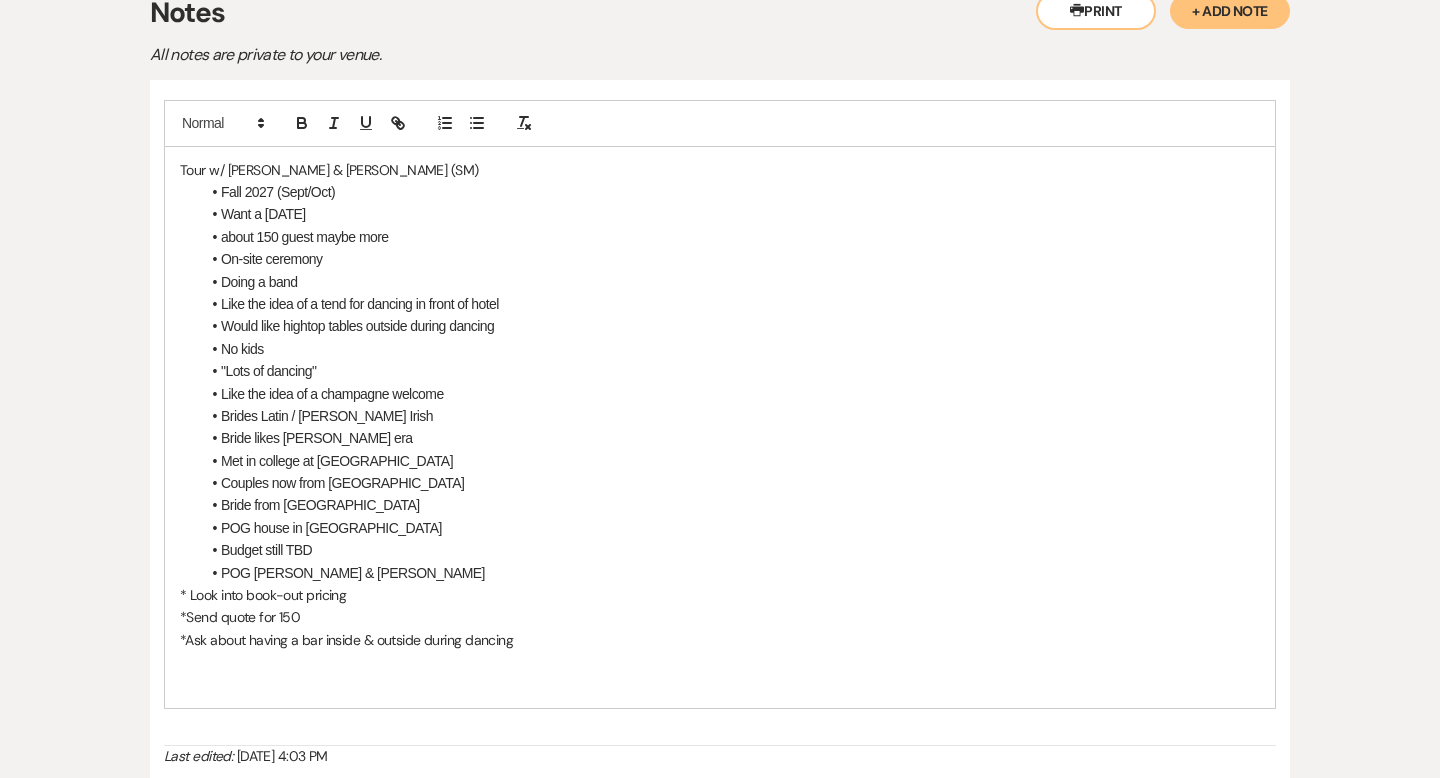 scroll, scrollTop: 821, scrollLeft: 0, axis: vertical 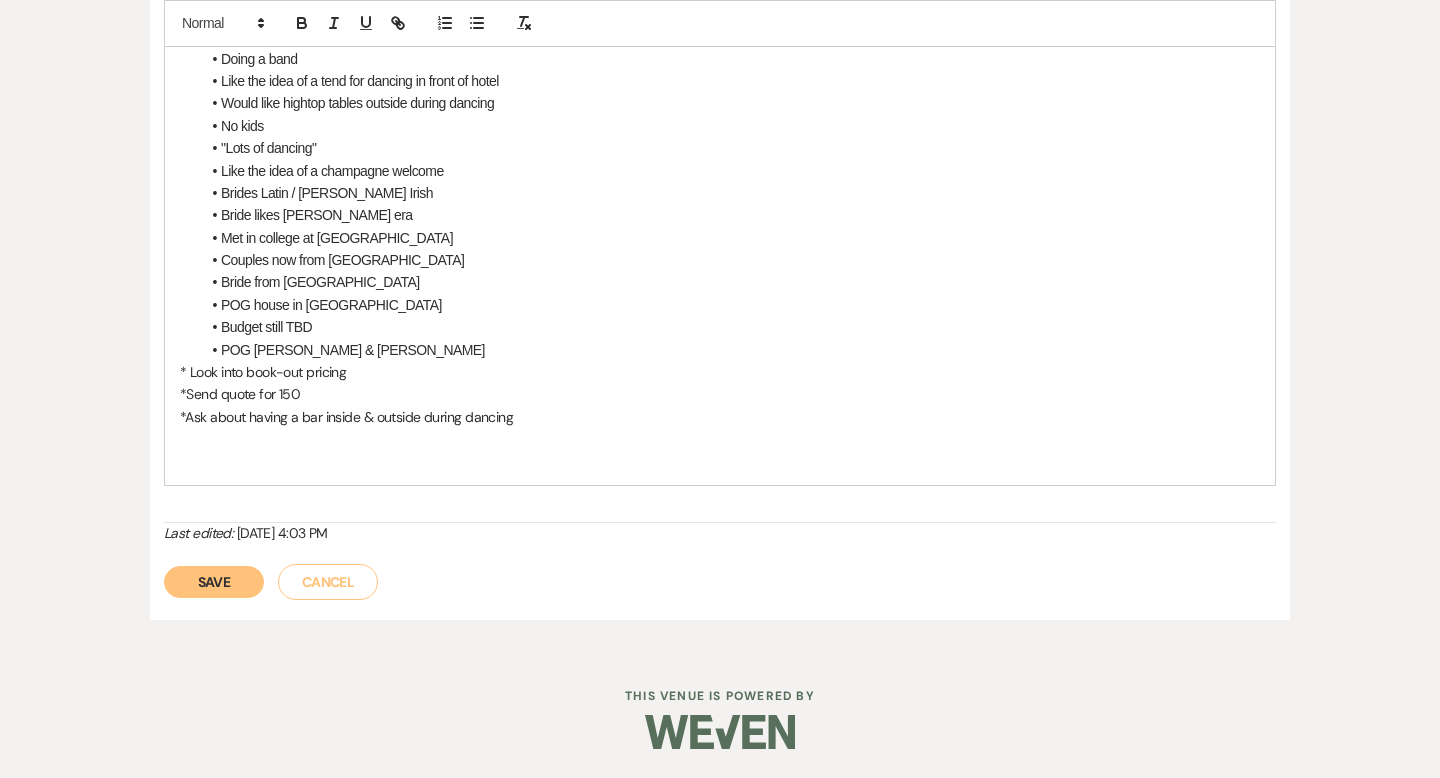 click at bounding box center (720, 462) 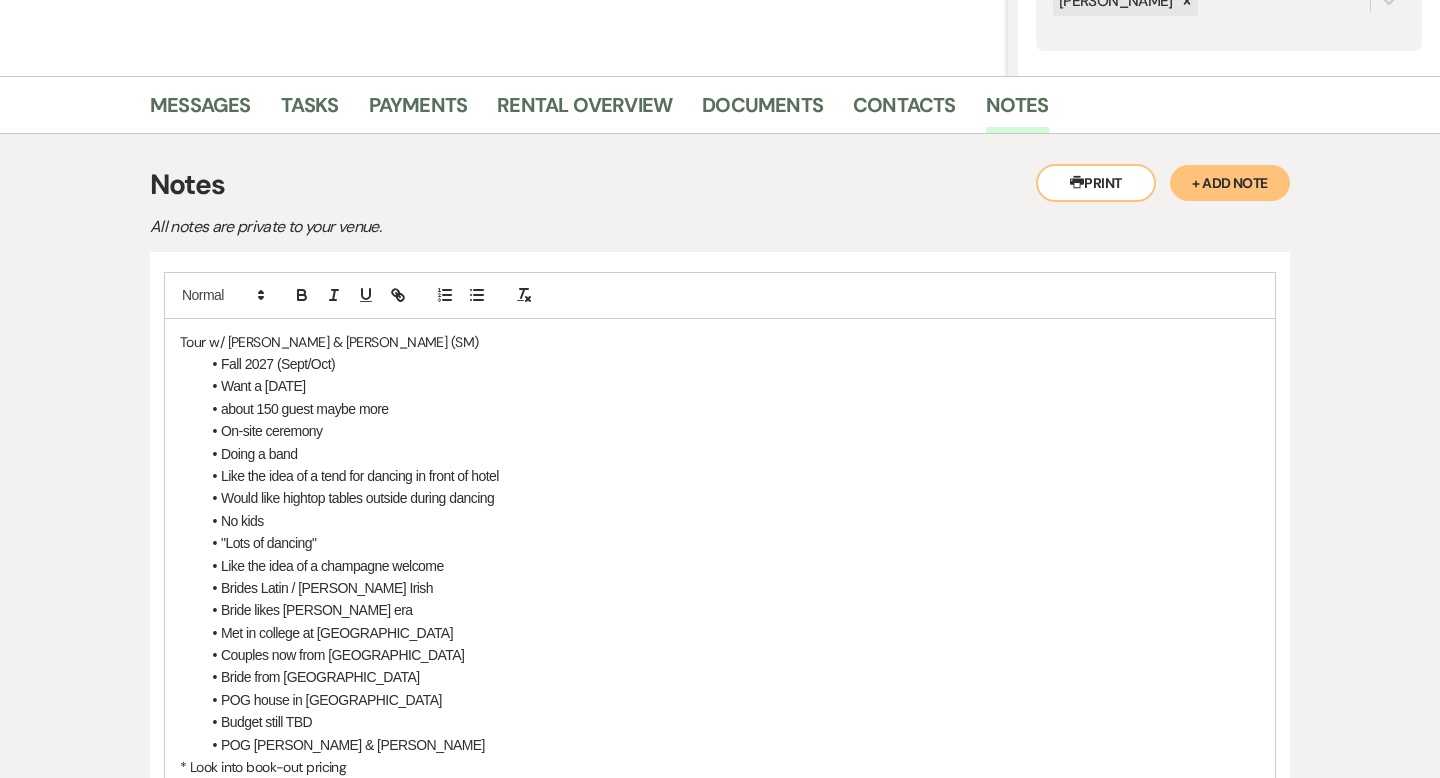 scroll, scrollTop: 425, scrollLeft: 0, axis: vertical 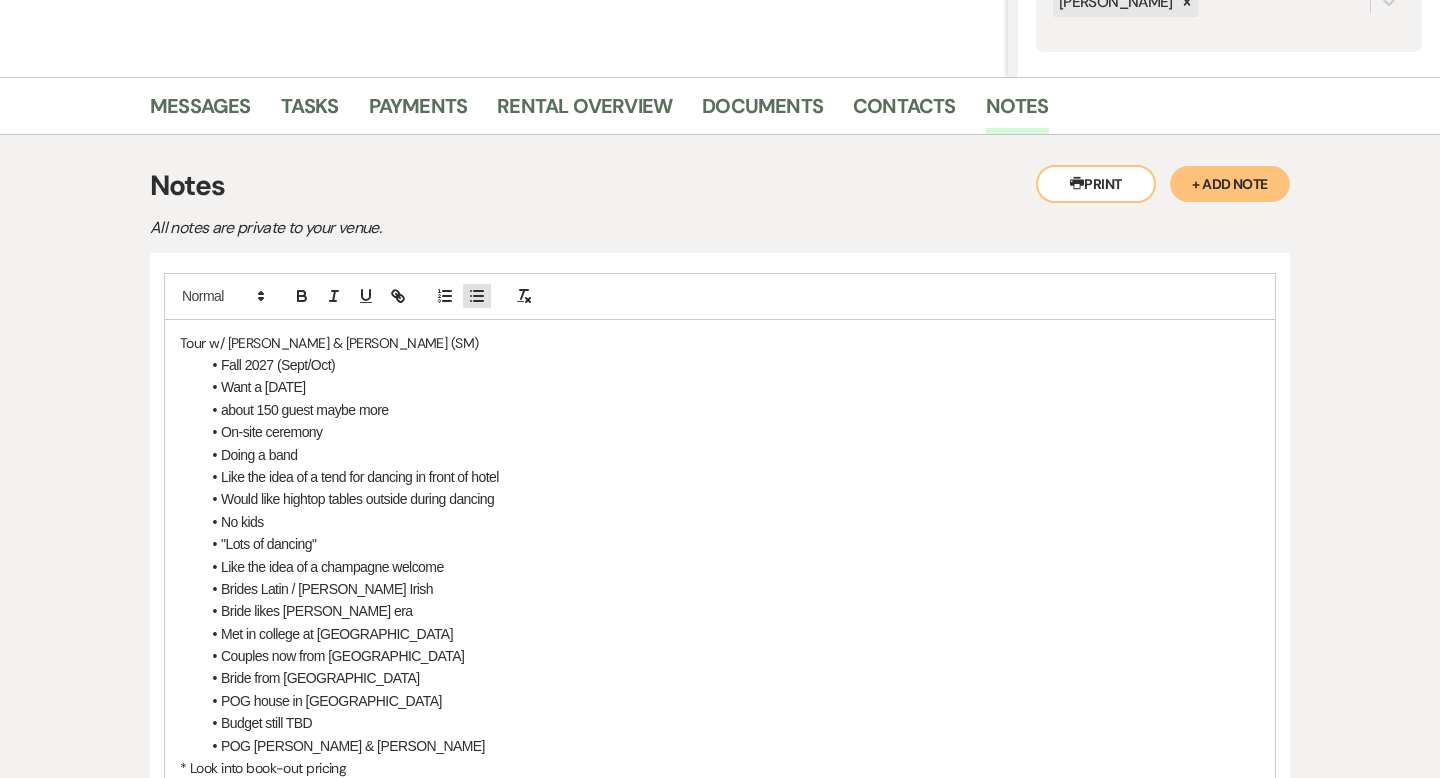 click 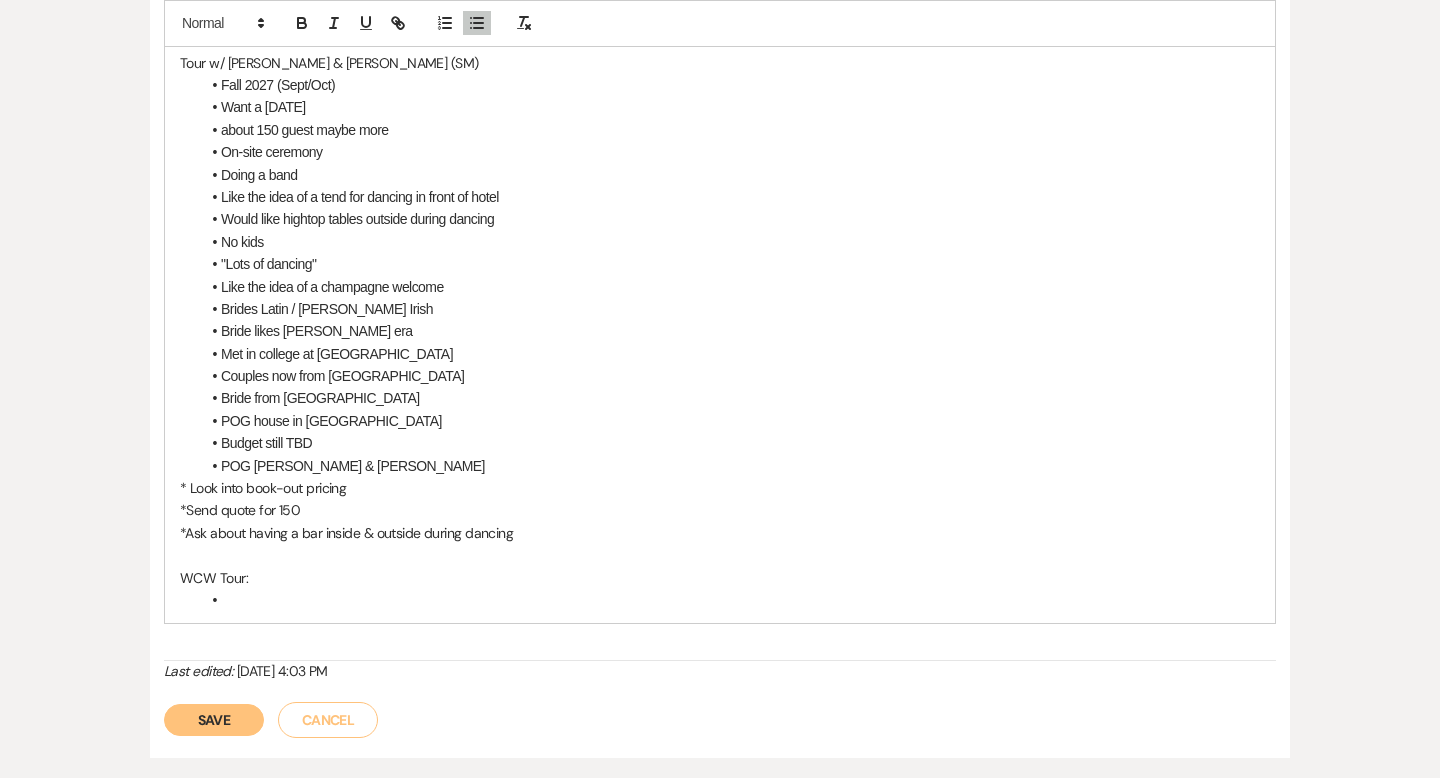 scroll, scrollTop: 794, scrollLeft: 0, axis: vertical 